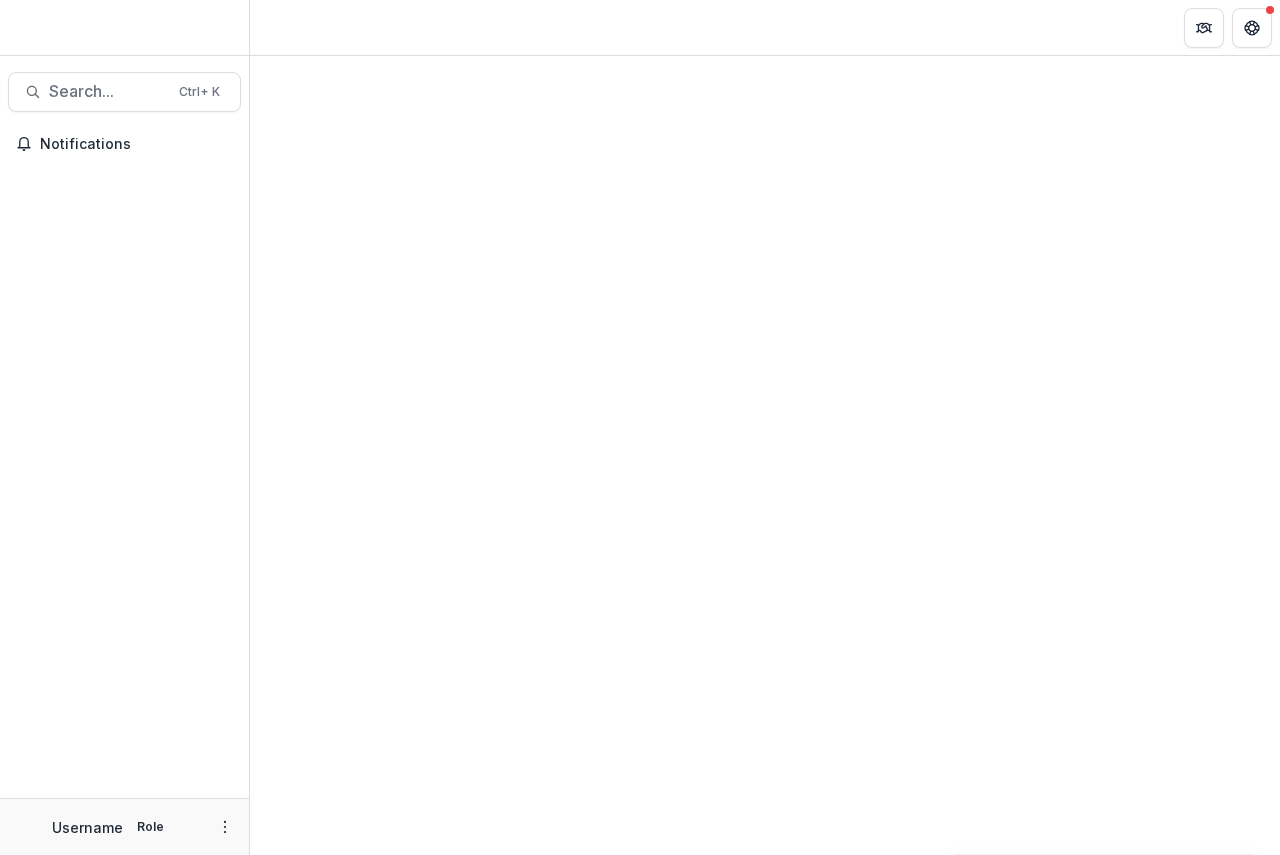 scroll, scrollTop: 0, scrollLeft: 0, axis: both 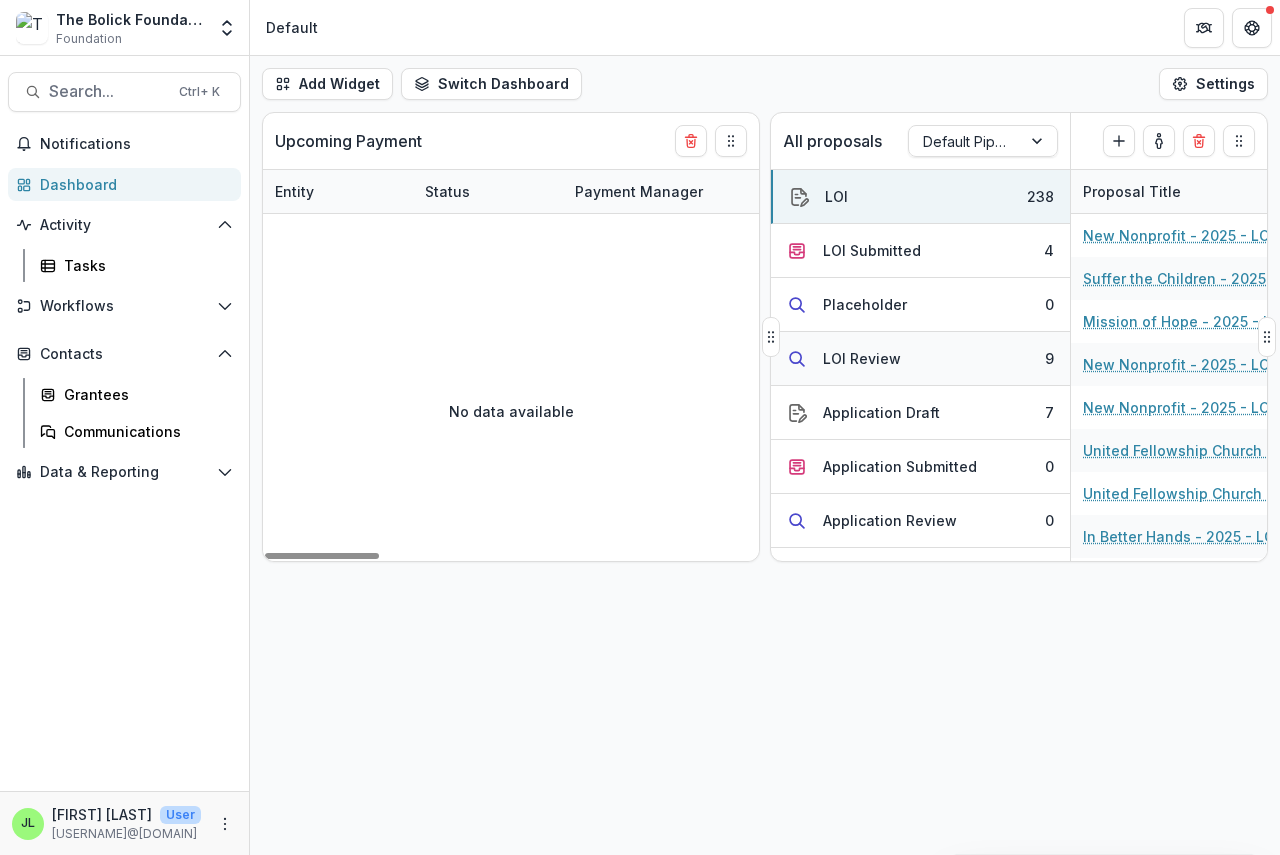 click on "LOI Review" at bounding box center (862, 358) 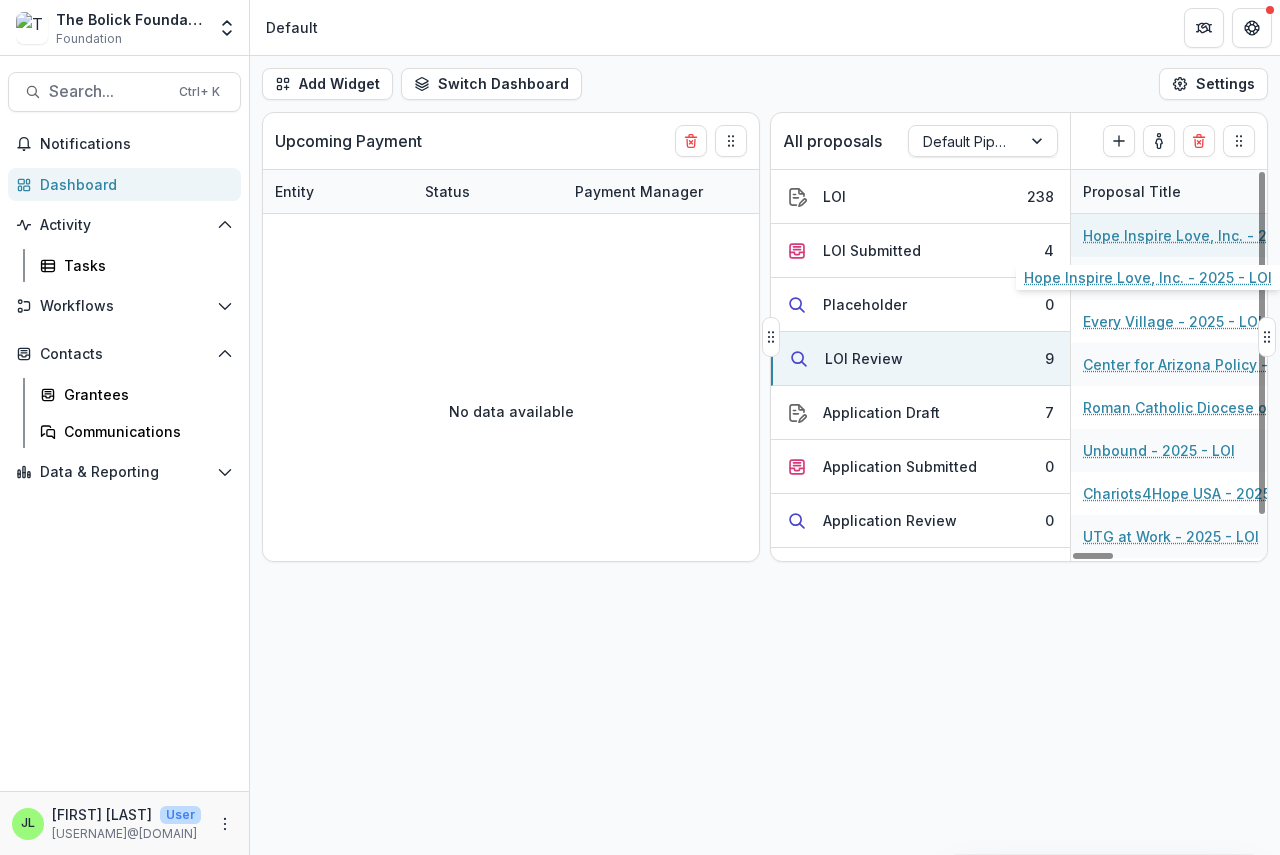 click on "Hope Inspire Love, Inc. - 2025 - LOI" at bounding box center (1196, 235) 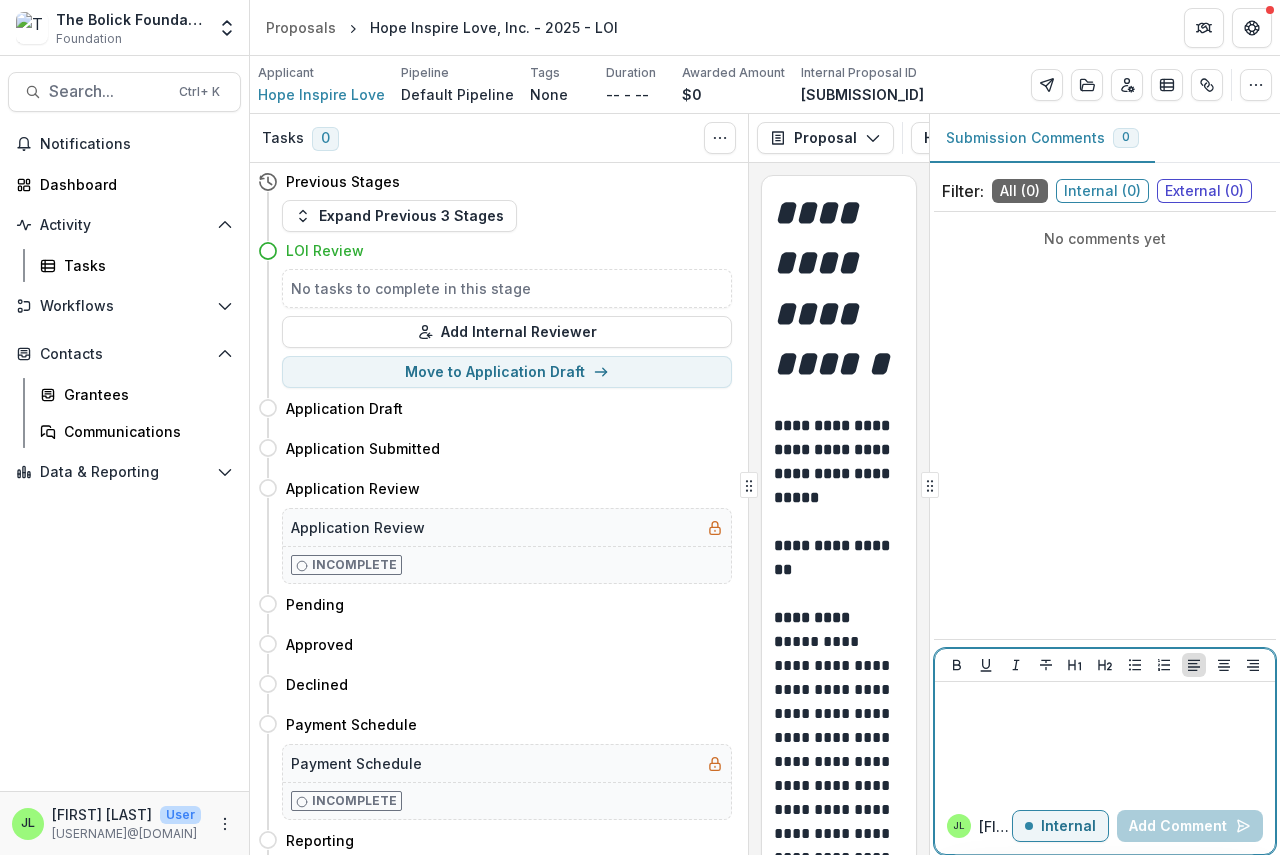 click at bounding box center [1105, 701] 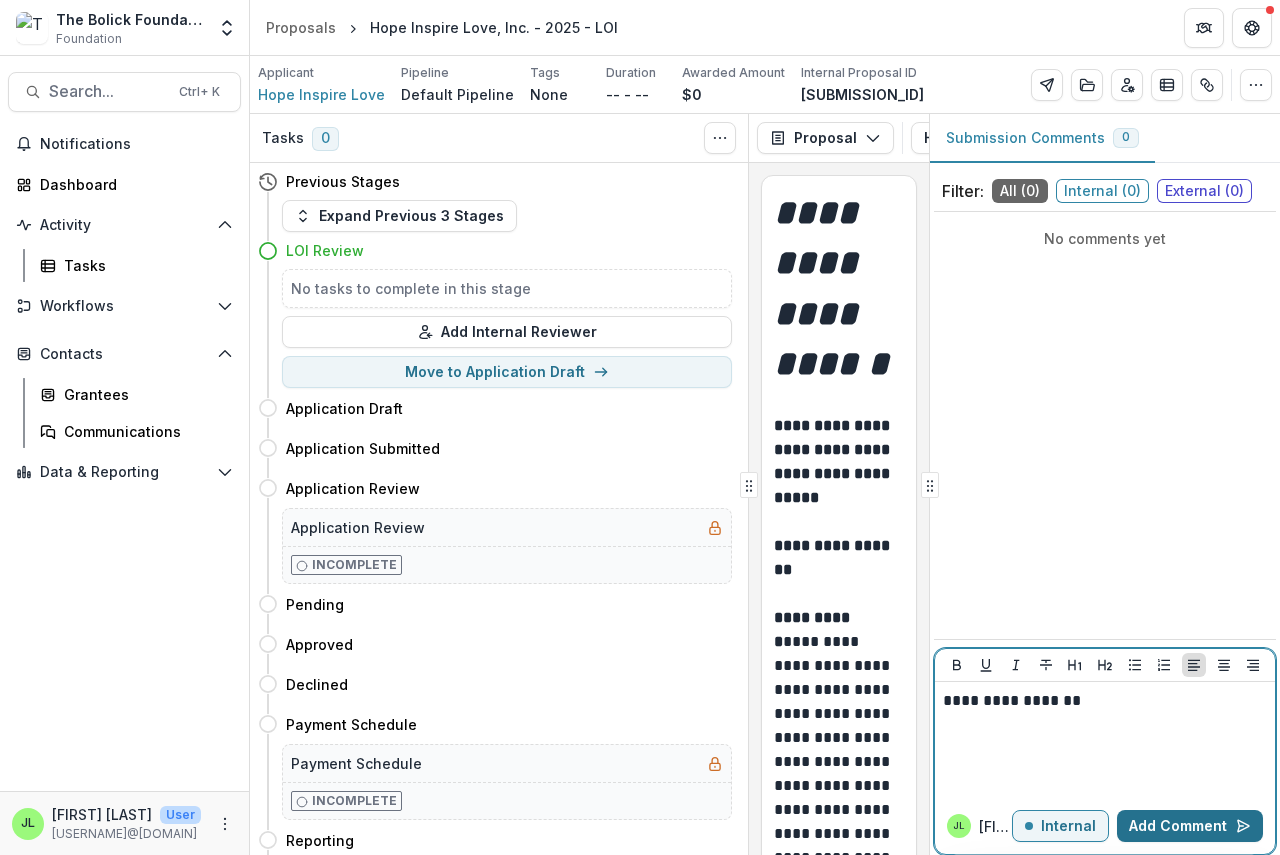 click on "Add Comment" at bounding box center (1190, 826) 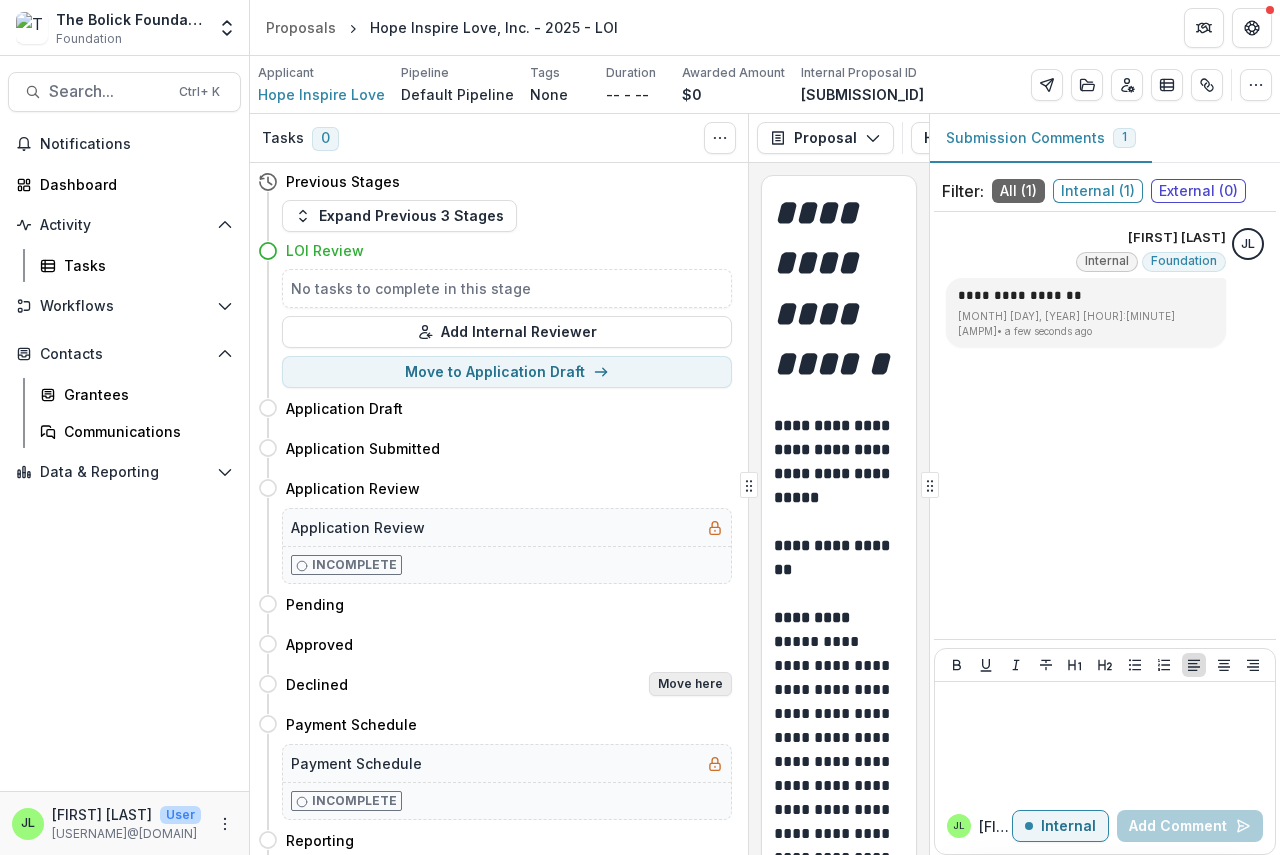 click on "Move here" at bounding box center (690, 684) 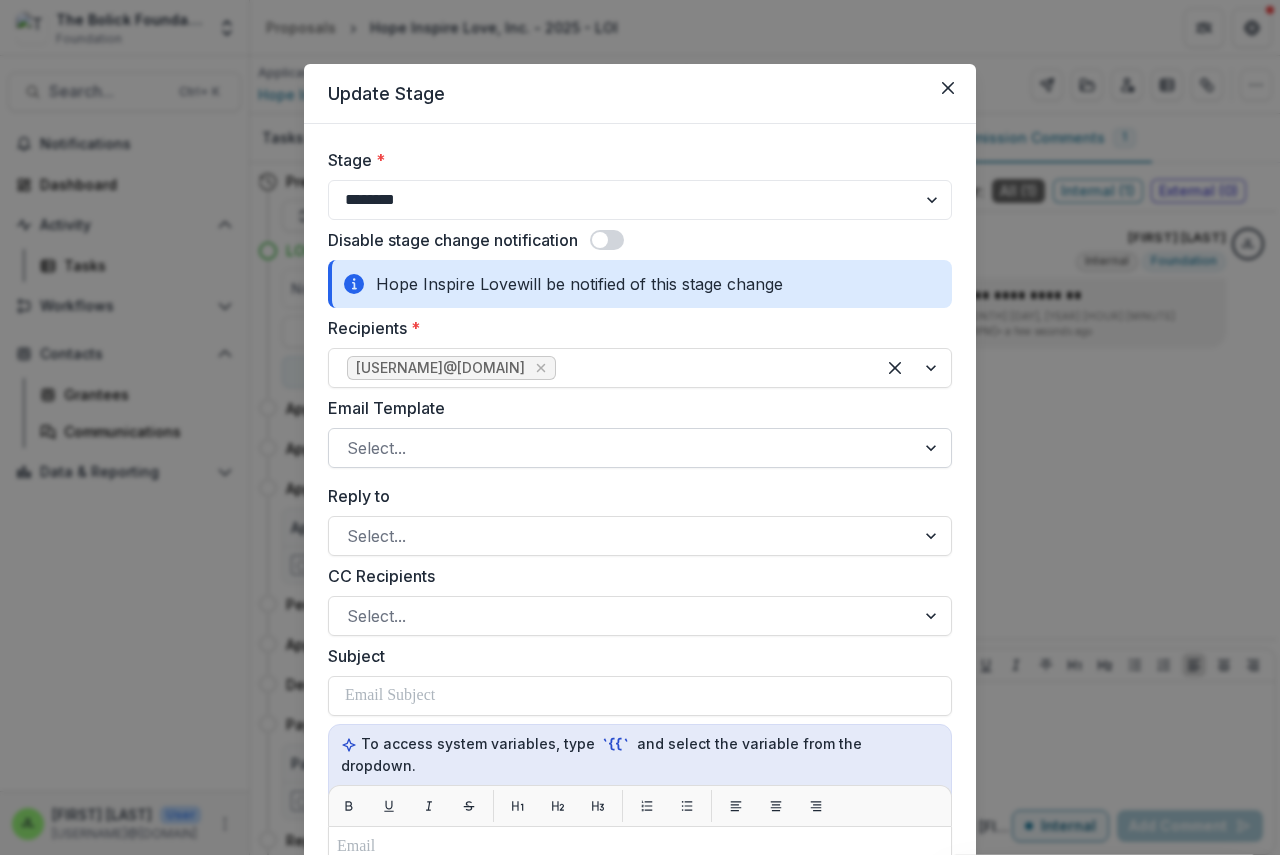 click at bounding box center [622, 448] 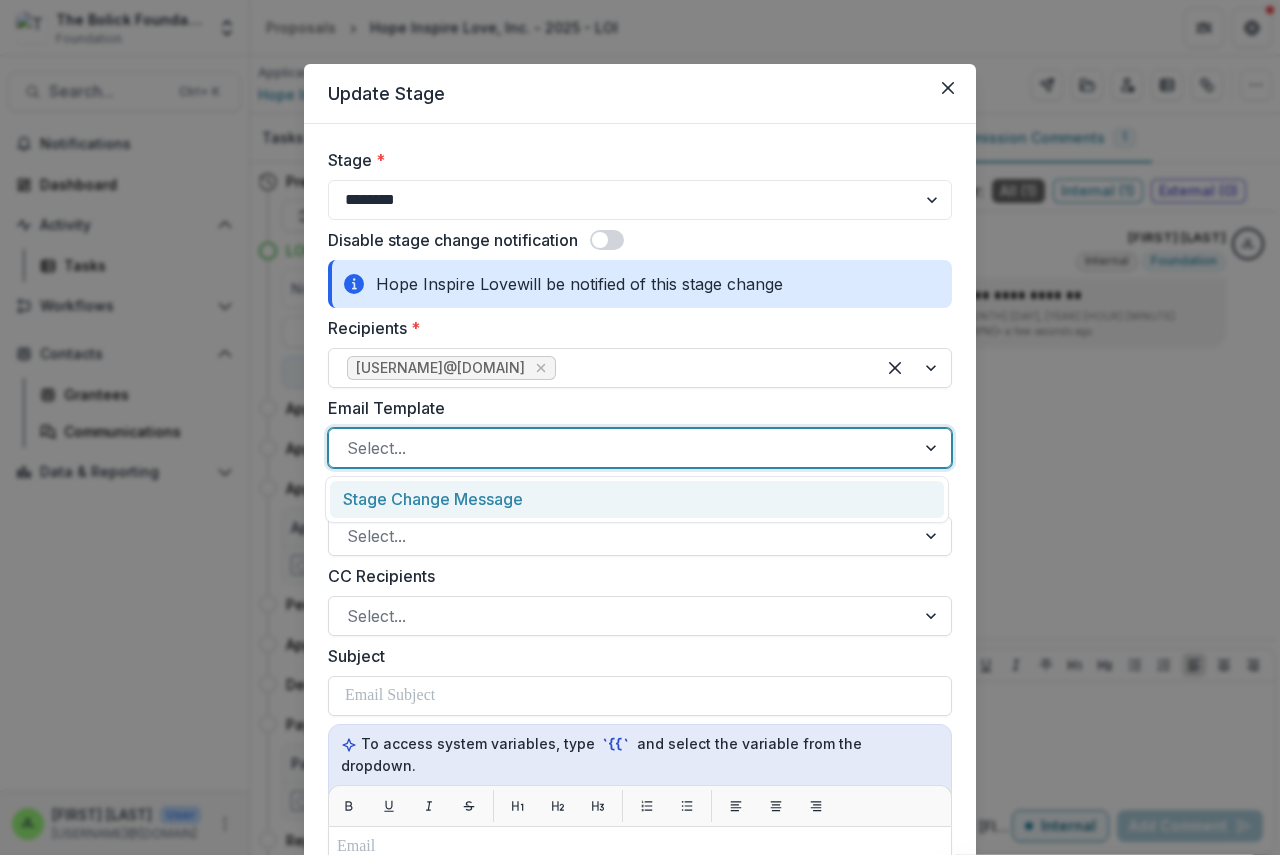 click on "Stage Change Message" at bounding box center [637, 499] 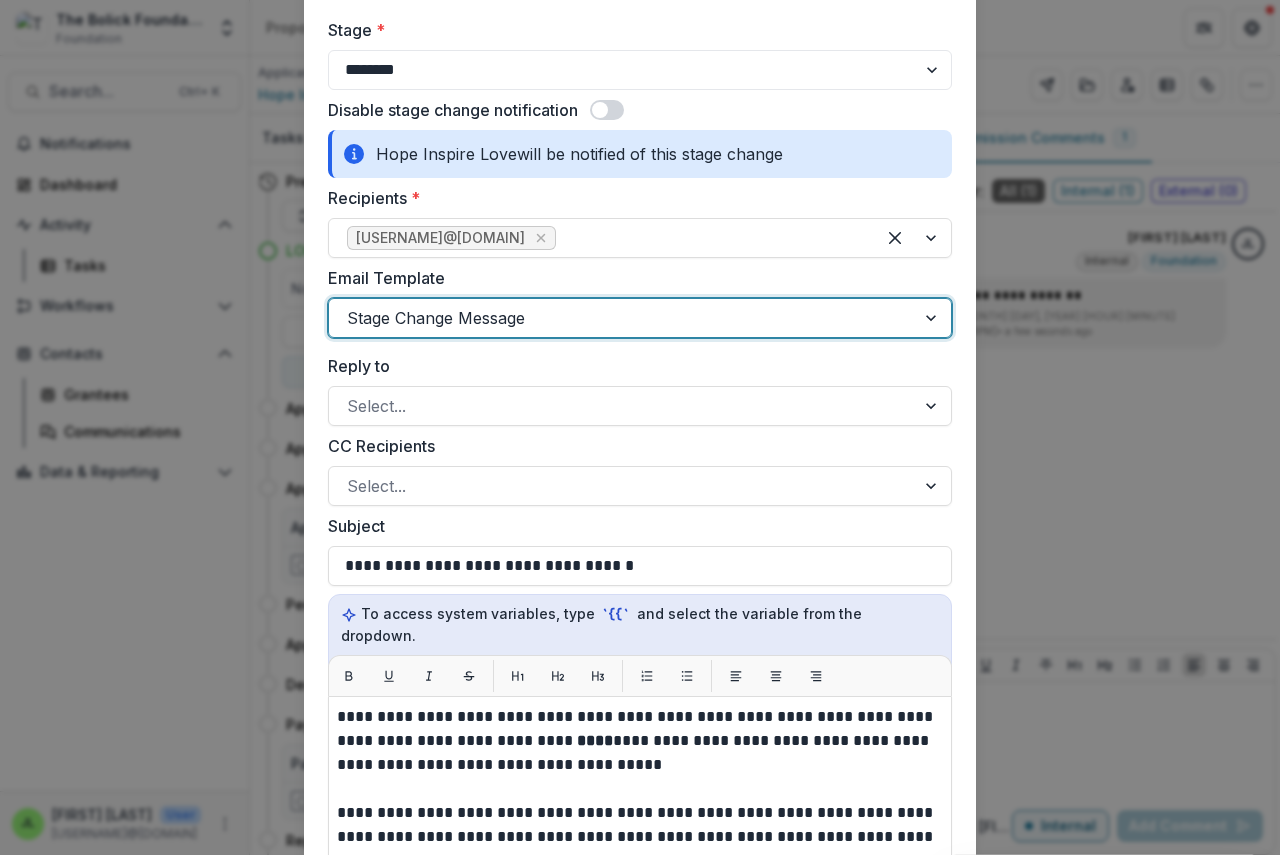 scroll, scrollTop: 300, scrollLeft: 0, axis: vertical 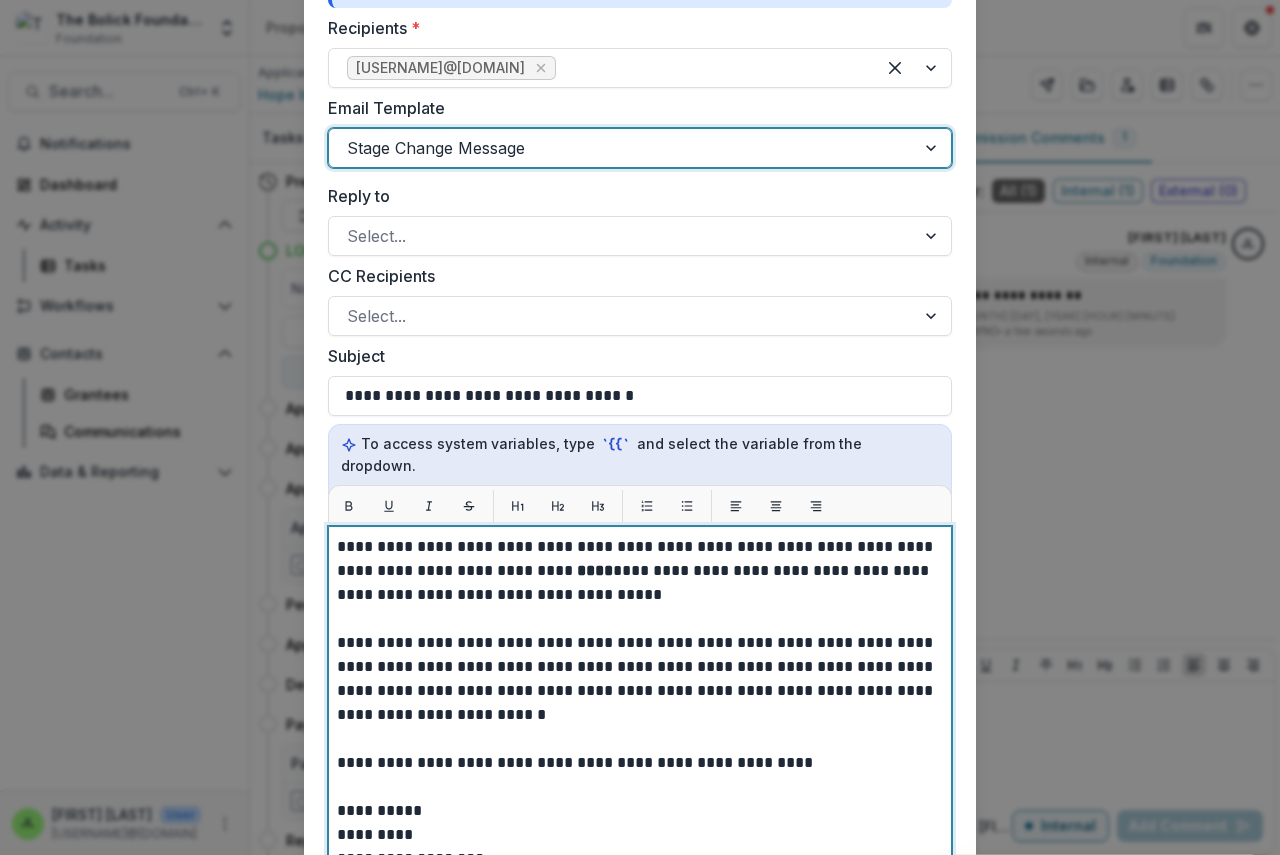 click on "**********" at bounding box center (640, 571) 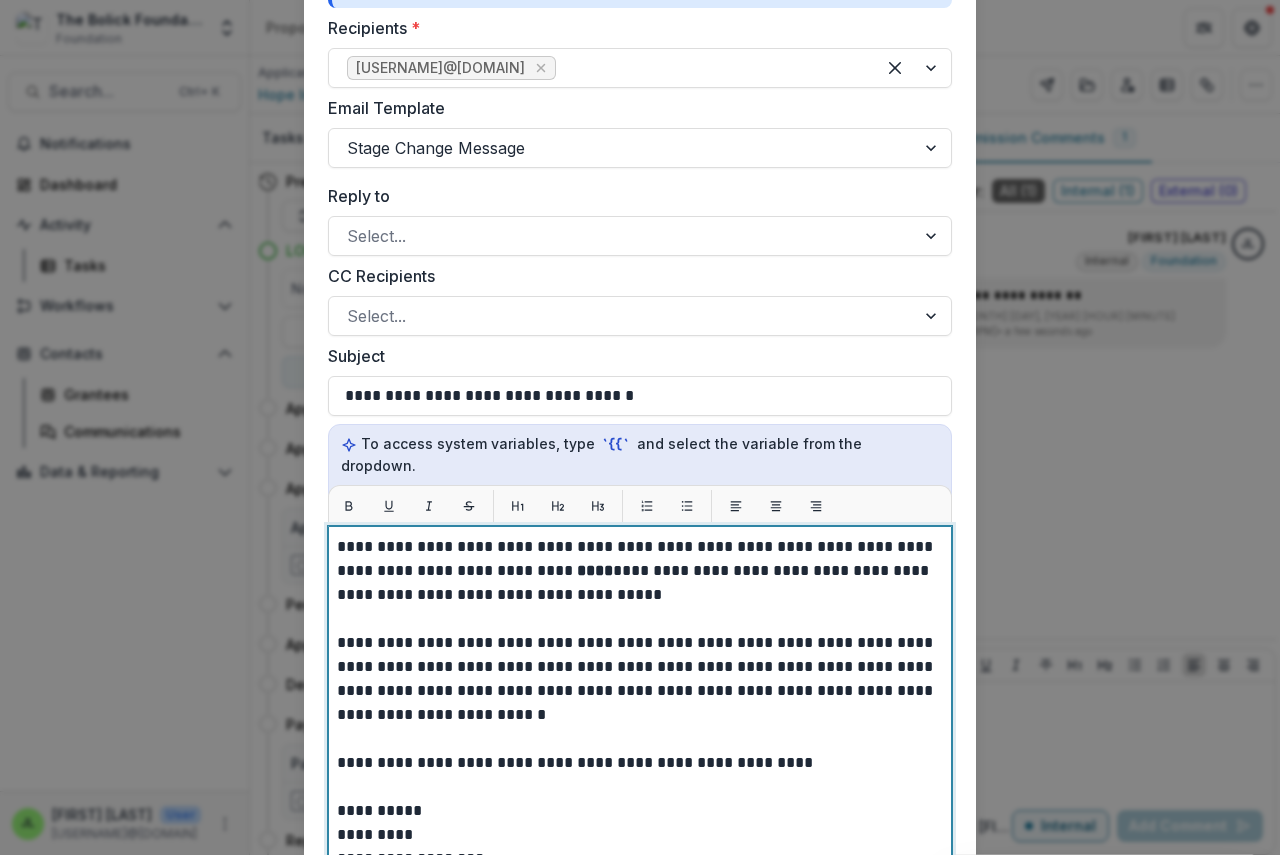 type 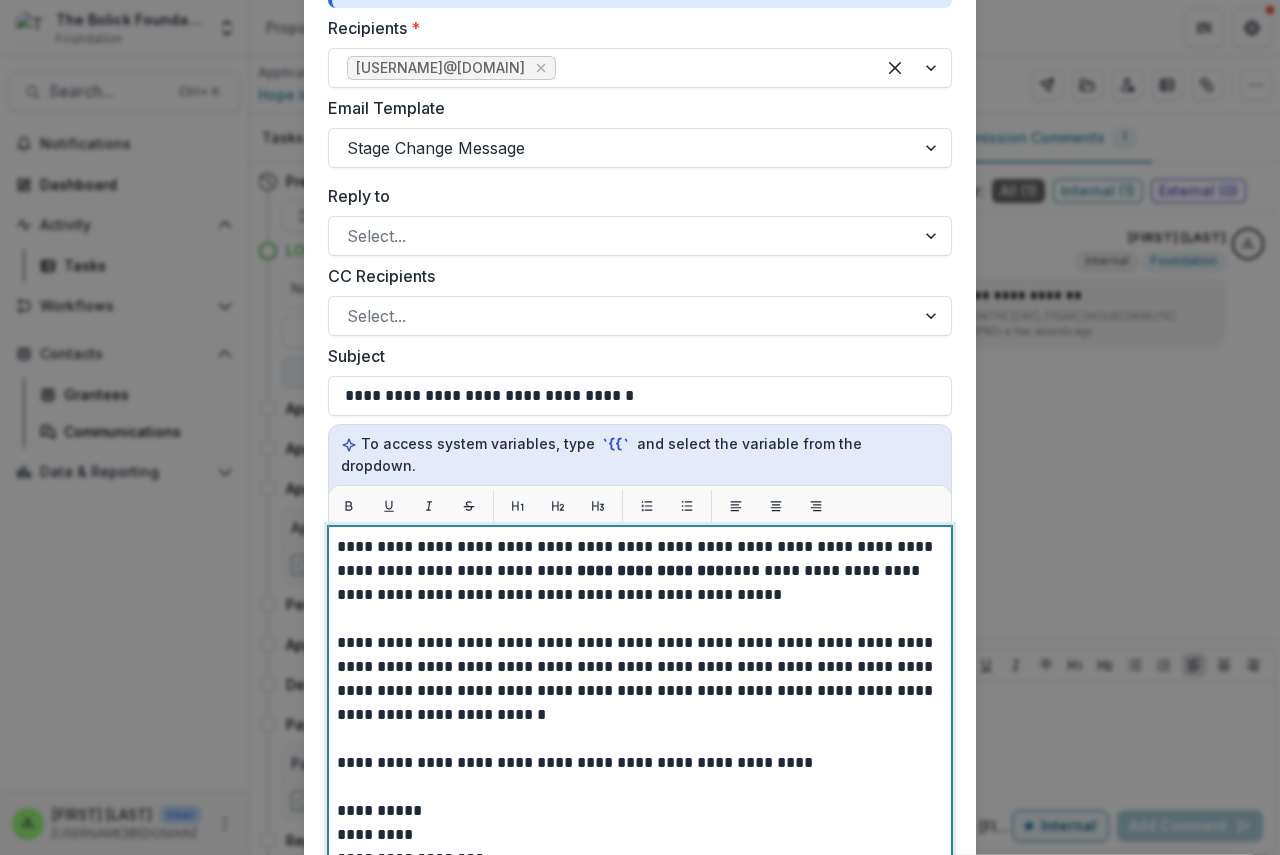 click on "**********" at bounding box center (650, 570) 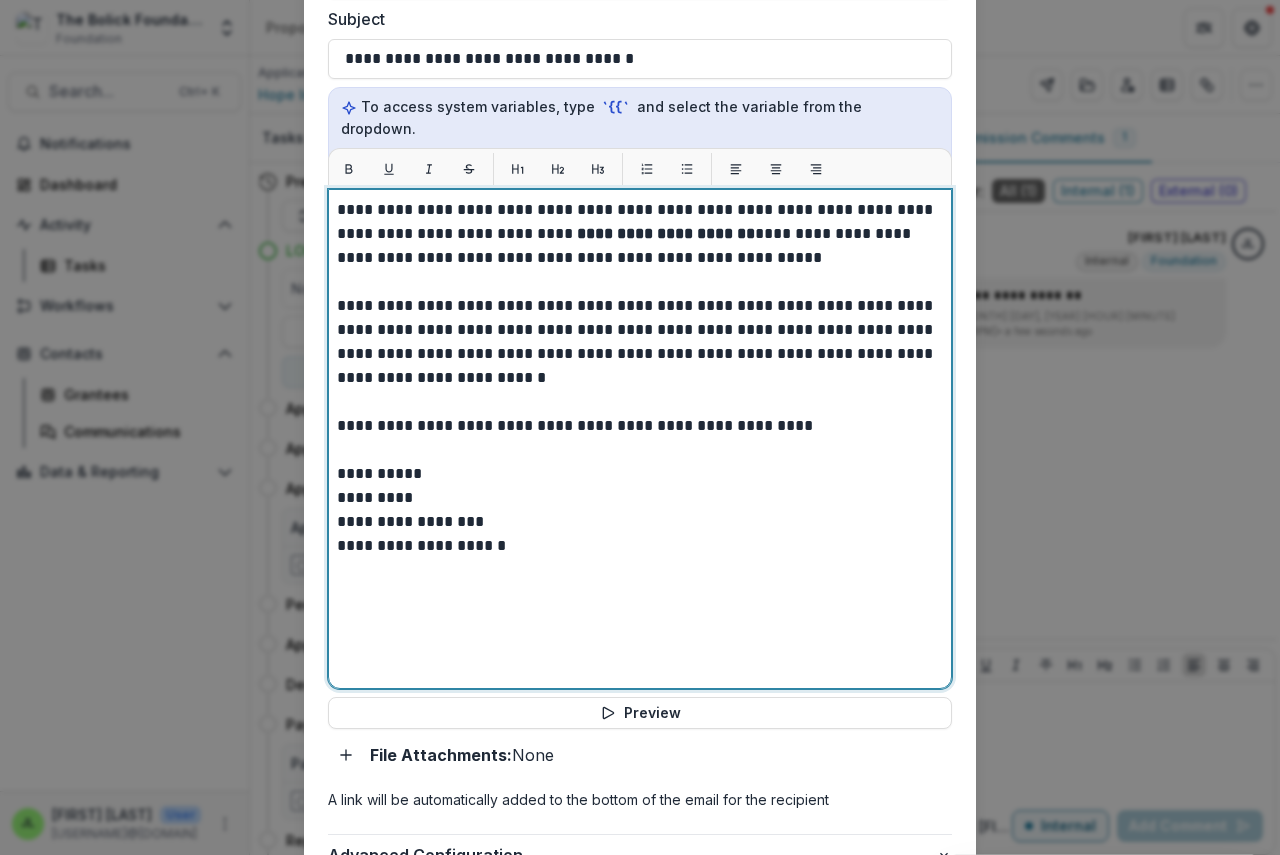 scroll, scrollTop: 798, scrollLeft: 0, axis: vertical 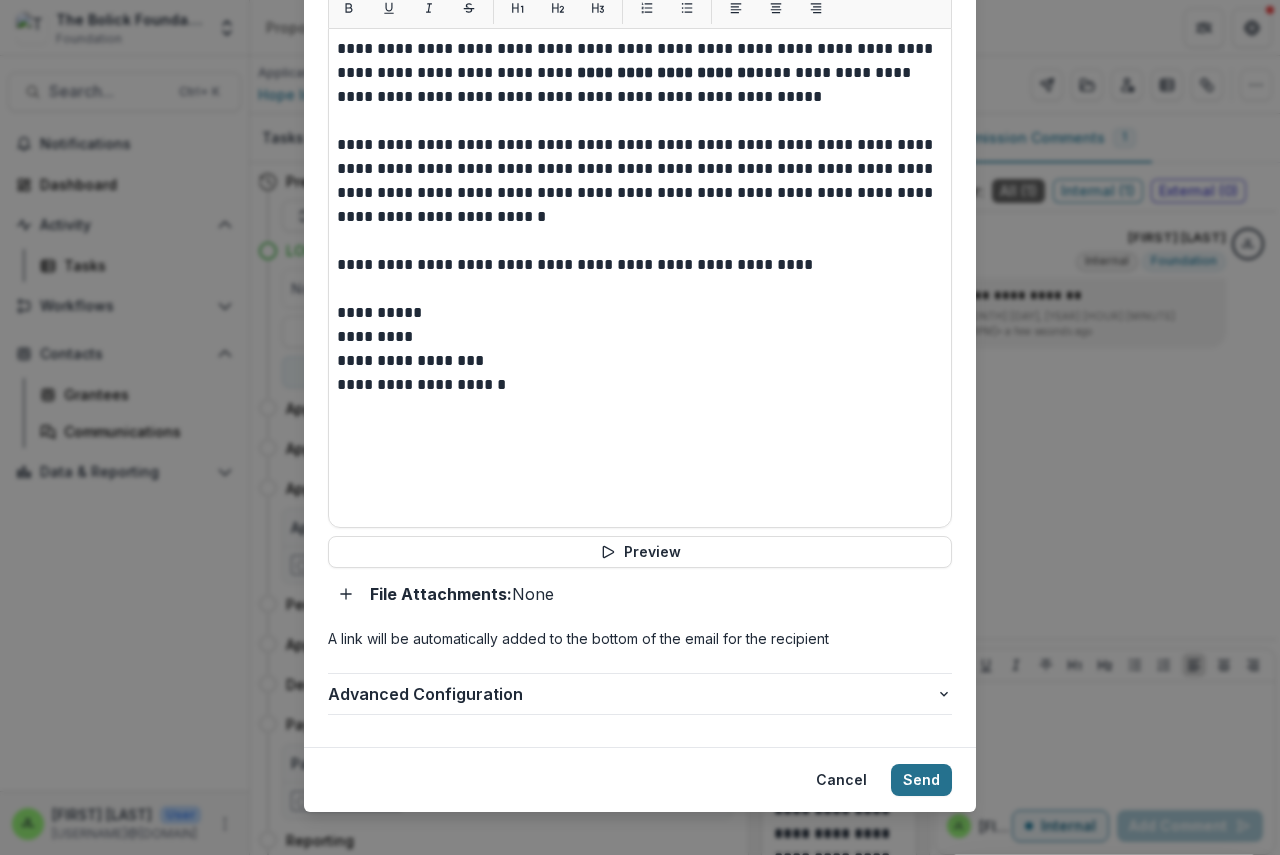 click on "Send" at bounding box center [921, 780] 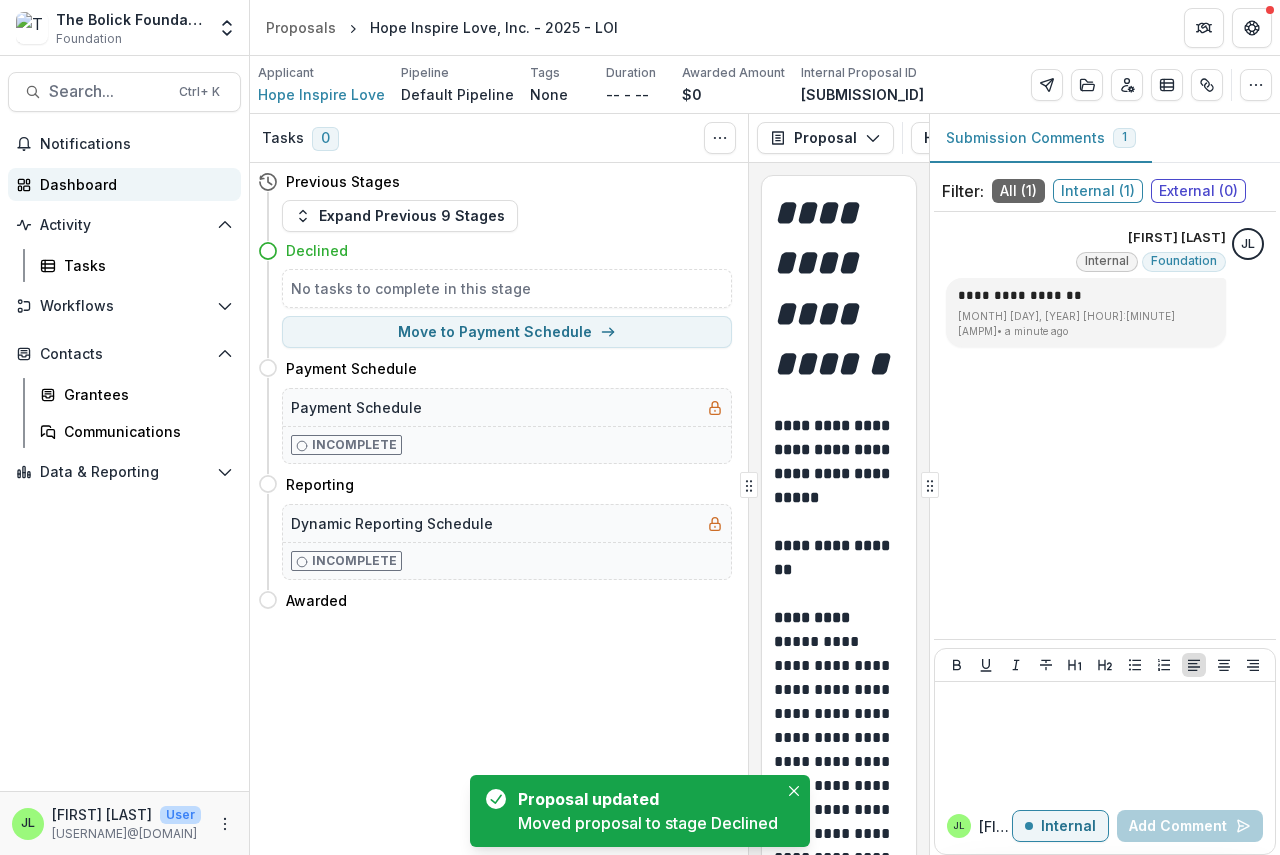 click on "Dashboard" at bounding box center (132, 184) 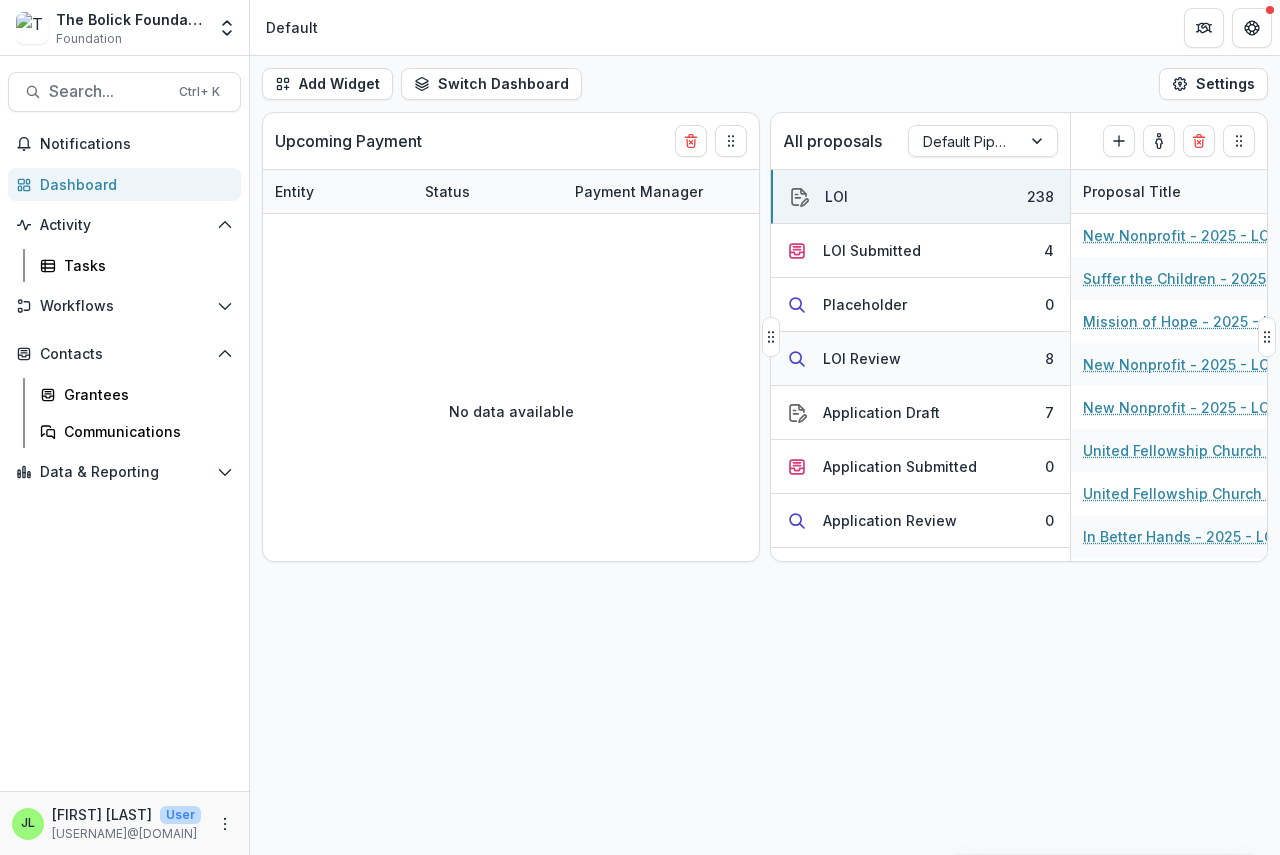 click on "LOI Review" at bounding box center (862, 358) 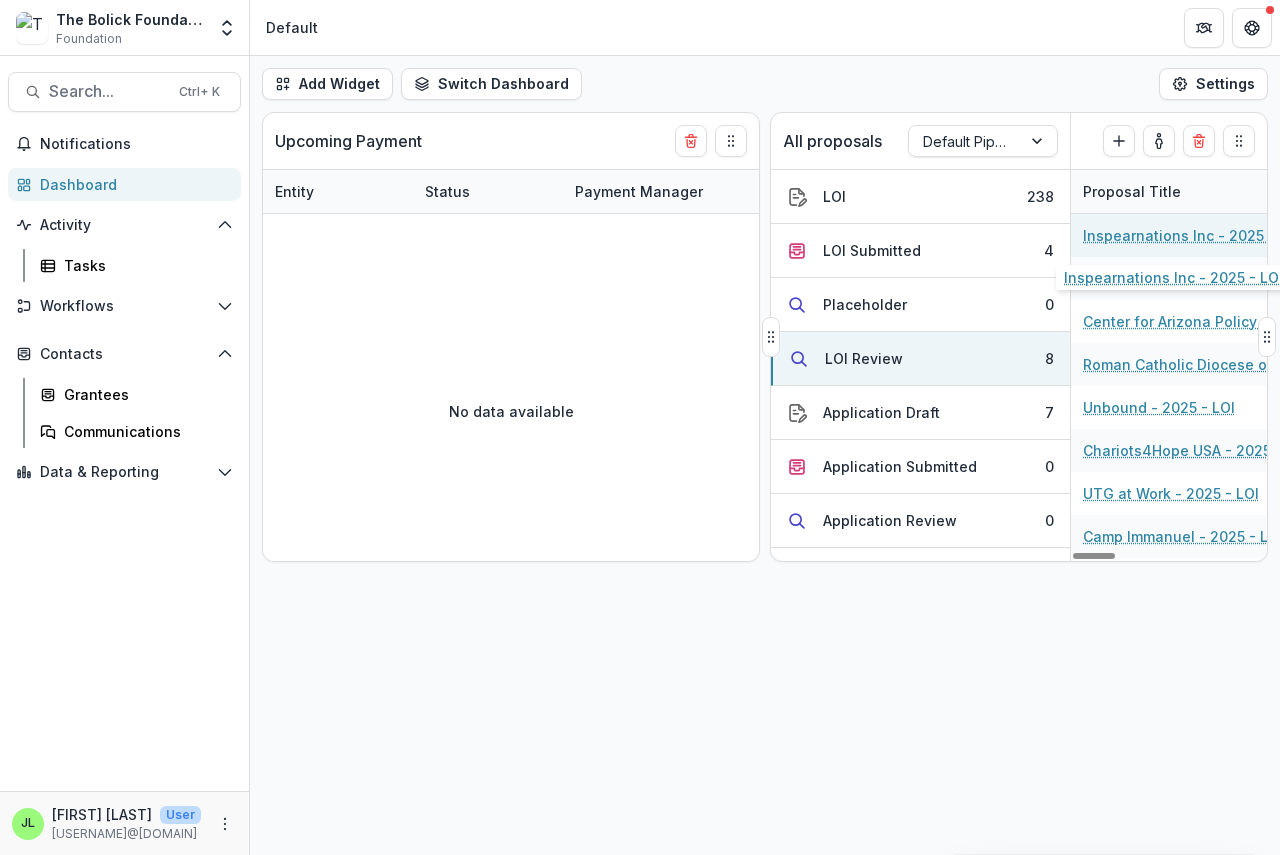 click on "Inspearnations Inc - 2025 - LOI" at bounding box center [1192, 235] 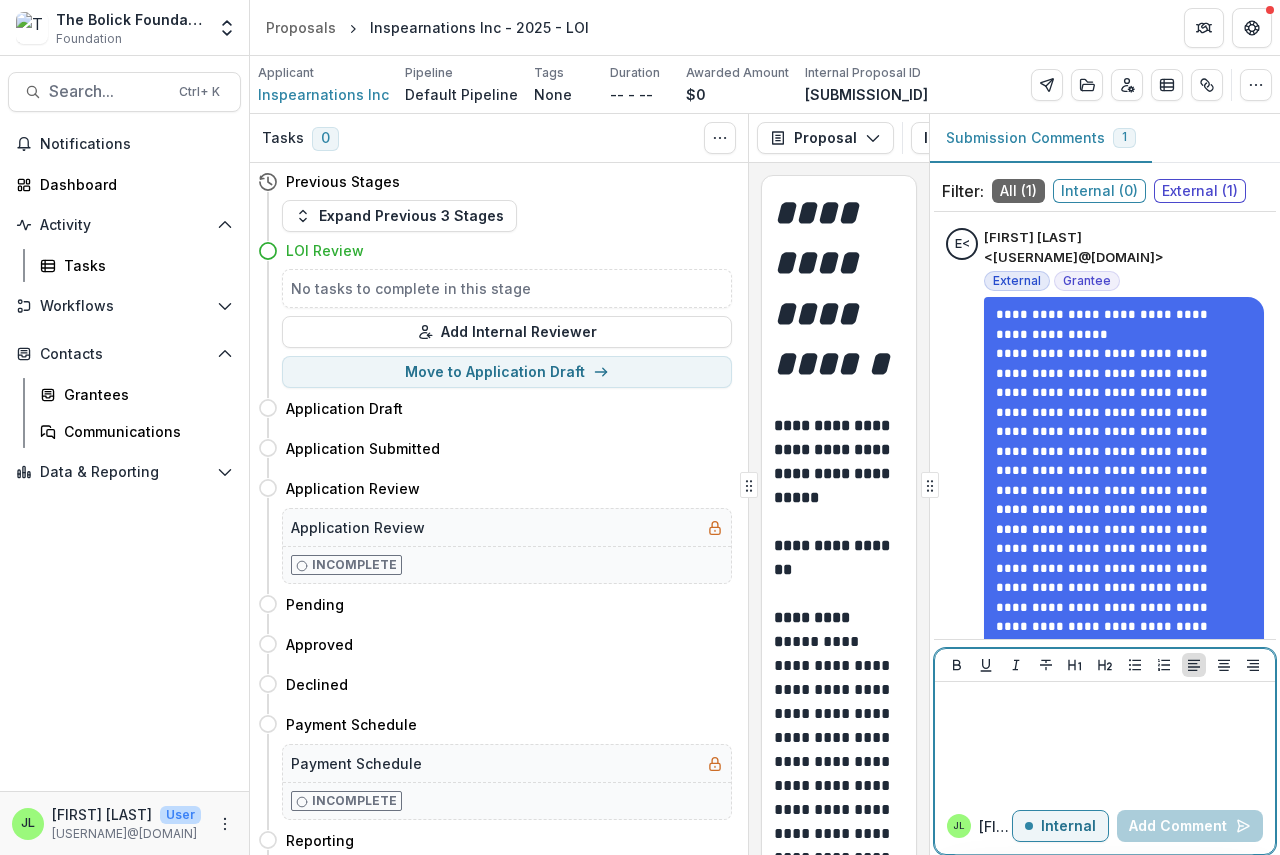 click at bounding box center [1105, 740] 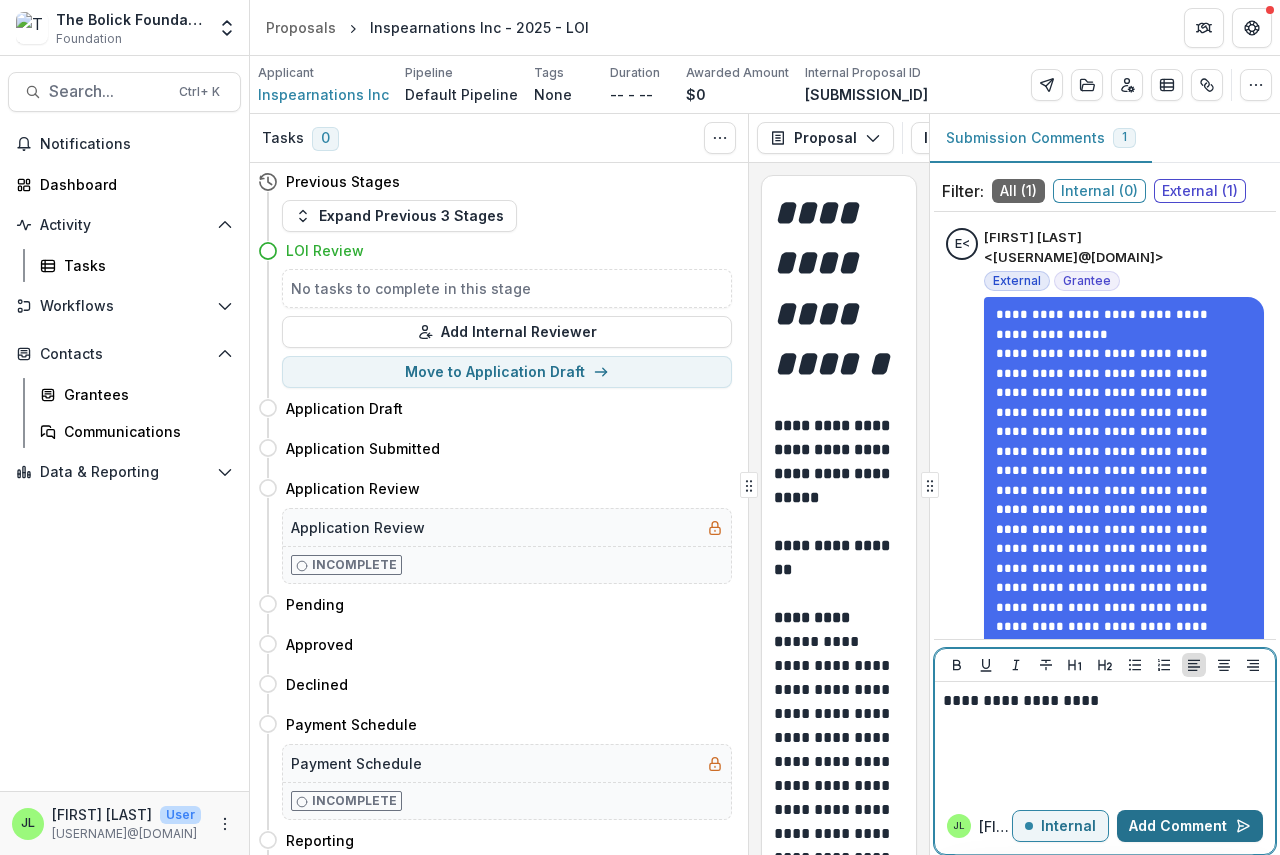 click on "Add Comment" at bounding box center (1190, 826) 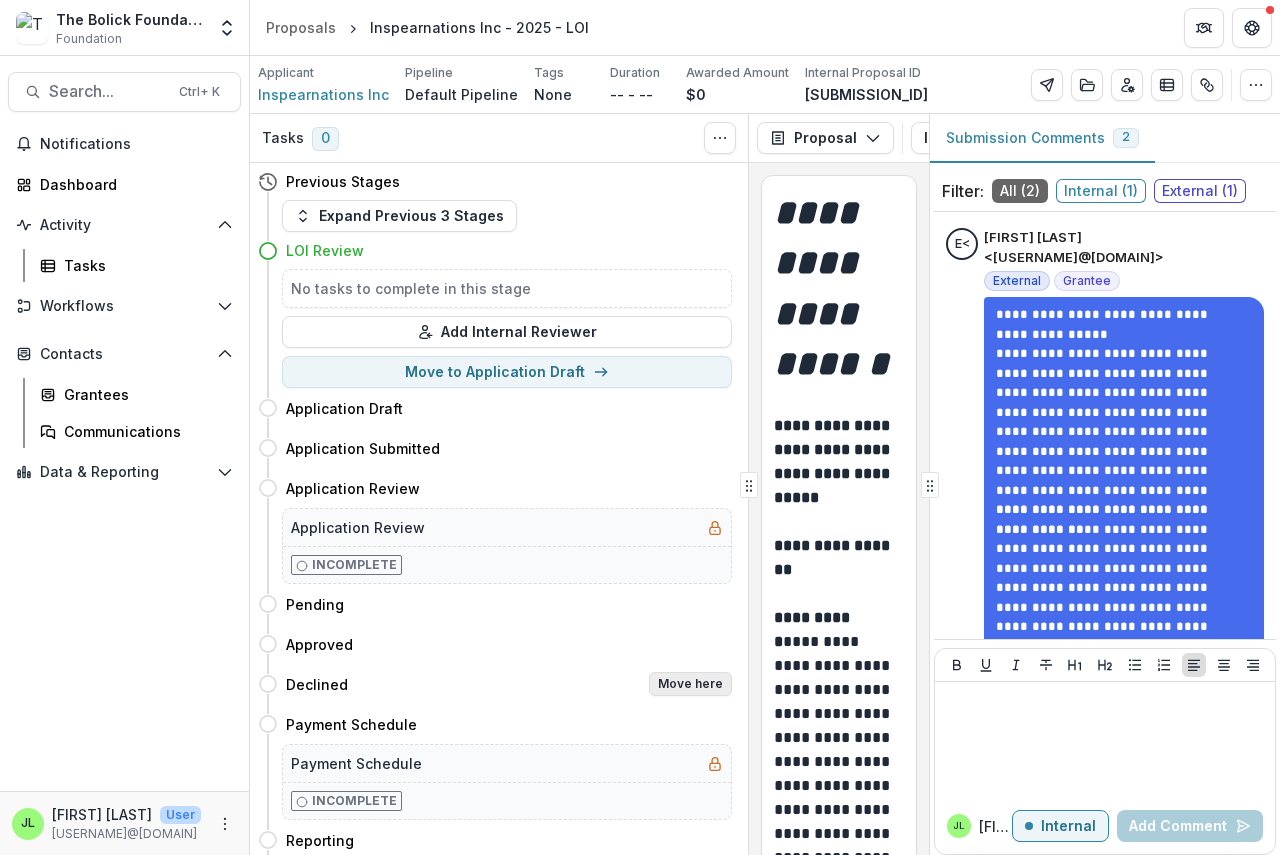 click on "Move here" at bounding box center (690, 684) 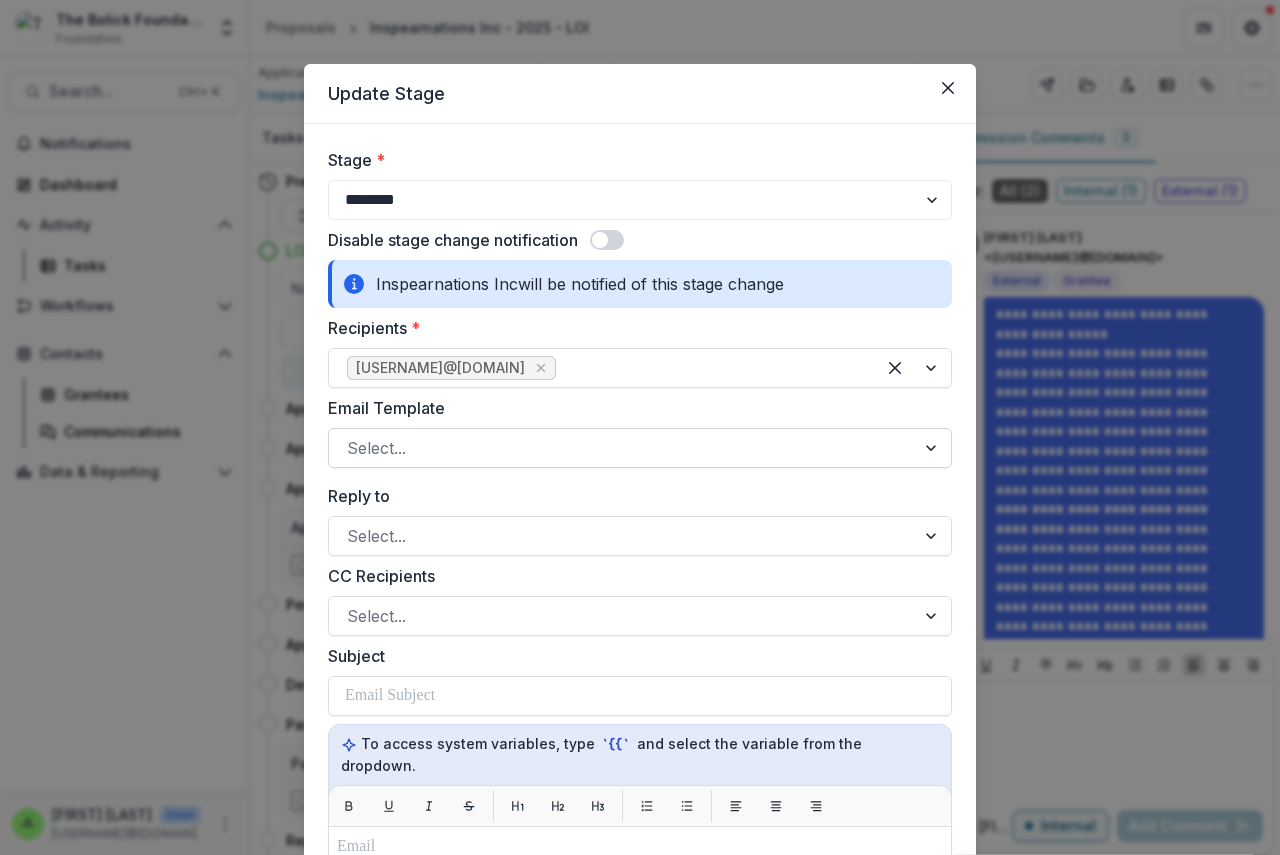 click at bounding box center [622, 448] 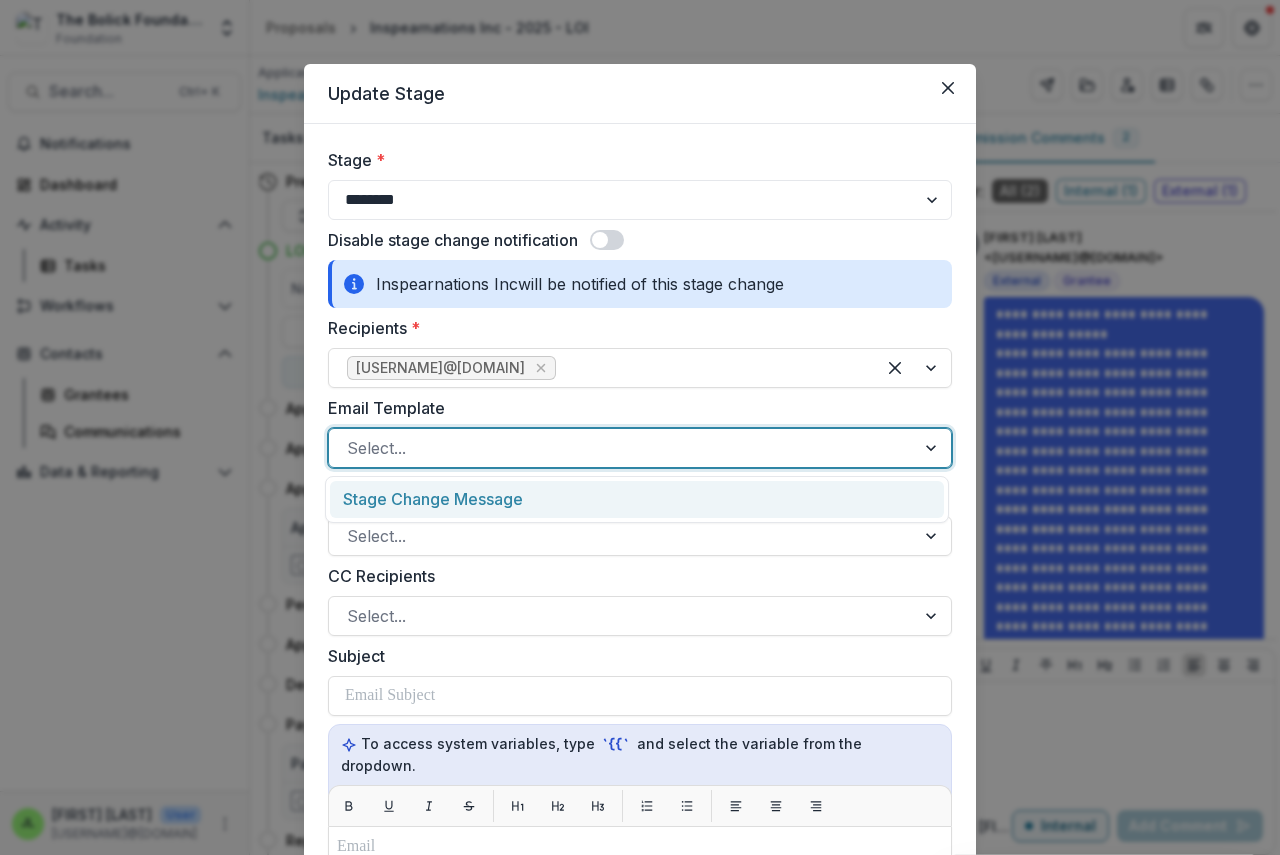 click on "Stage Change Message" at bounding box center (637, 499) 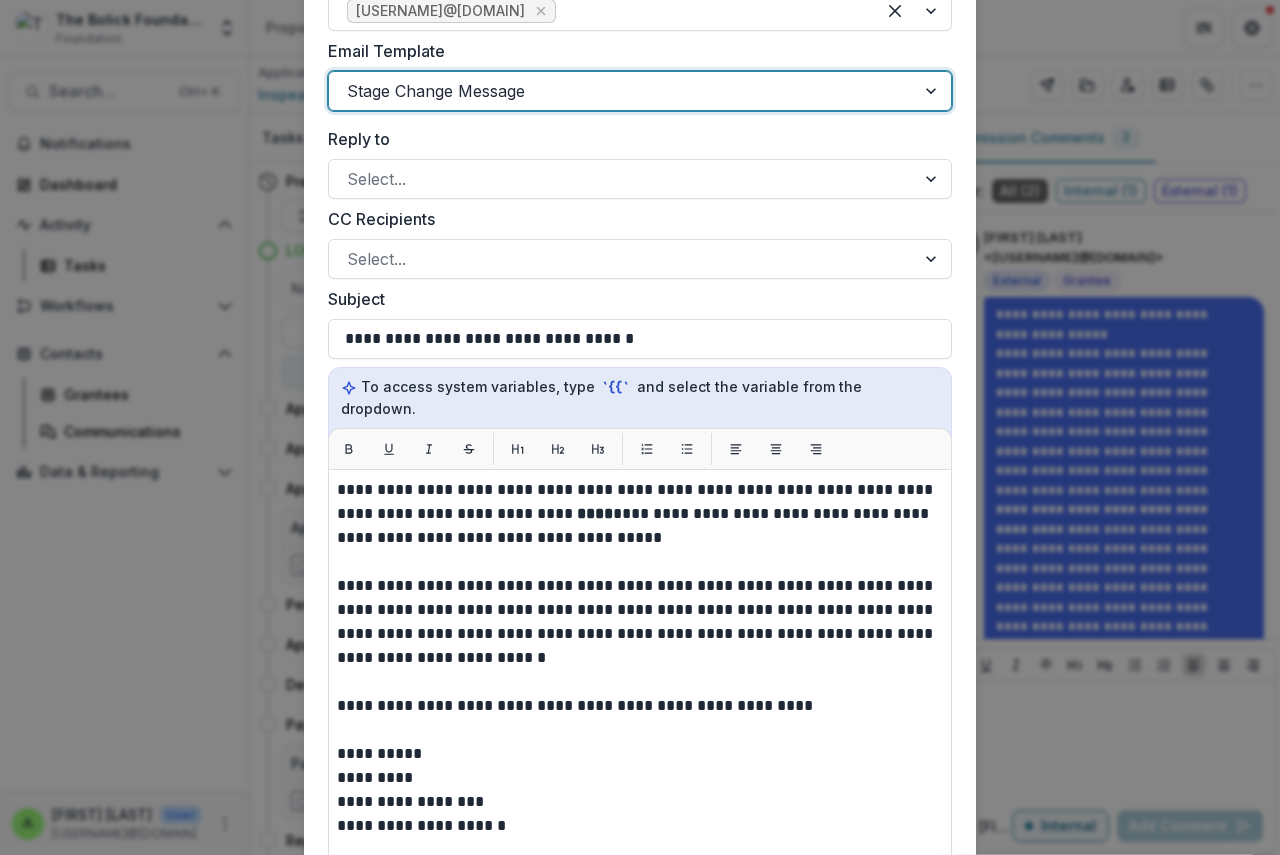scroll, scrollTop: 400, scrollLeft: 0, axis: vertical 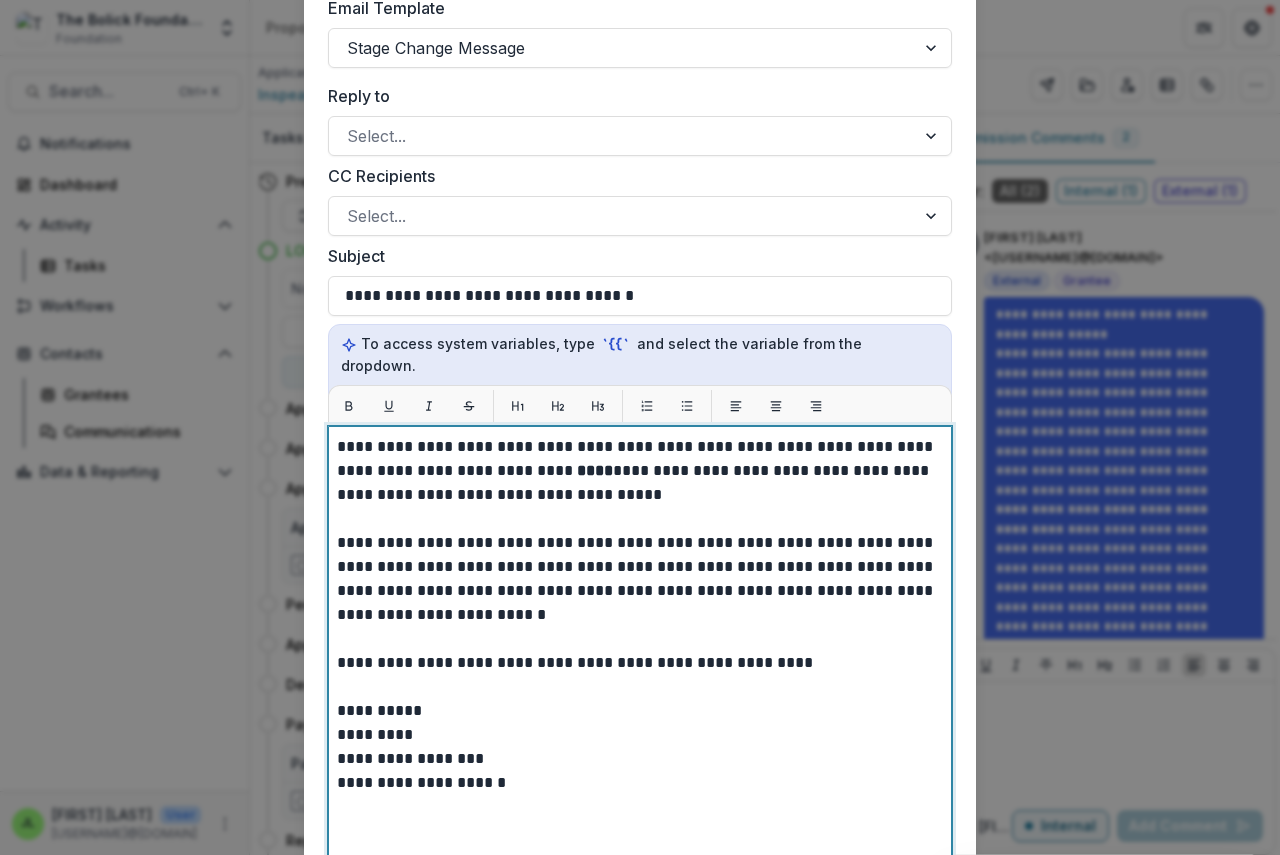 click on "****" at bounding box center [595, 470] 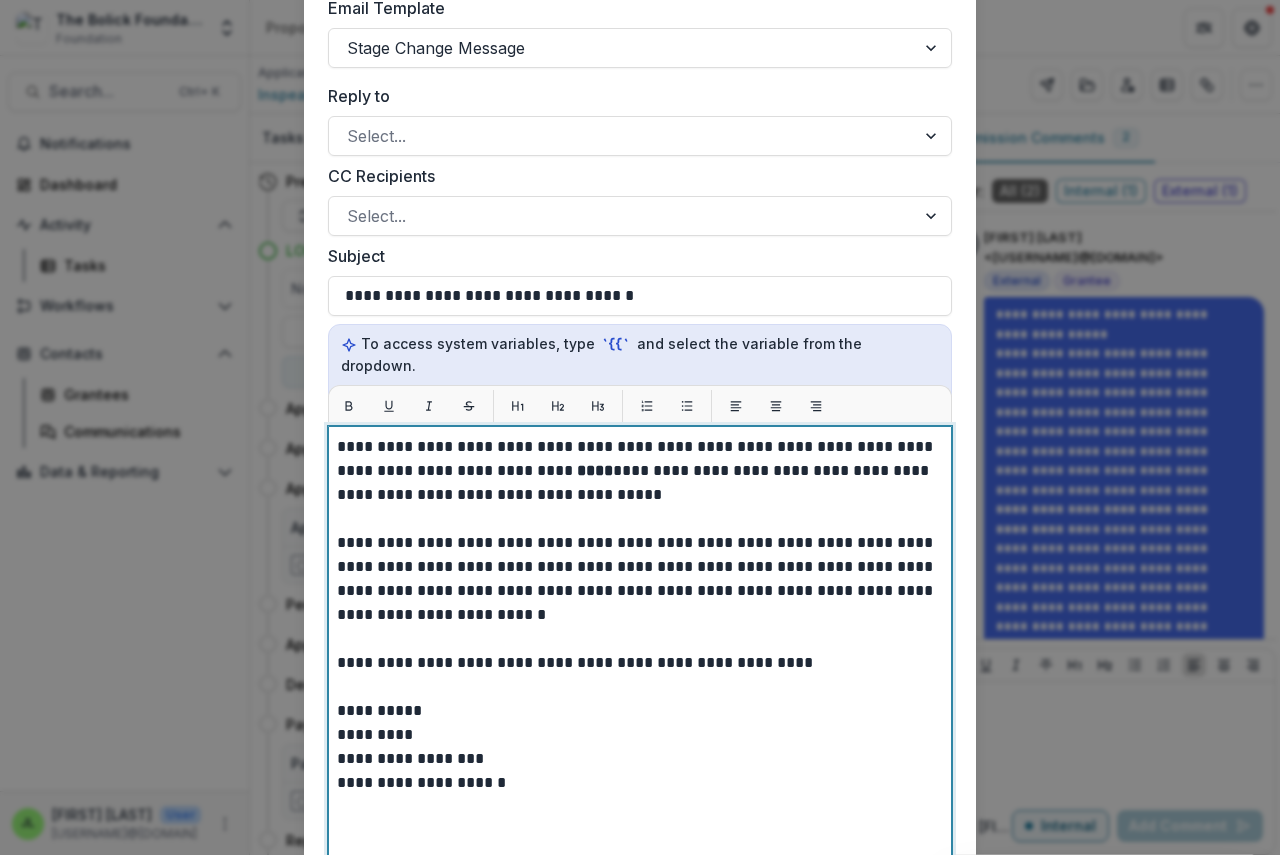 type 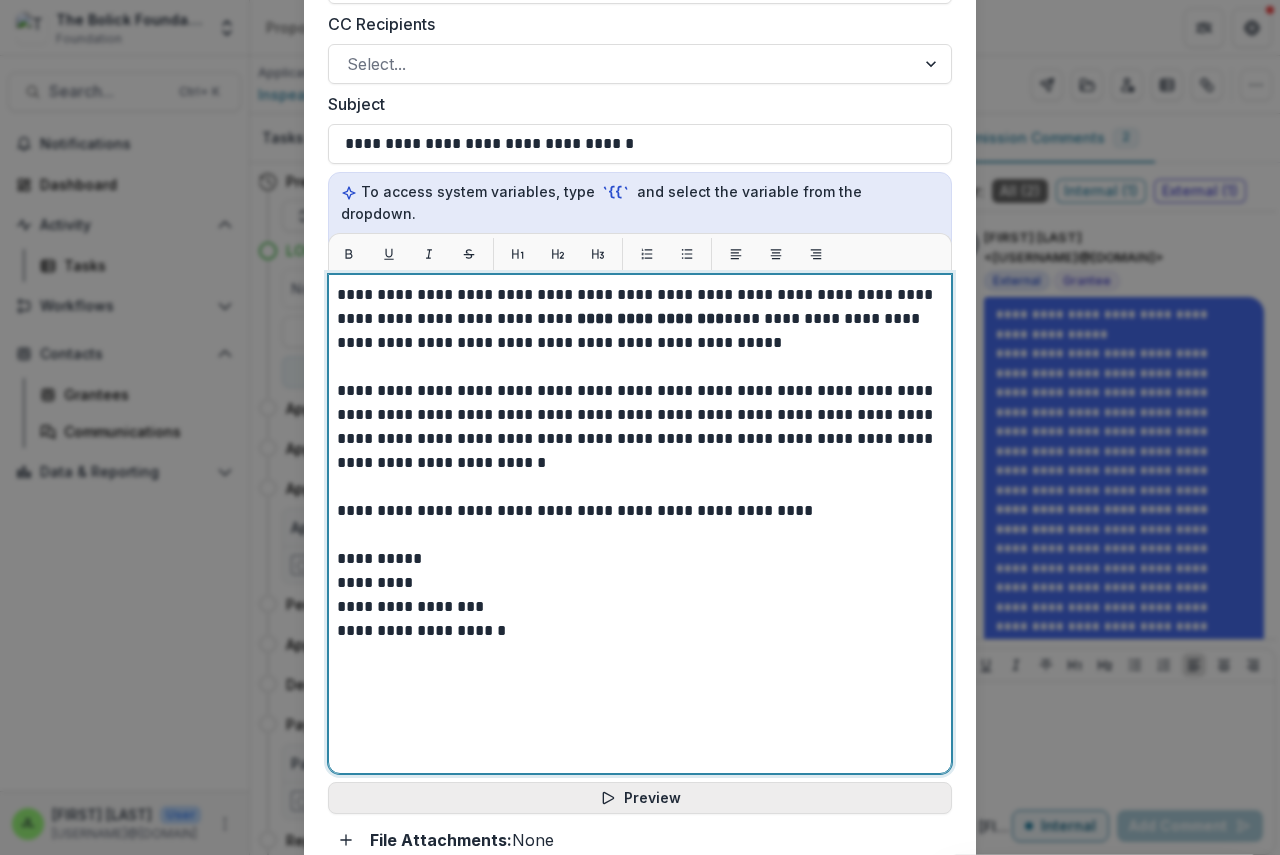 scroll, scrollTop: 798, scrollLeft: 0, axis: vertical 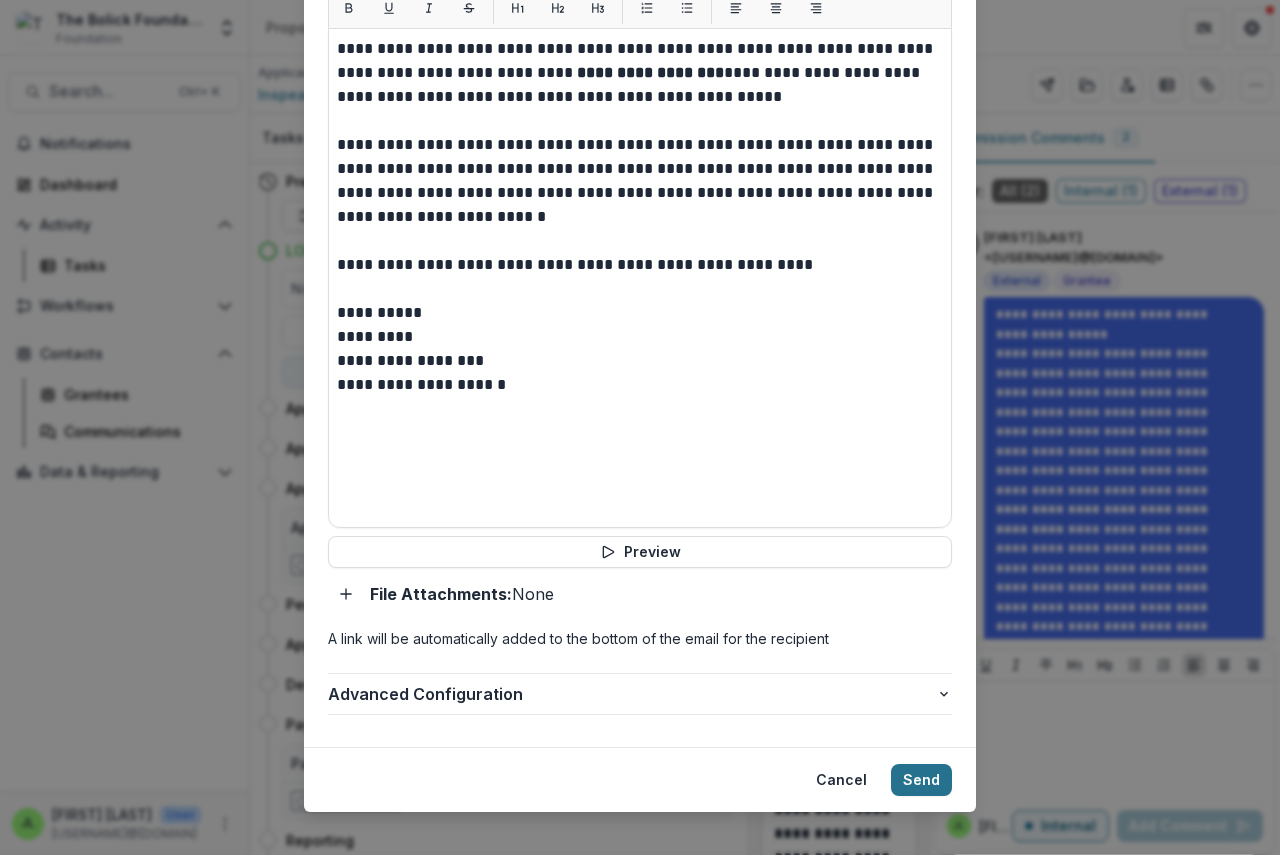 click on "Send" at bounding box center (921, 780) 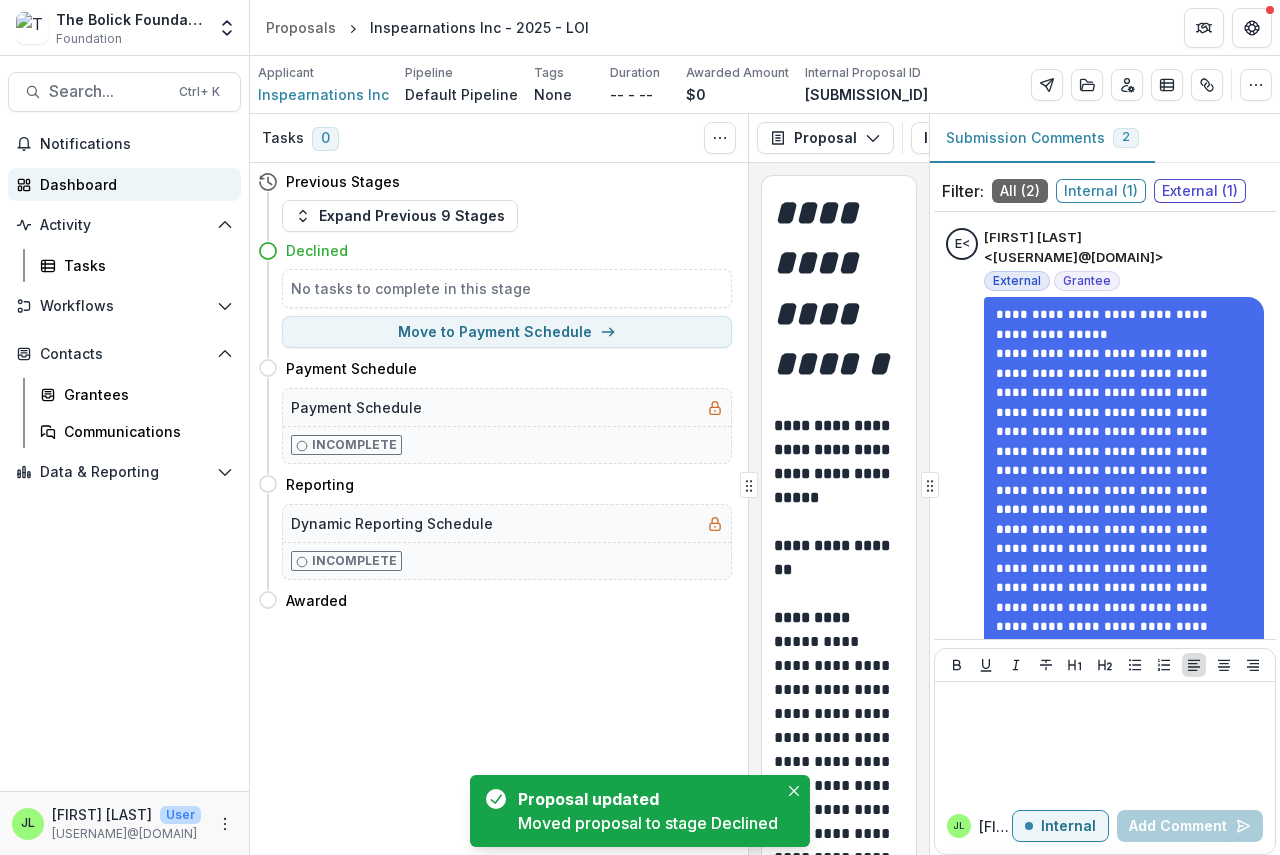 click on "Dashboard" at bounding box center (132, 184) 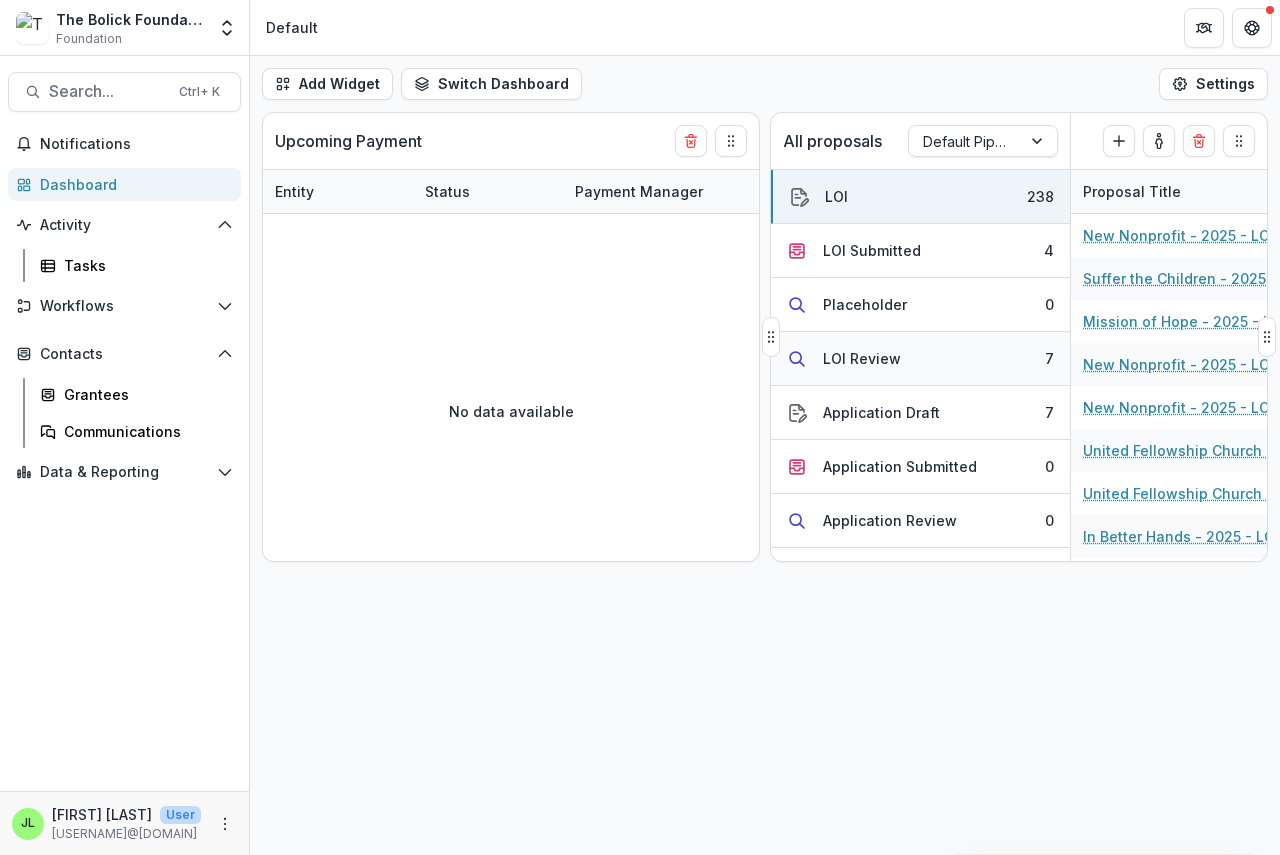 click on "LOI Review" at bounding box center [862, 358] 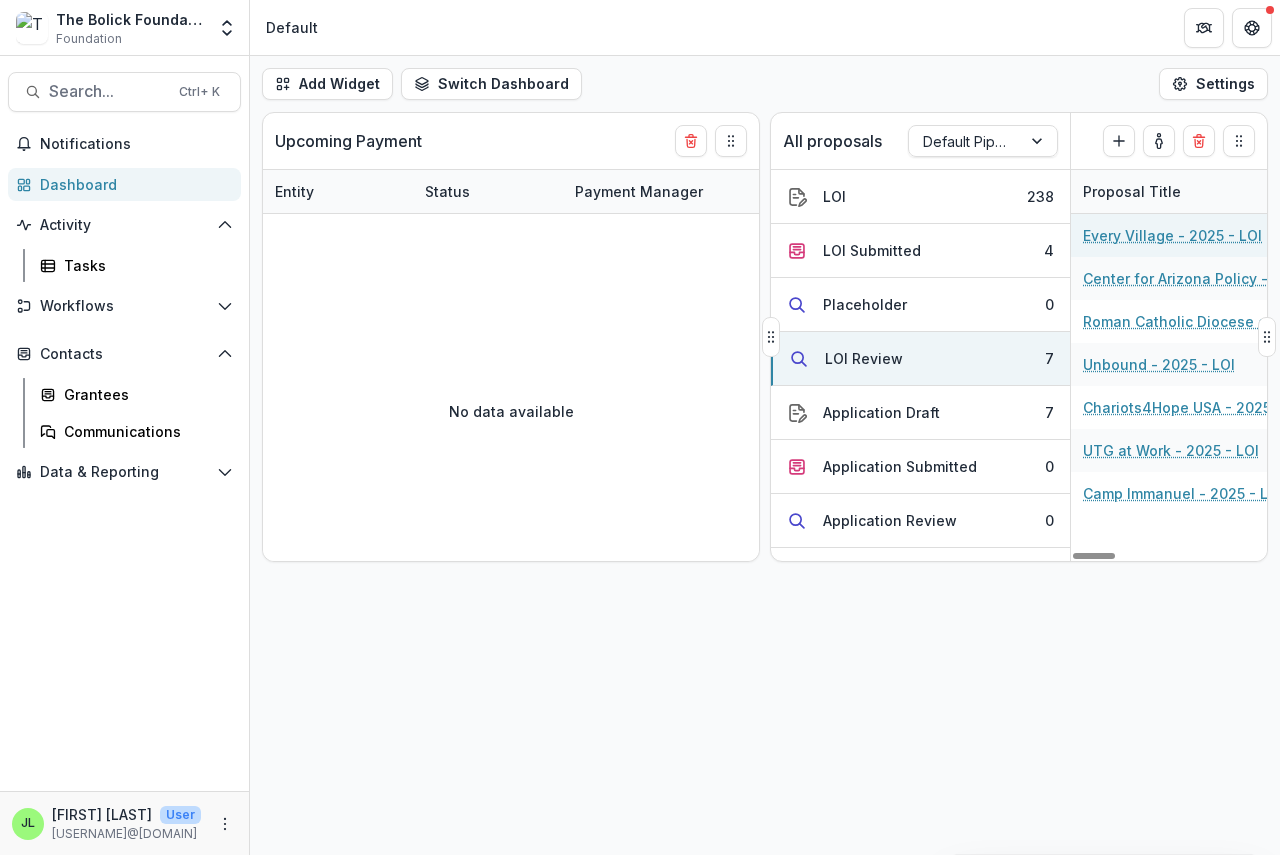 click on "Every Village - 2025 - LOI" at bounding box center (1172, 235) 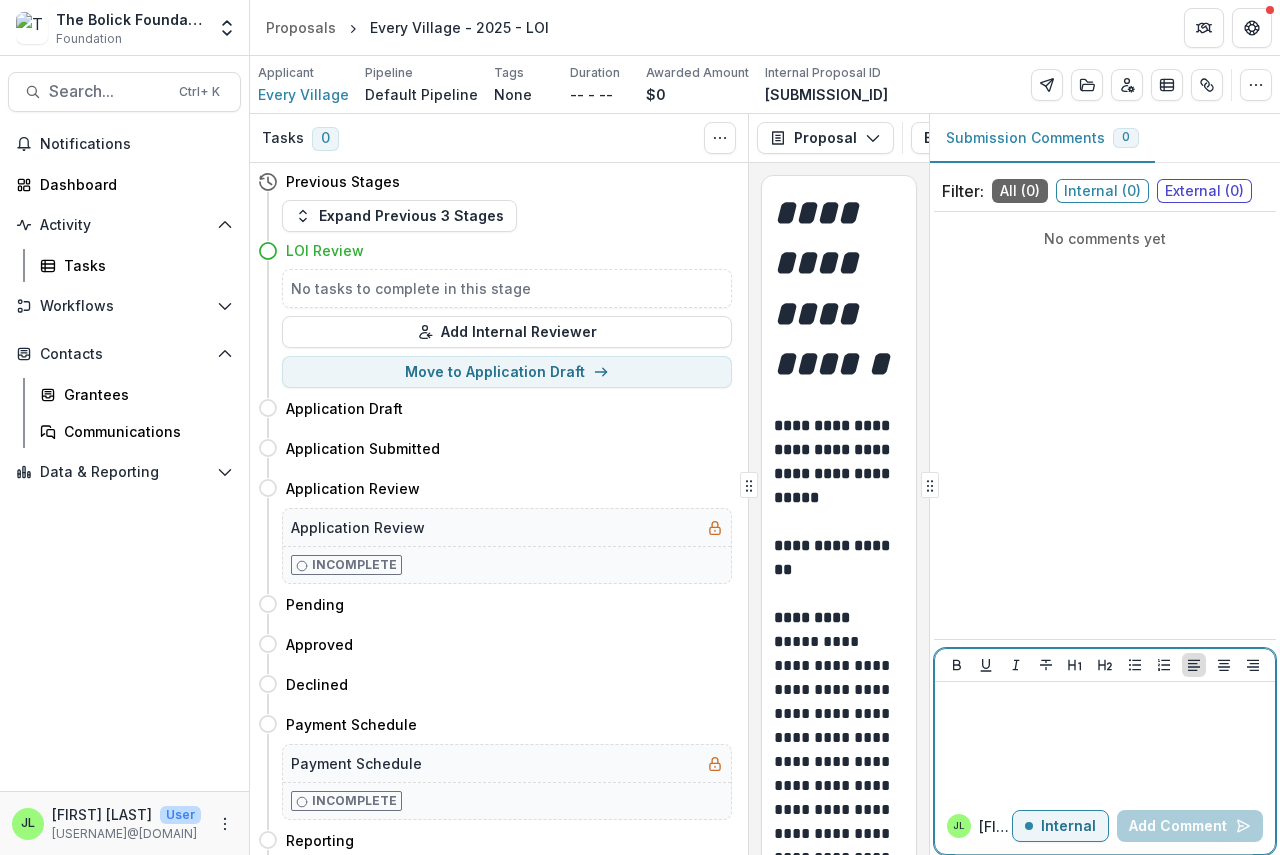 click at bounding box center (1105, 740) 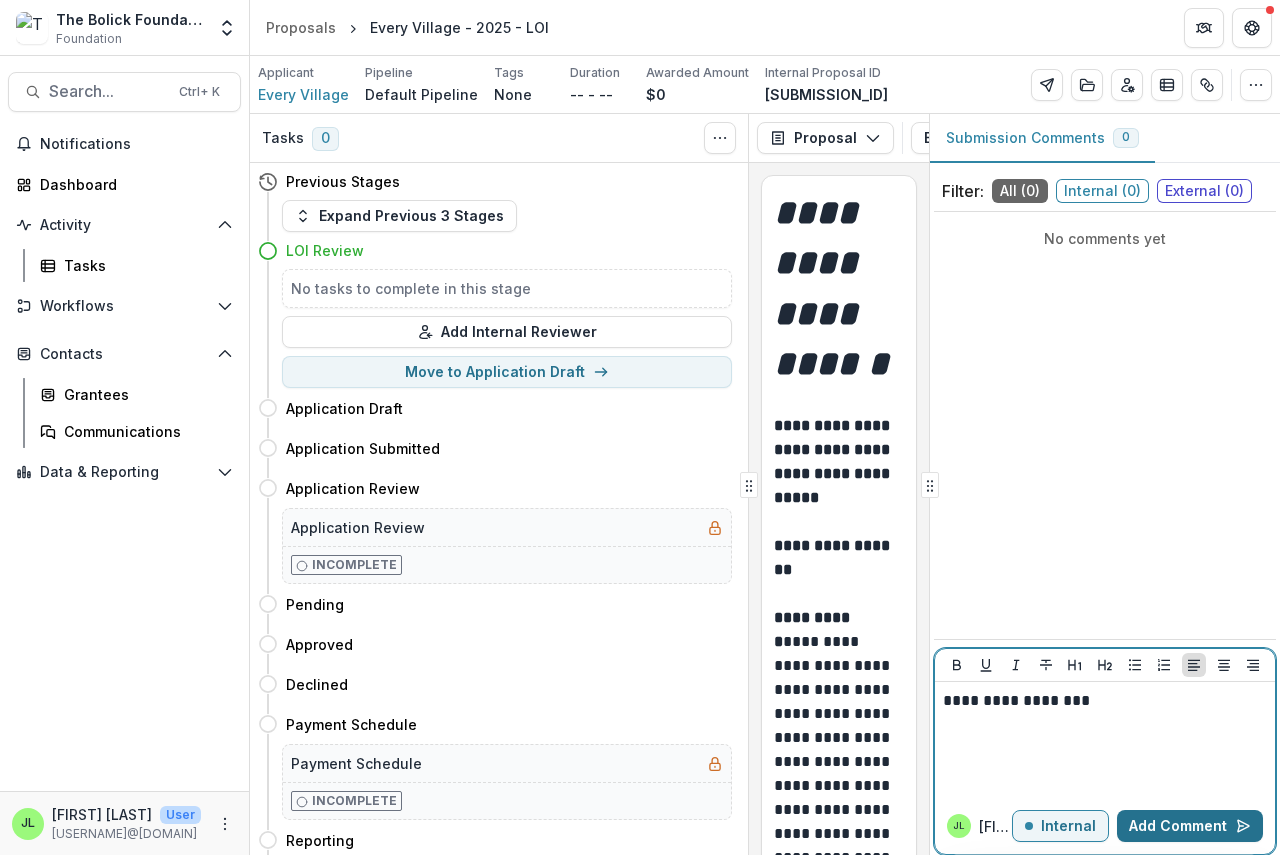click on "Add Comment" at bounding box center (1190, 826) 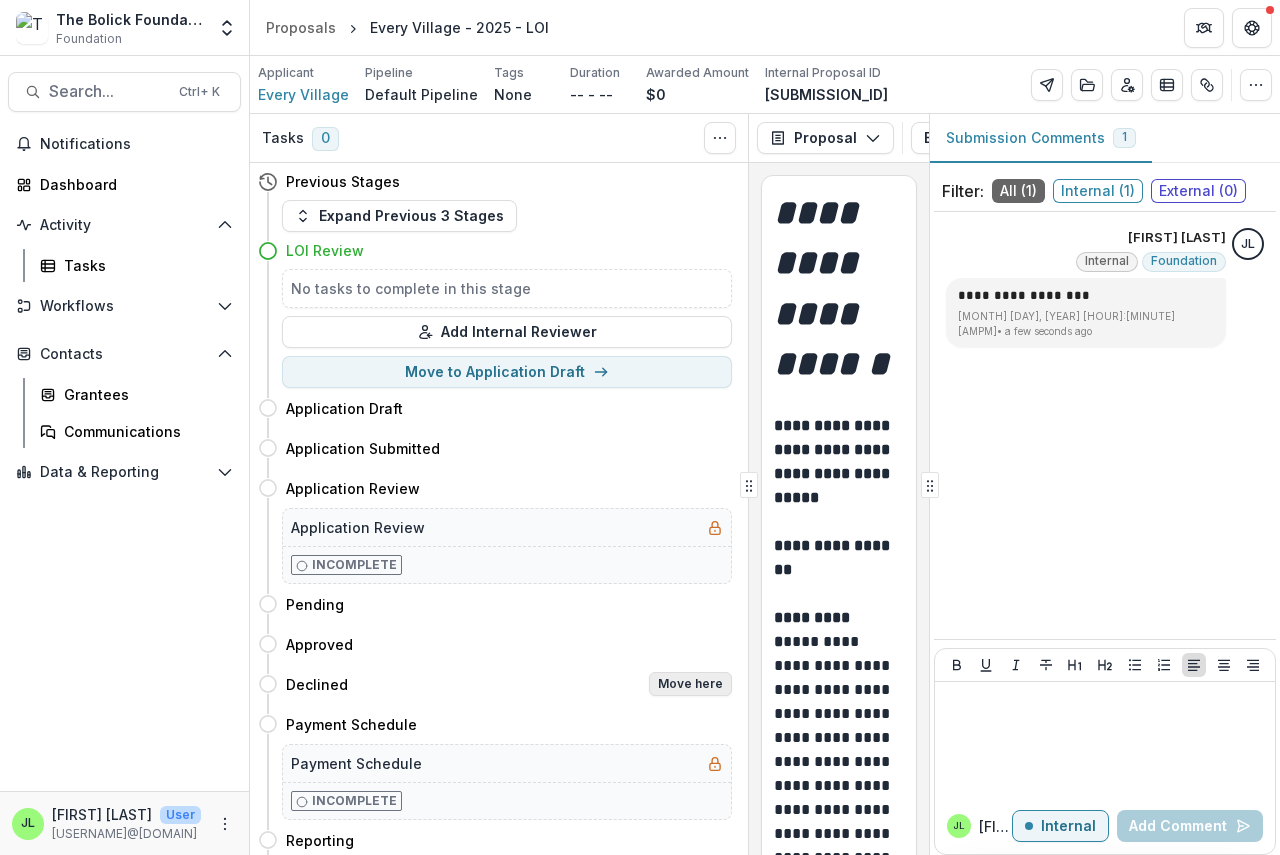 click on "Move here" at bounding box center (690, 684) 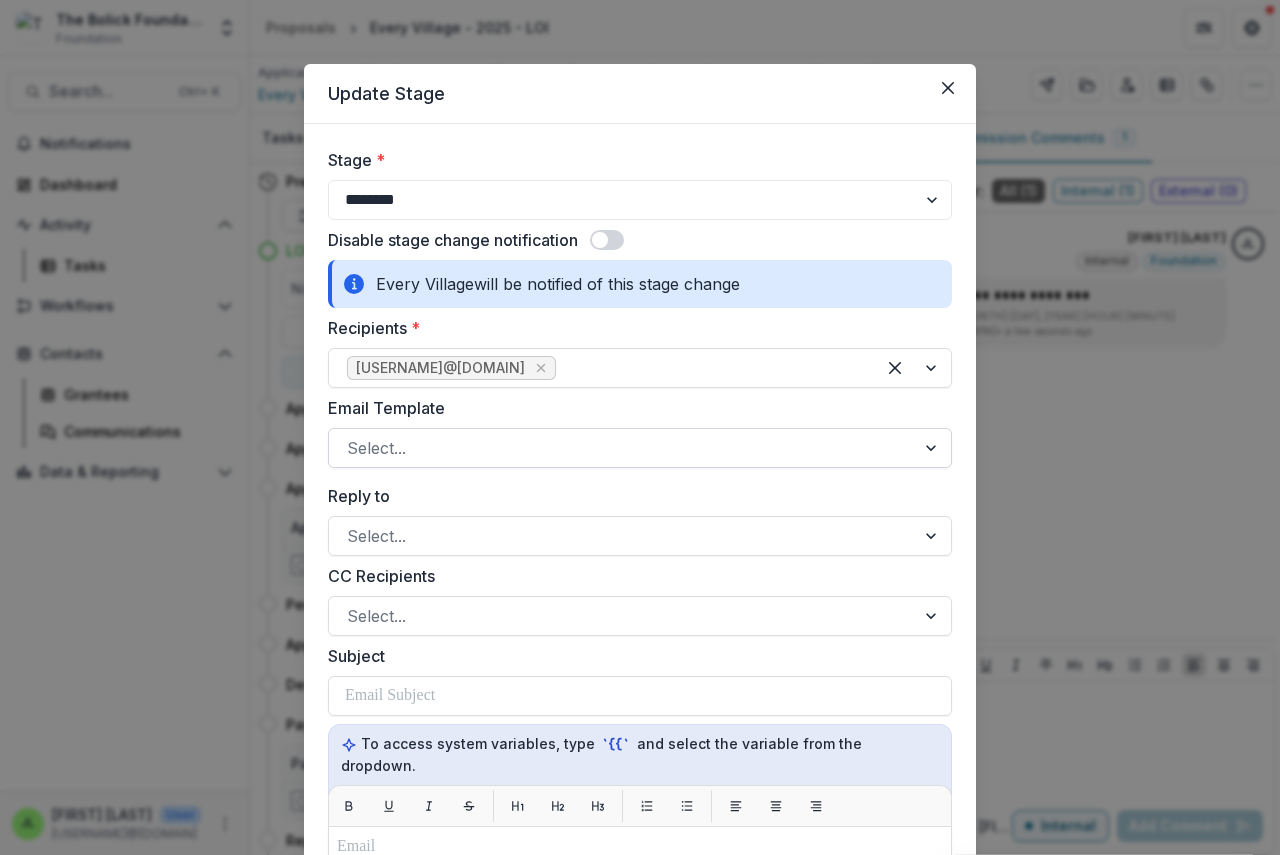 click at bounding box center (622, 448) 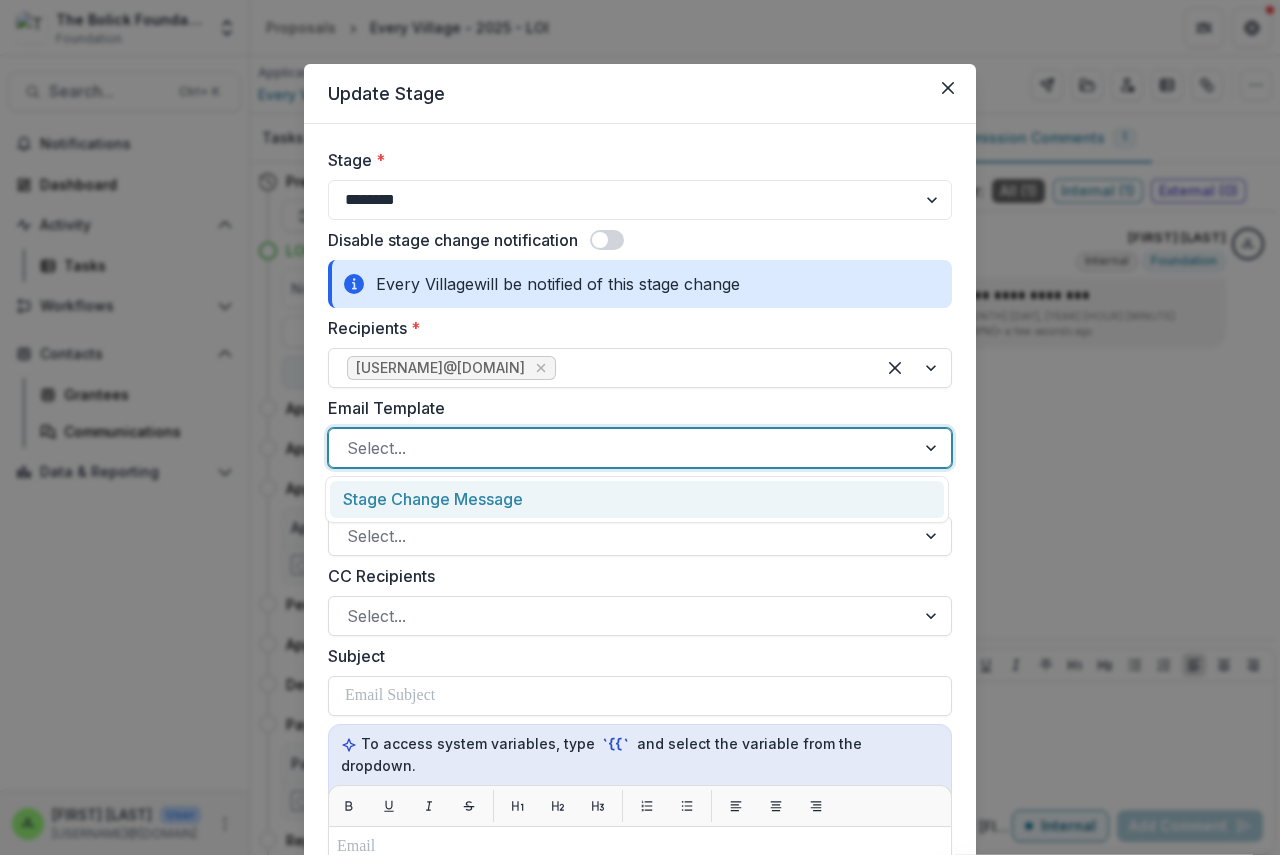 click on "Stage Change Message" at bounding box center (637, 499) 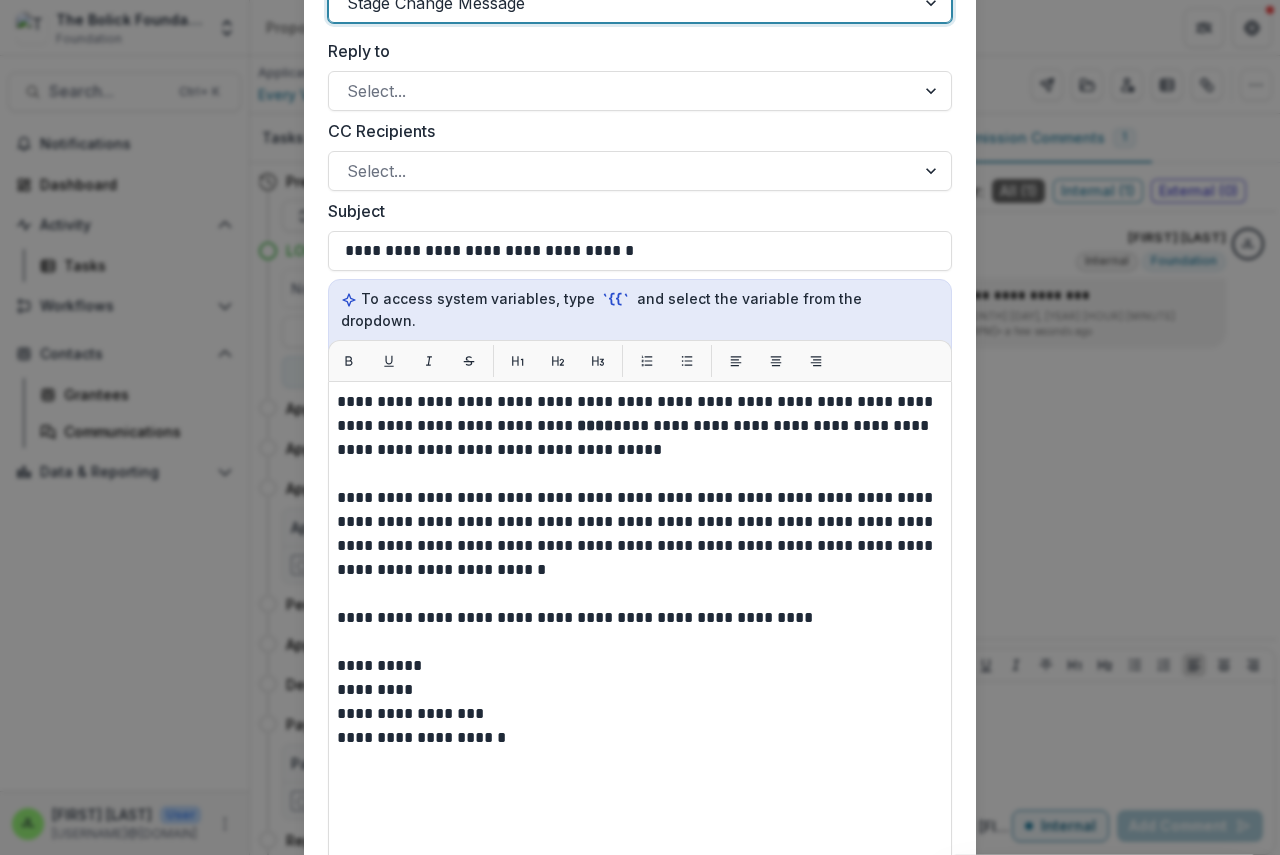 scroll, scrollTop: 400, scrollLeft: 0, axis: vertical 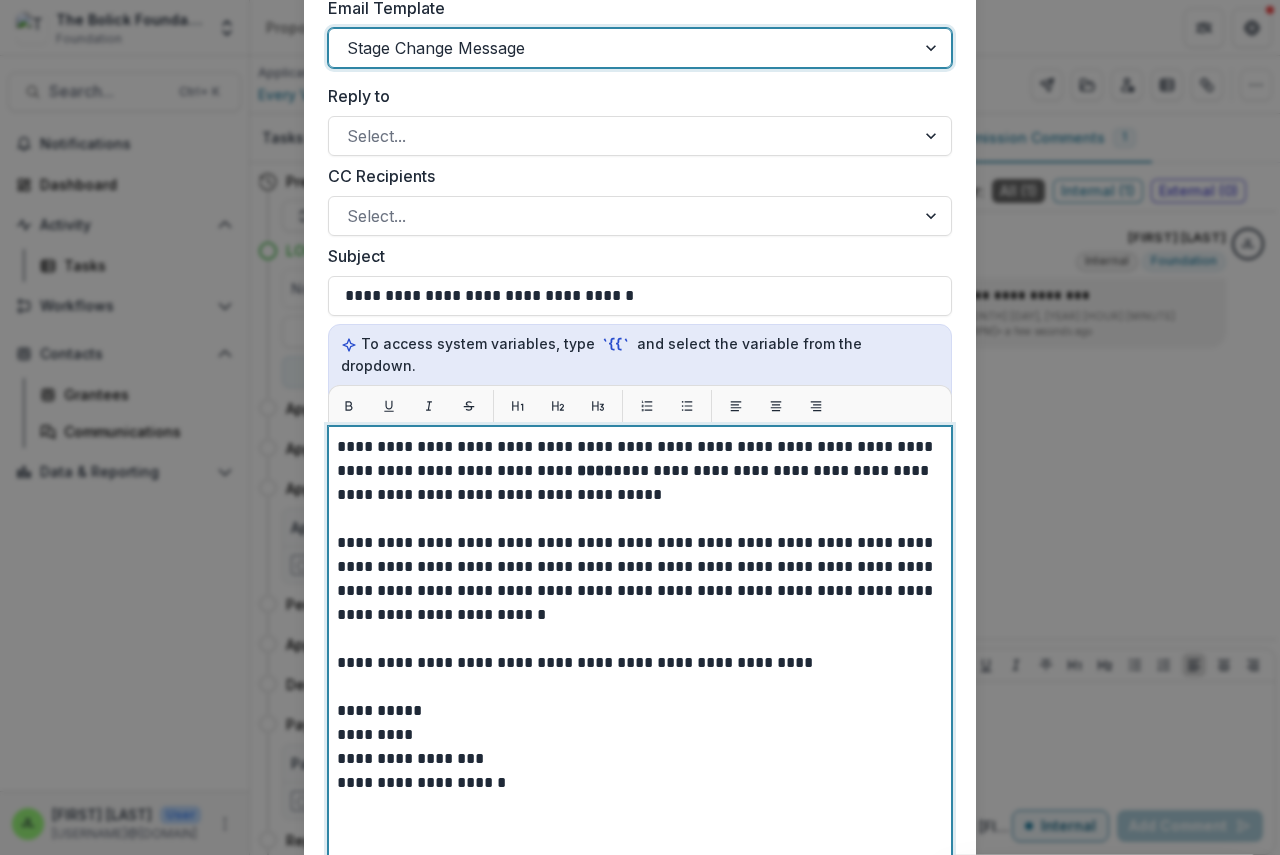 click on "****" at bounding box center (595, 470) 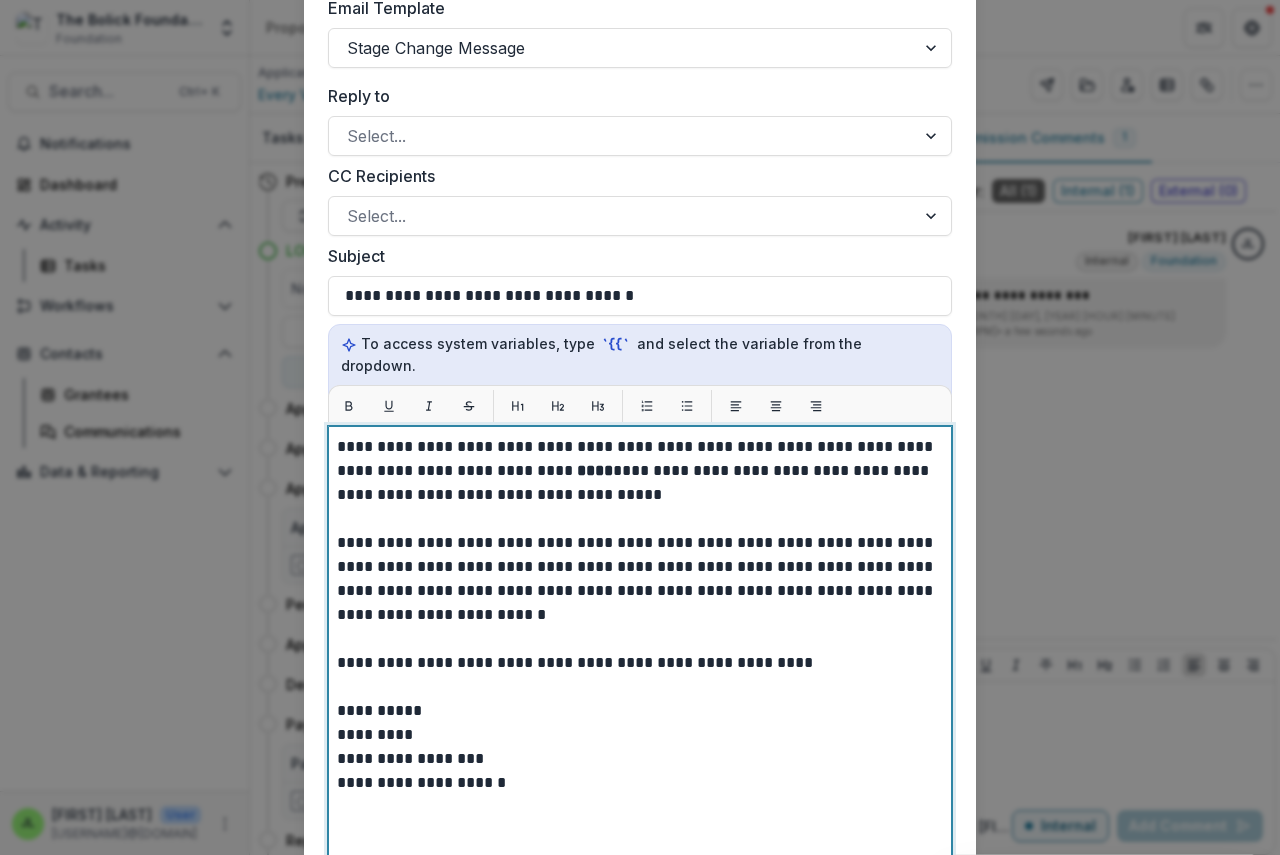 click on "****" at bounding box center (595, 470) 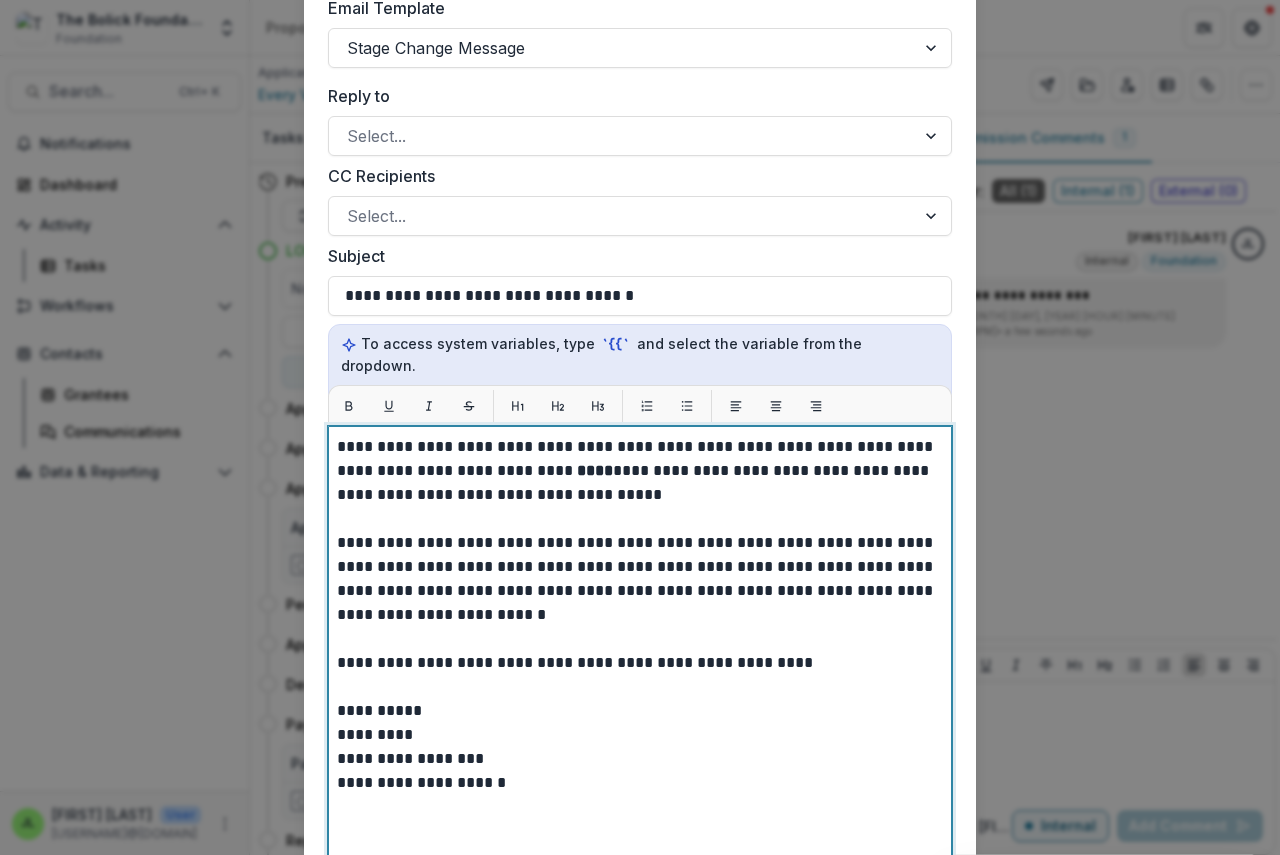 type 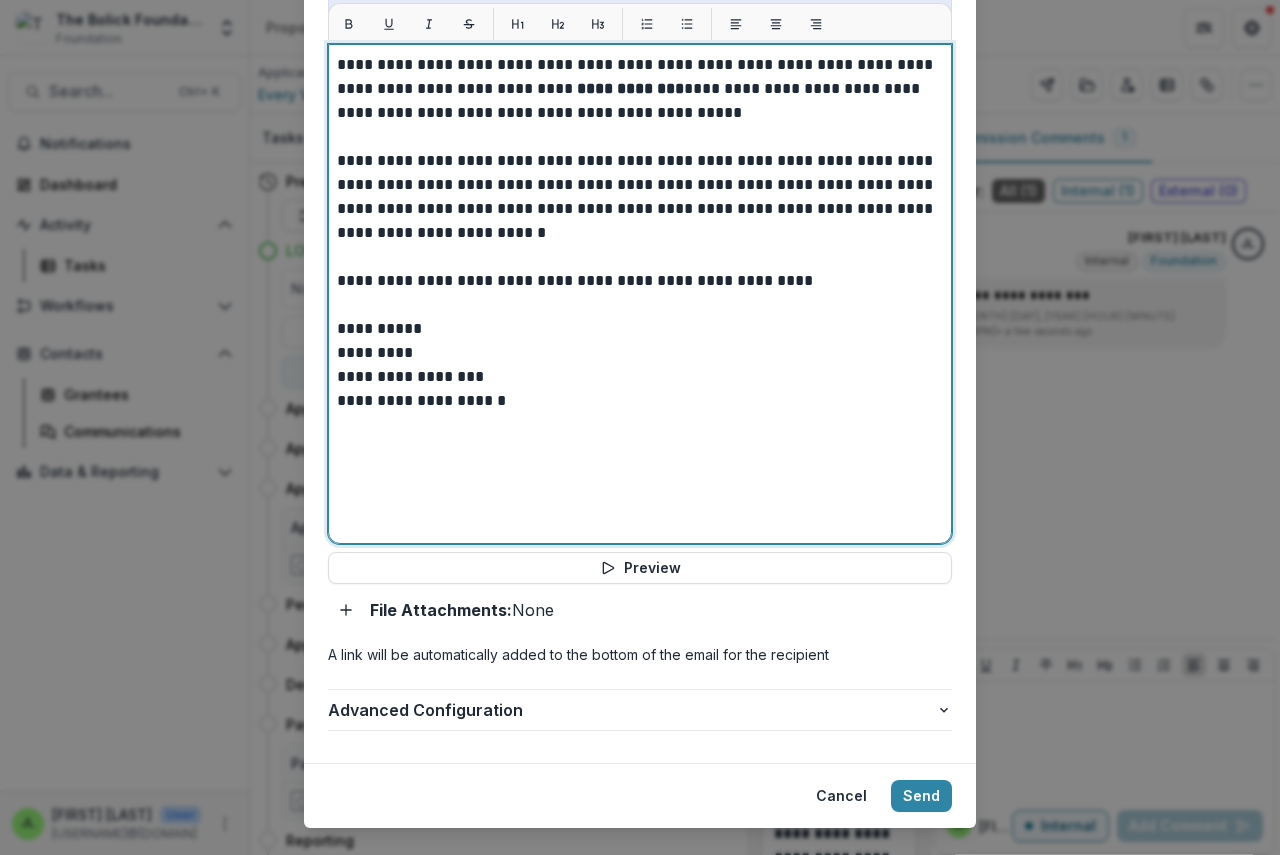 scroll, scrollTop: 798, scrollLeft: 0, axis: vertical 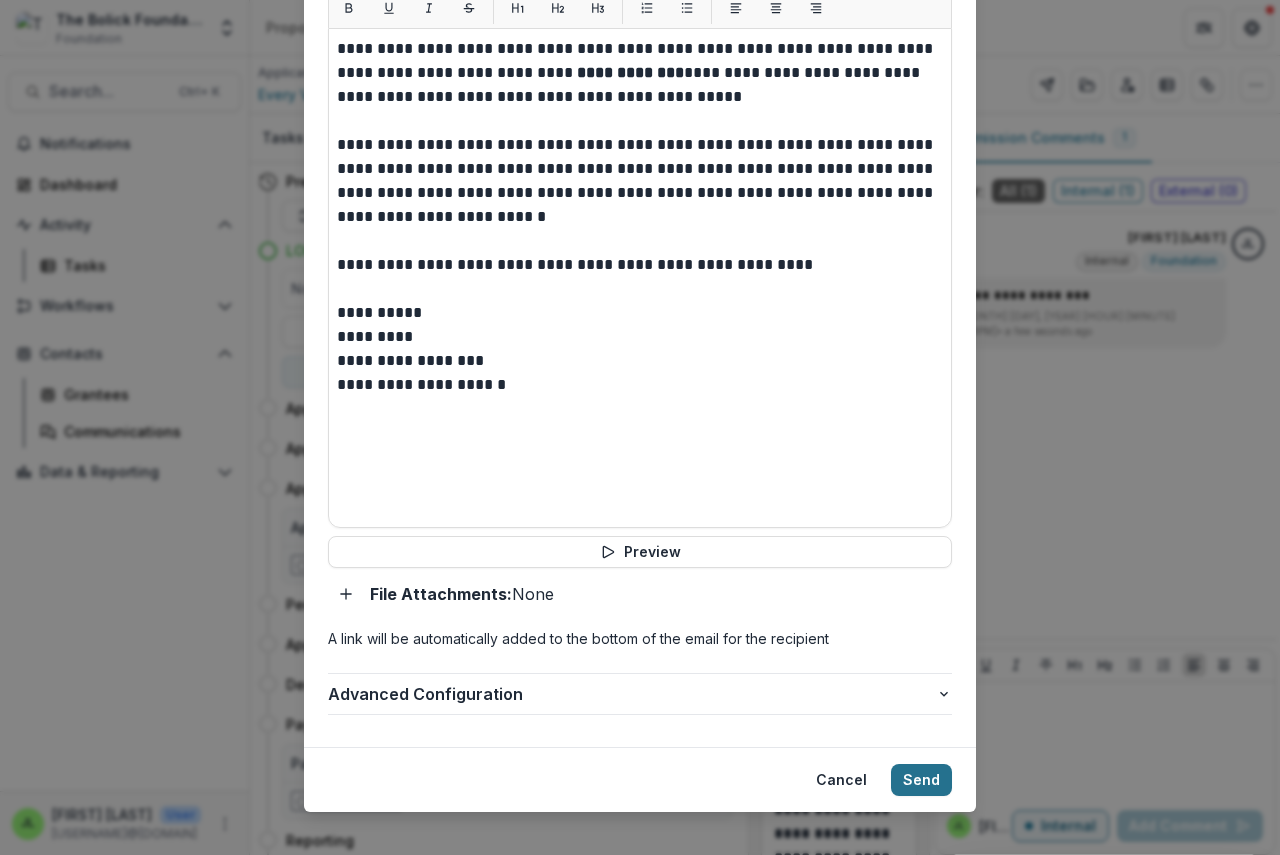 click on "Send" at bounding box center [921, 780] 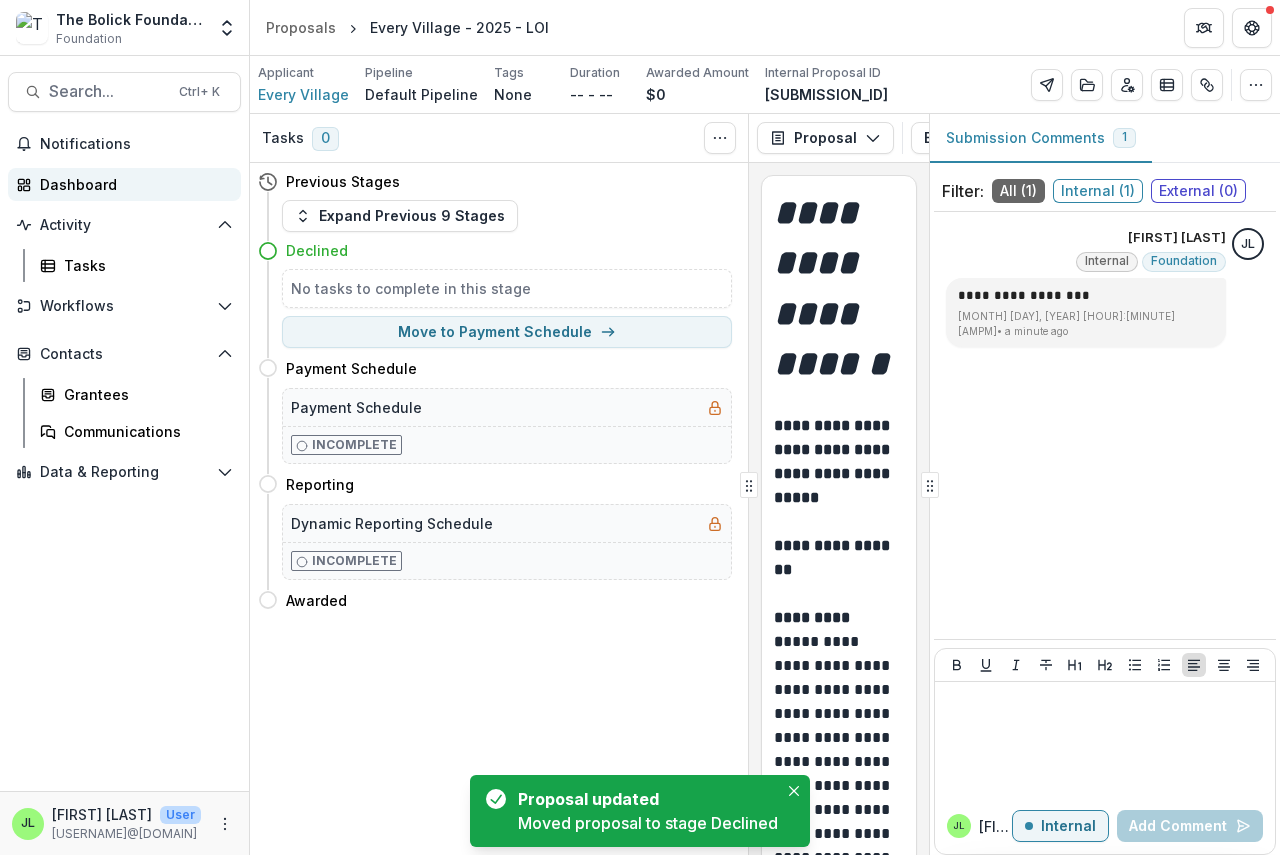 click on "Dashboard" at bounding box center (132, 184) 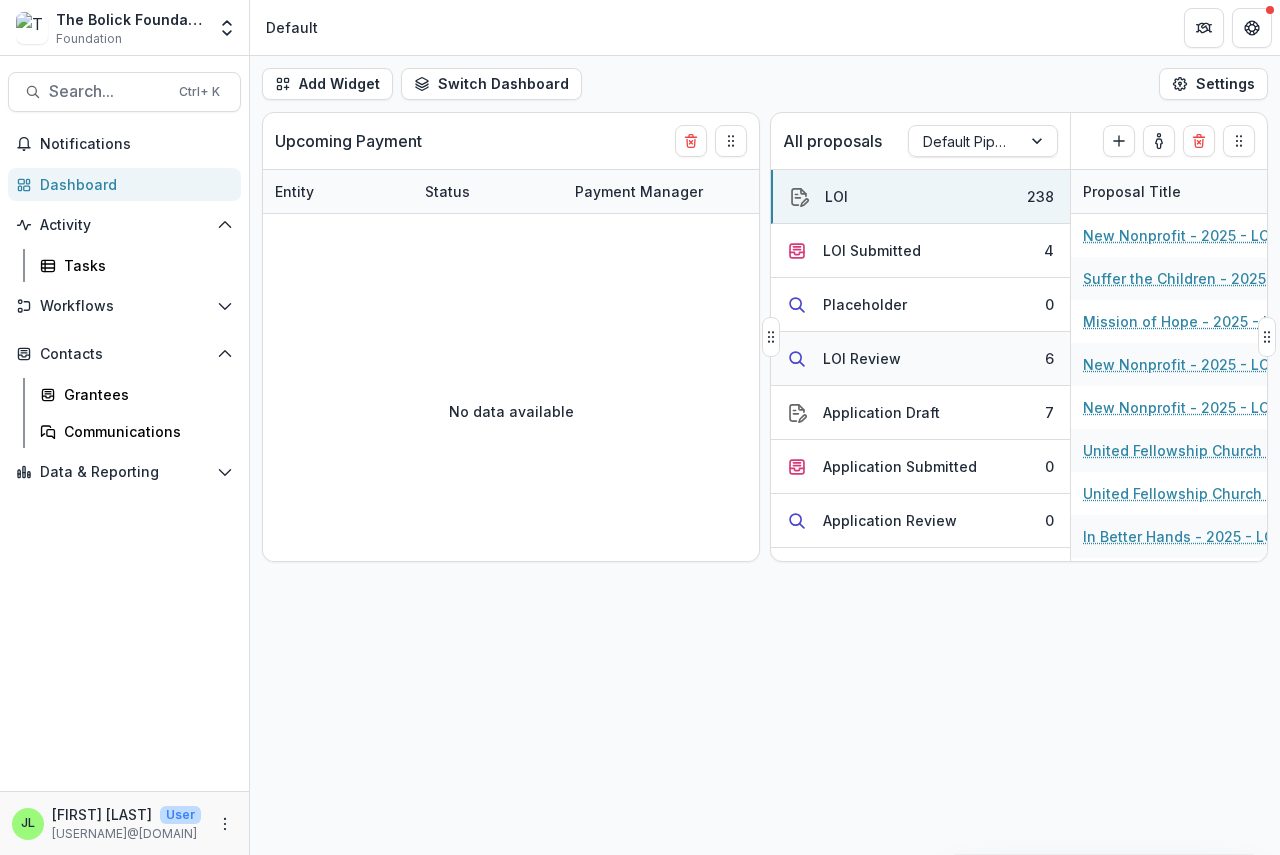 click on "LOI Review" at bounding box center [862, 358] 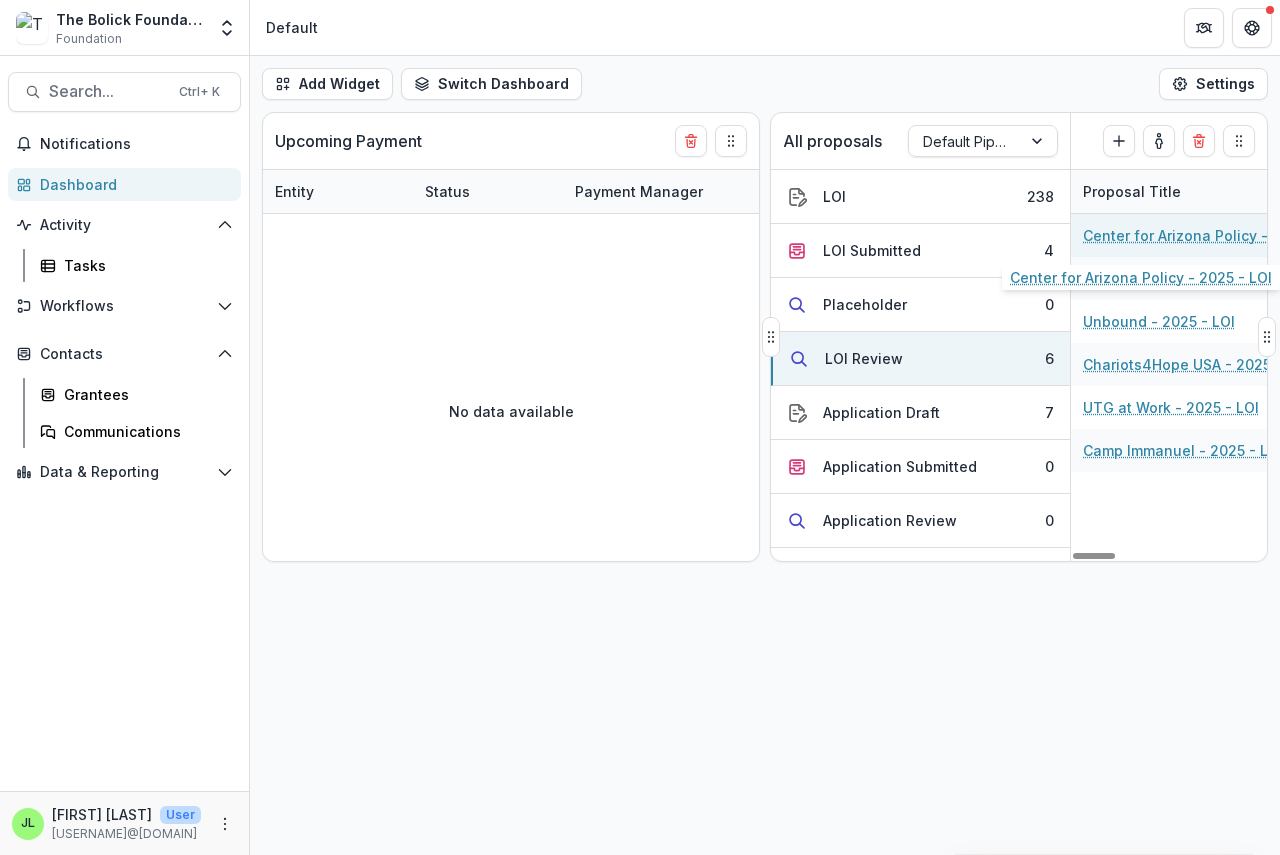 click on "Center for Arizona Policy - 2025 - LOI" at bounding box center (1196, 235) 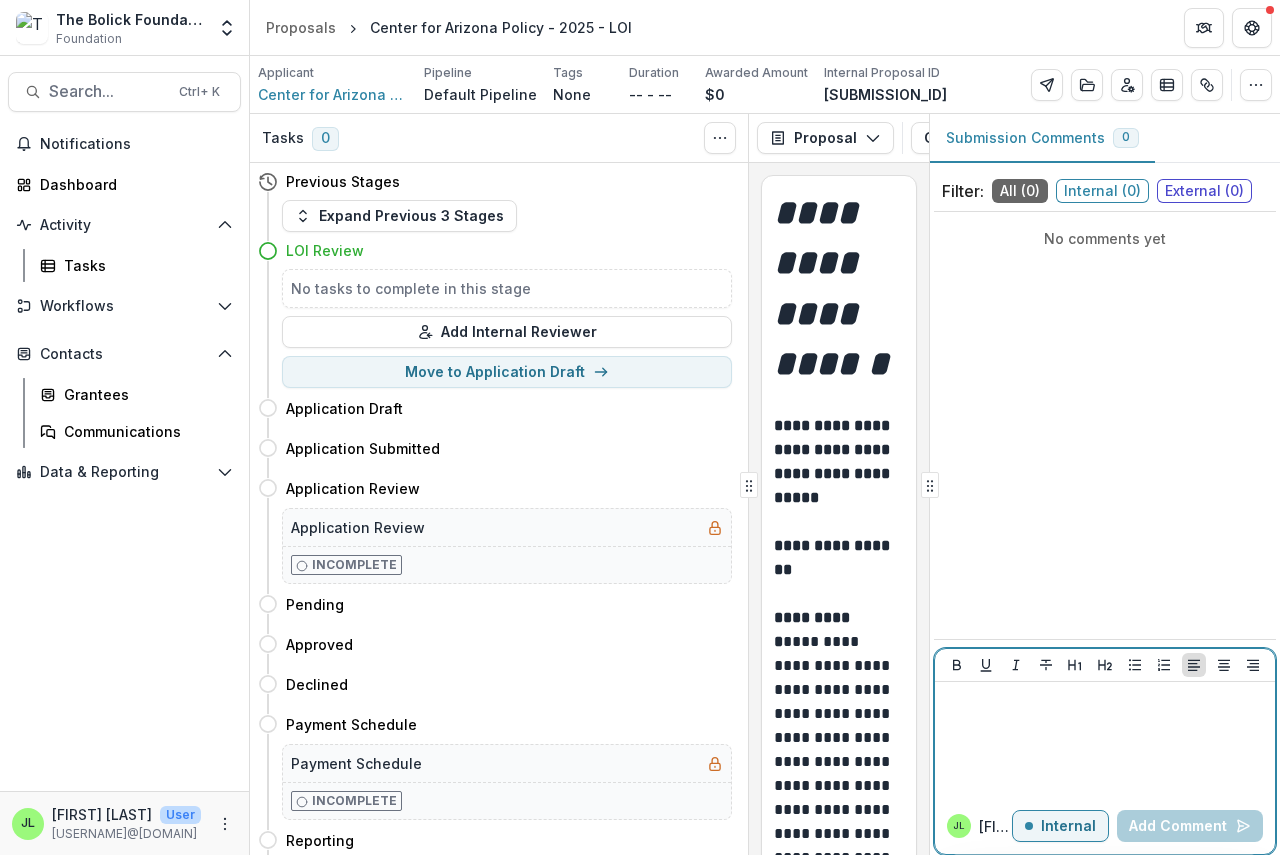 click at bounding box center [1105, 740] 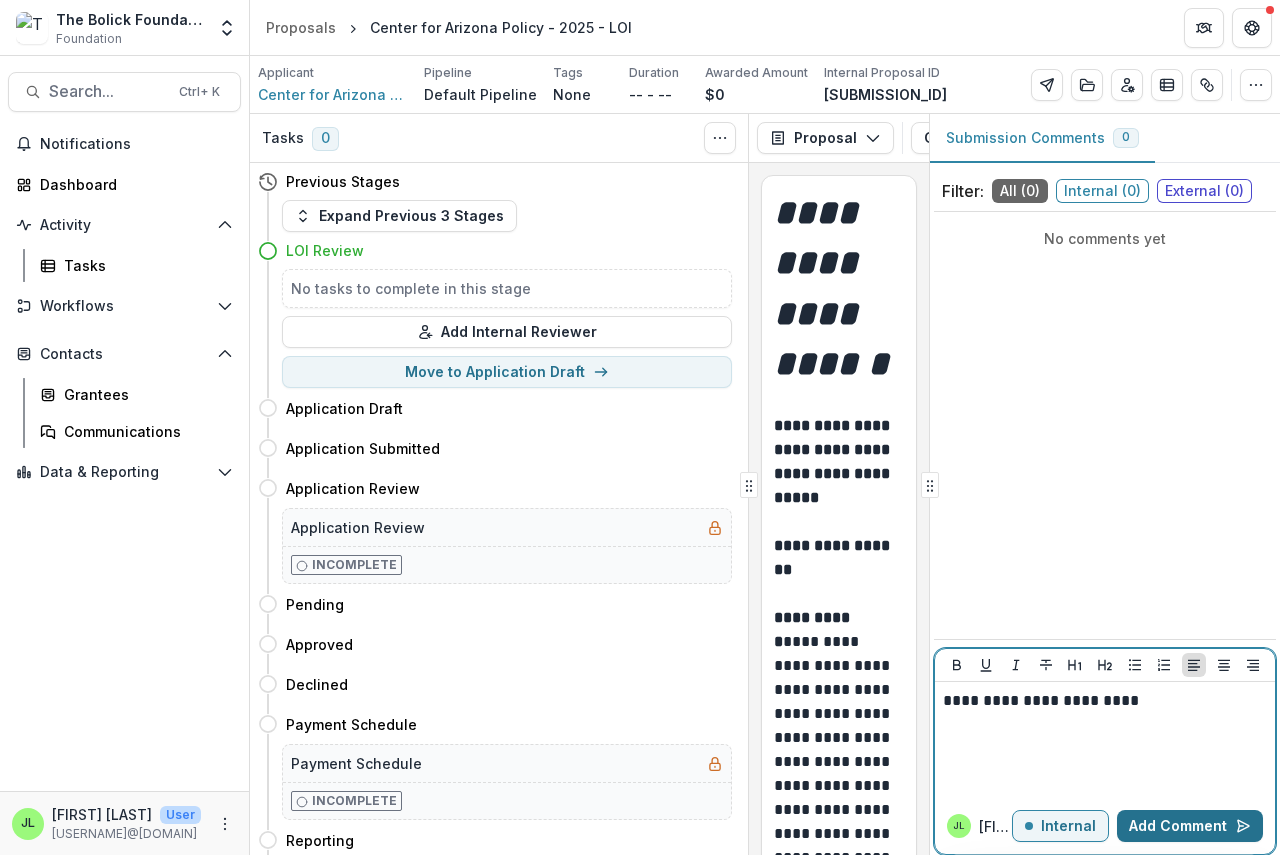 click on "Add Comment" at bounding box center (1190, 826) 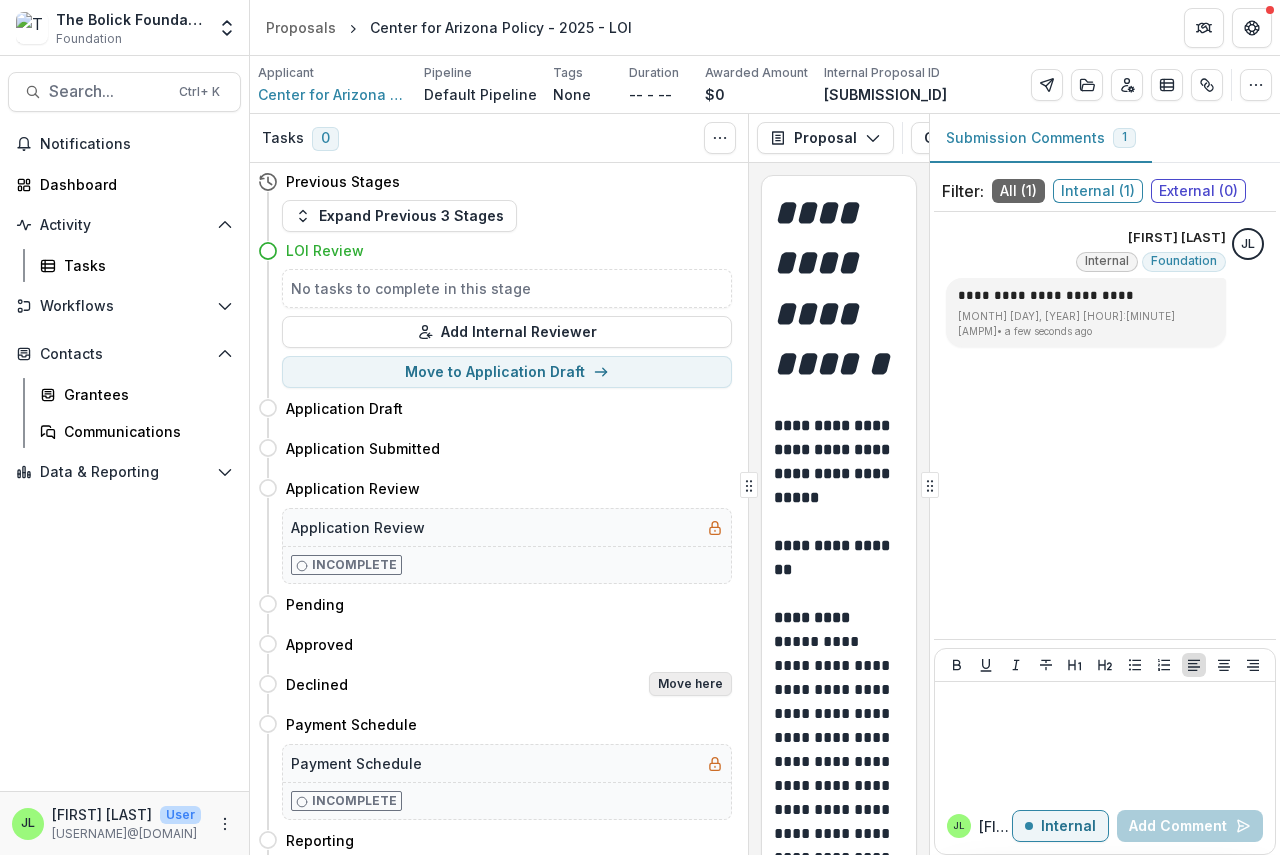 click on "Move here" at bounding box center [690, 684] 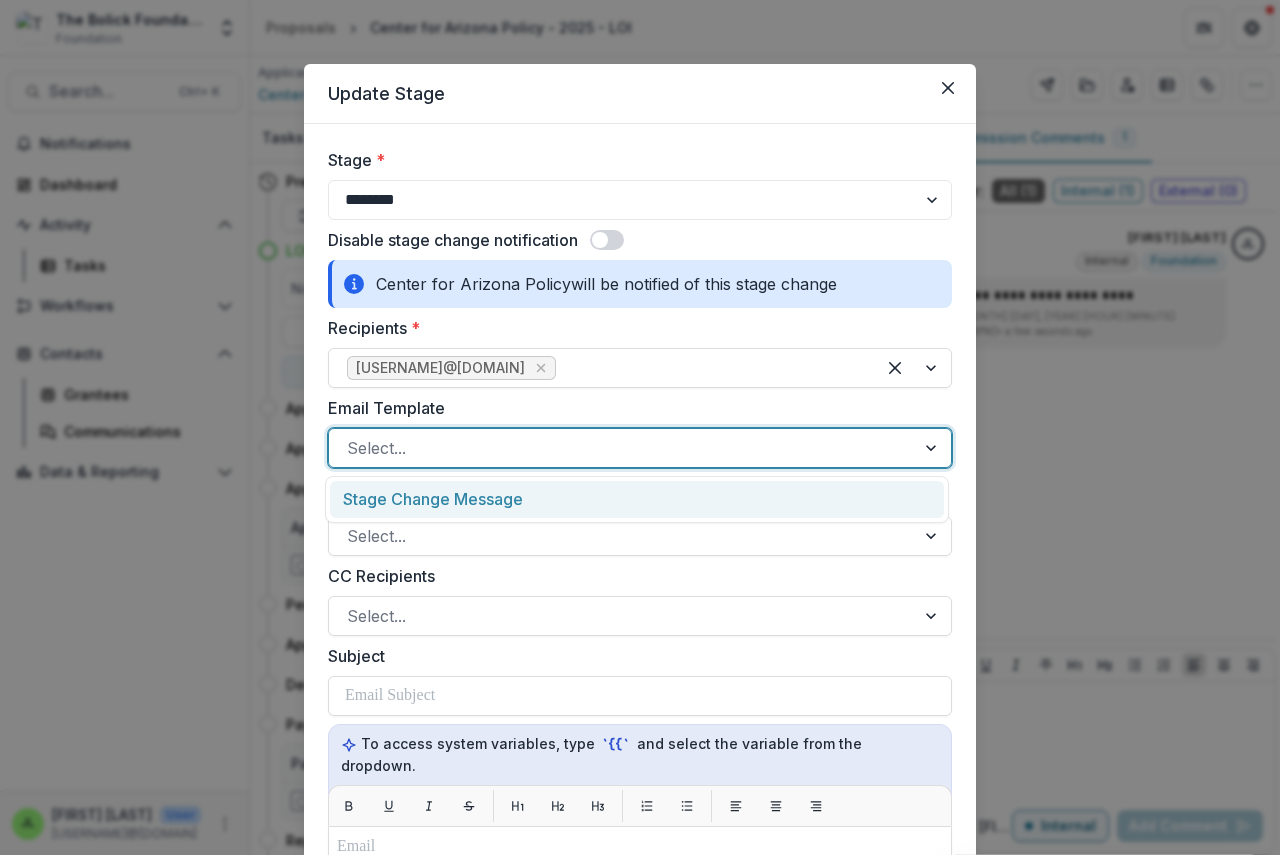 click at bounding box center [622, 448] 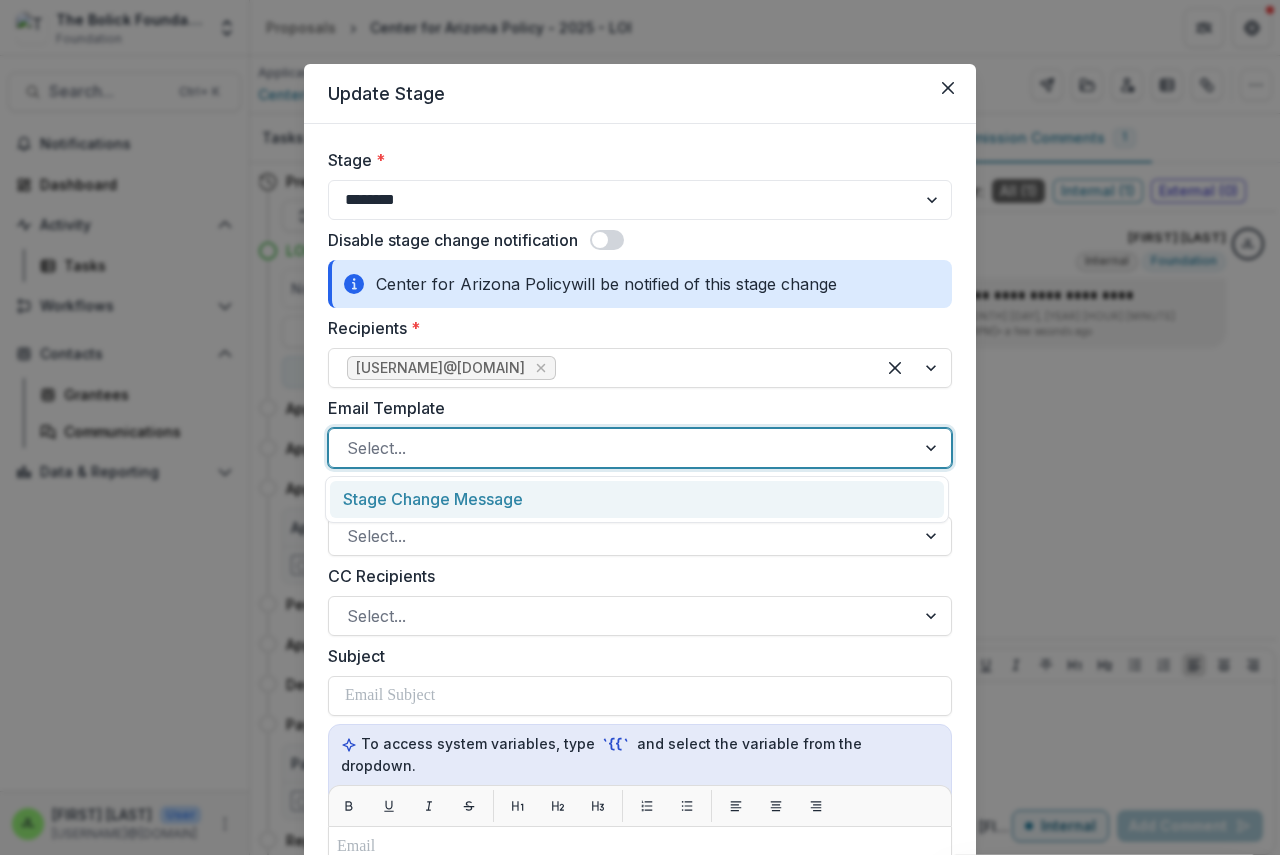 click on "Stage Change Message" at bounding box center (637, 499) 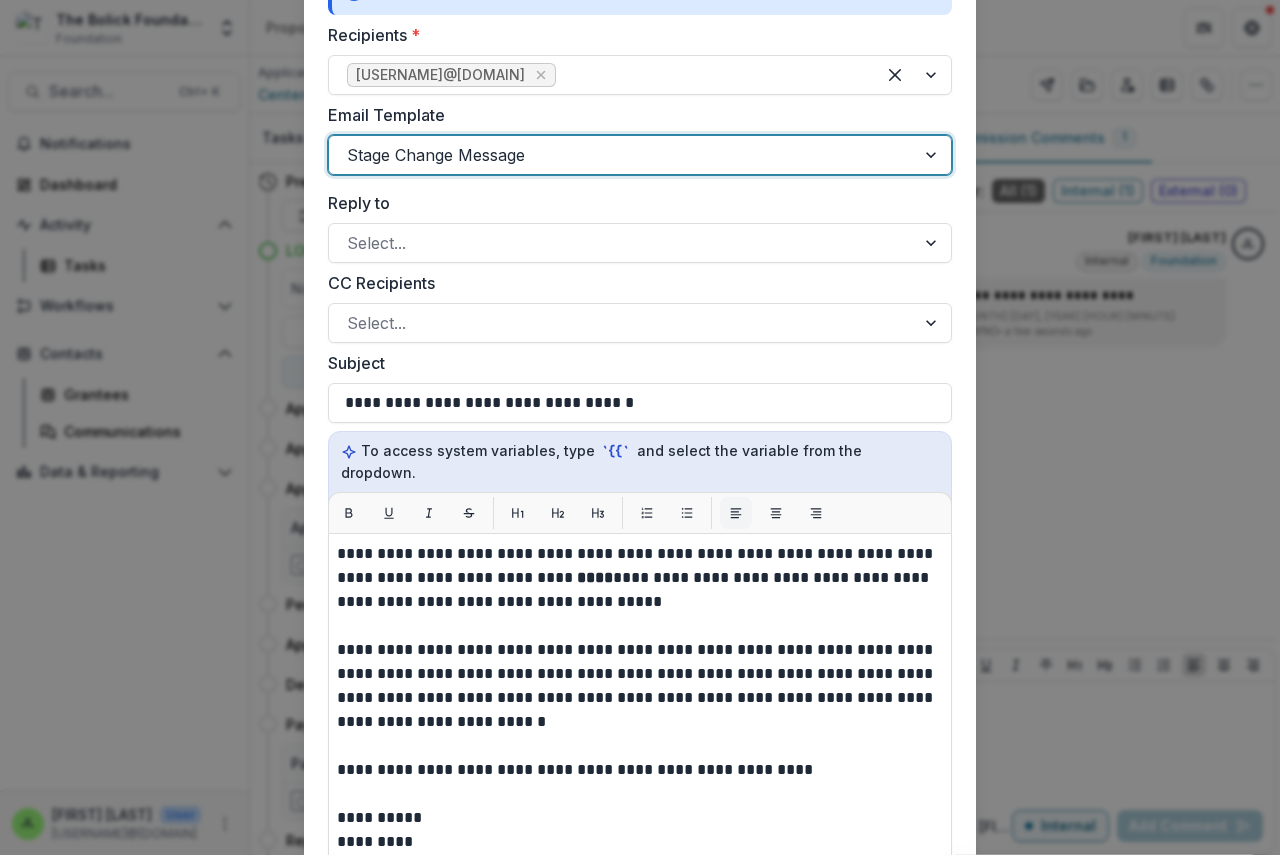 scroll, scrollTop: 300, scrollLeft: 0, axis: vertical 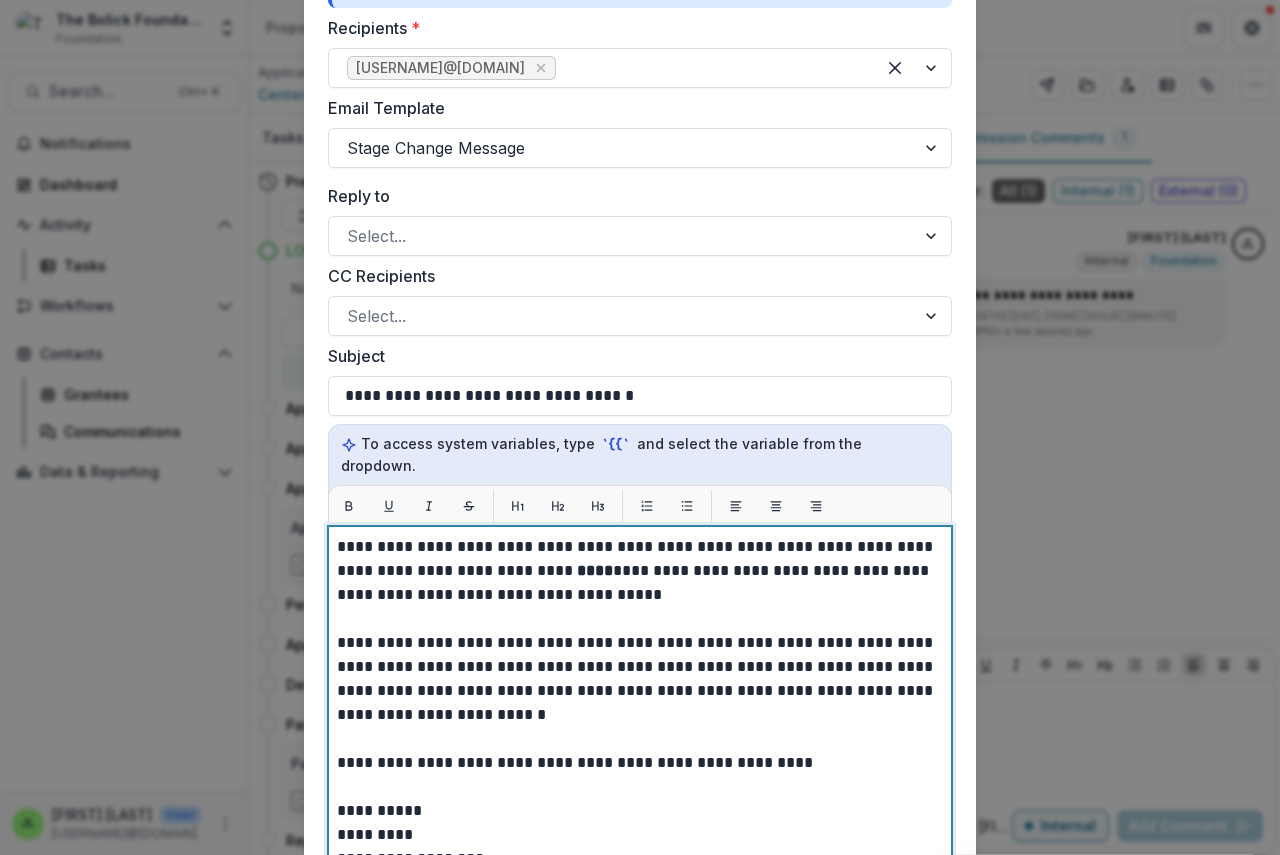 click on "**********" at bounding box center [640, 571] 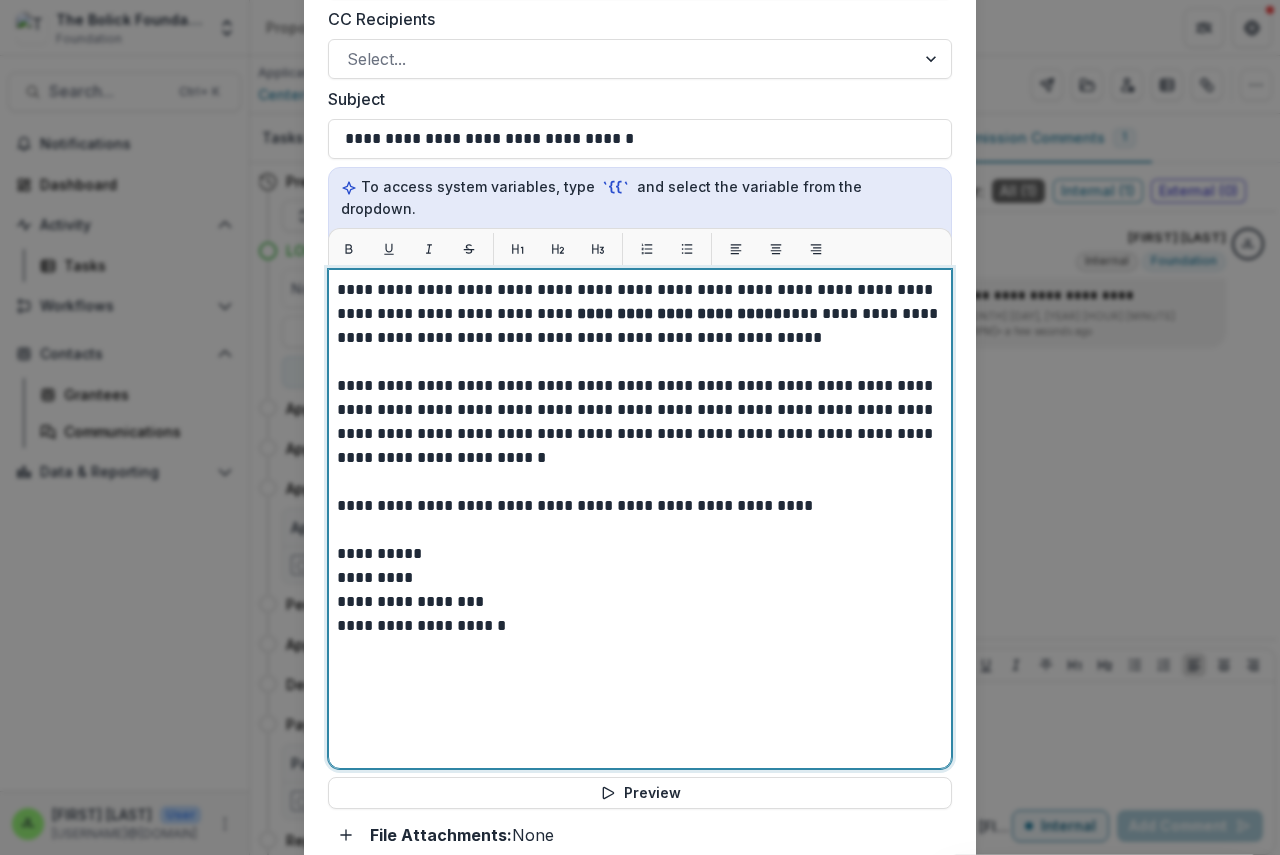 scroll, scrollTop: 798, scrollLeft: 0, axis: vertical 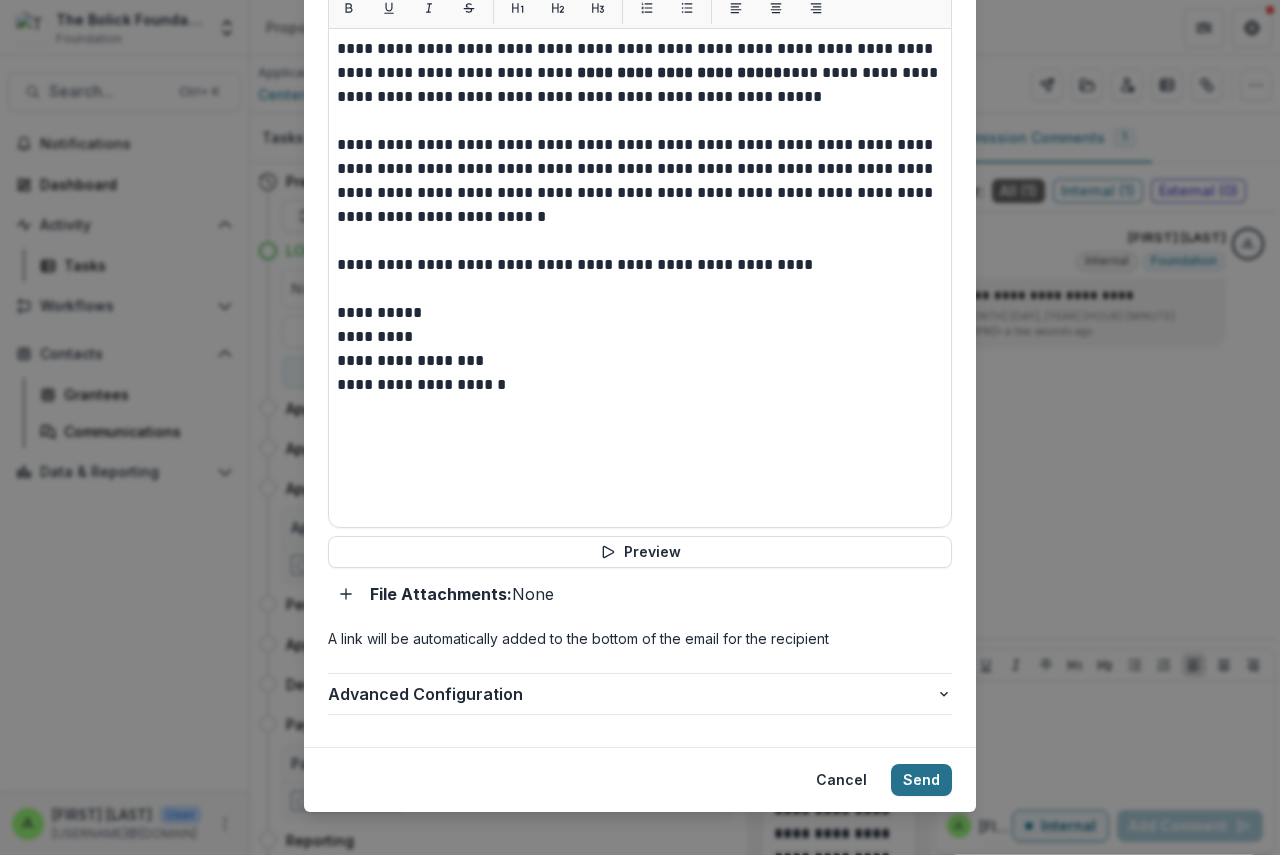click on "Send" at bounding box center (921, 780) 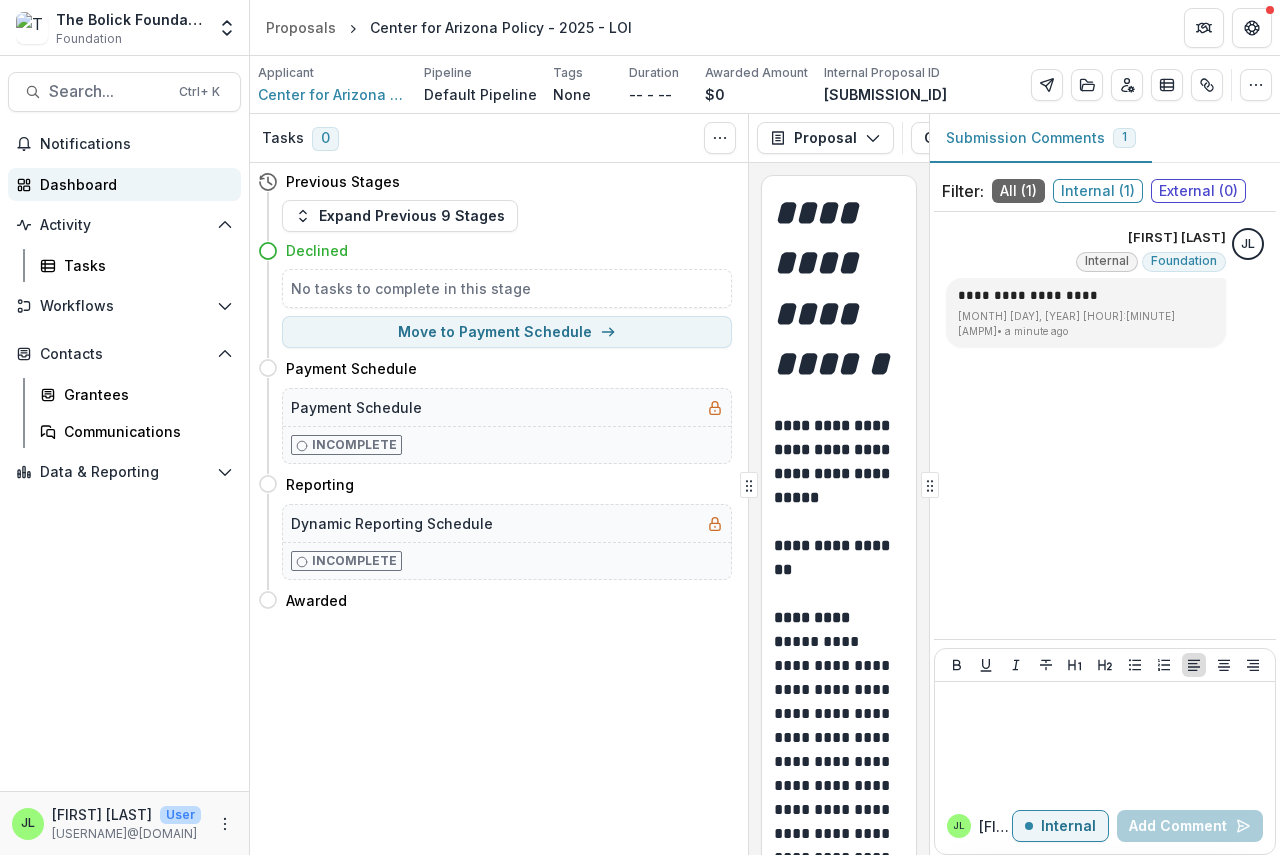 click on "Dashboard" at bounding box center [132, 184] 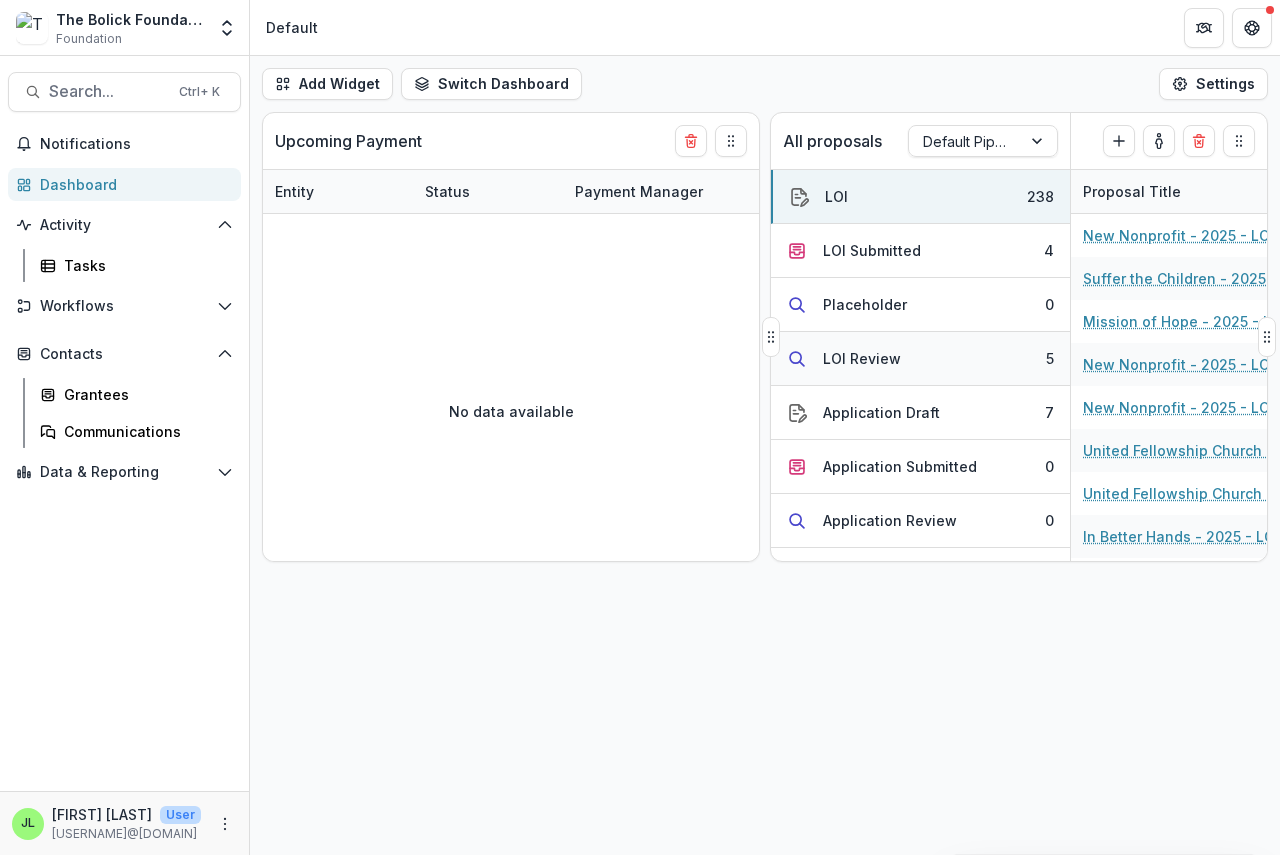drag, startPoint x: 839, startPoint y: 347, endPoint x: 833, endPoint y: 369, distance: 22.803509 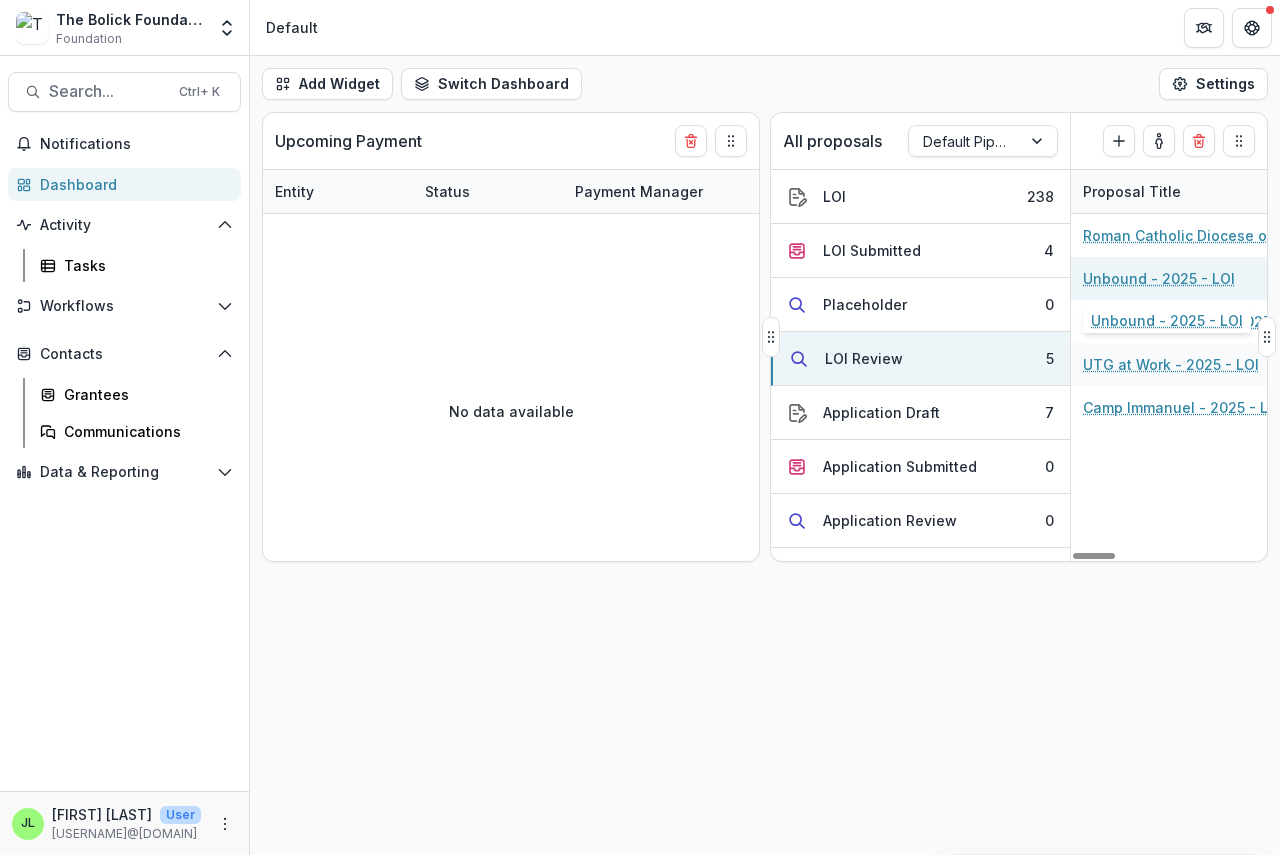 click on "Unbound - 2025 - LOI" at bounding box center [1159, 278] 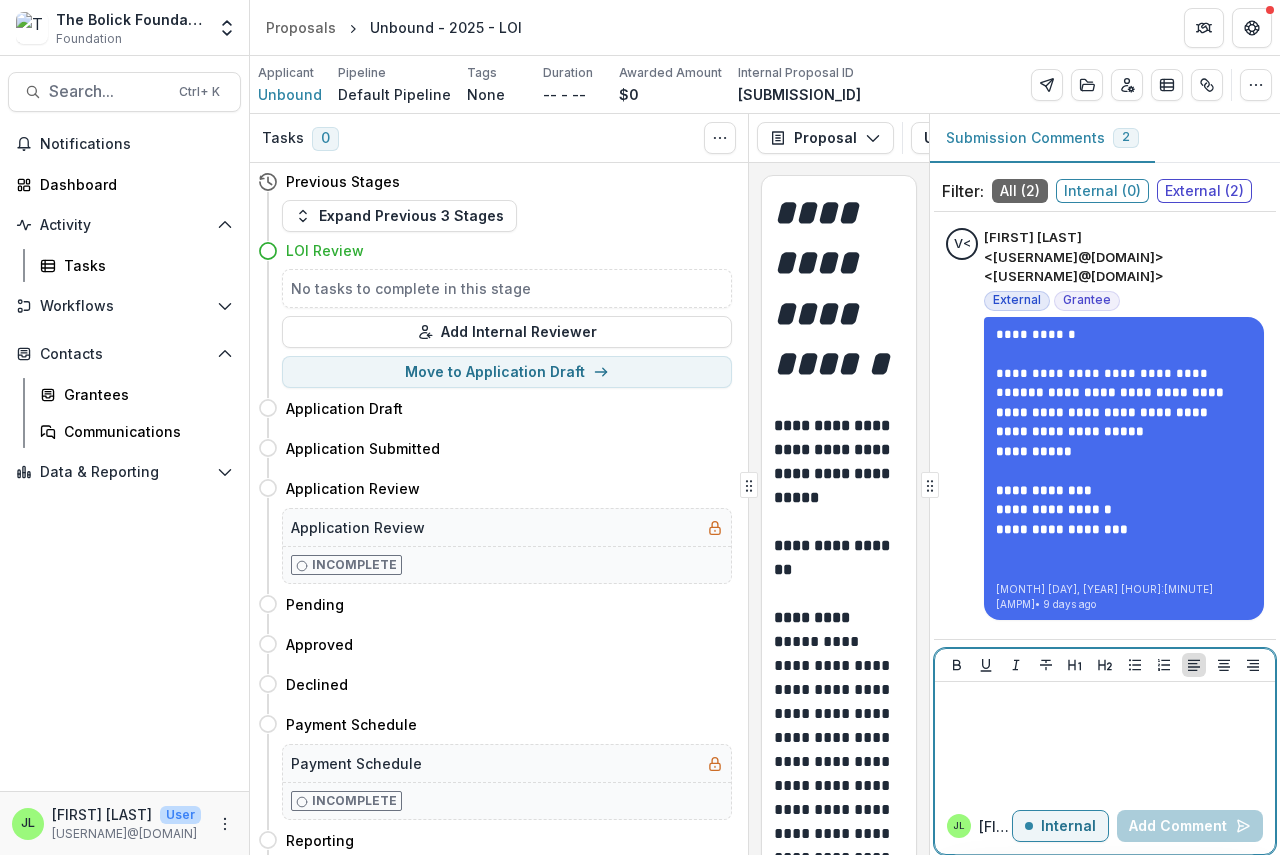 click at bounding box center [1105, 701] 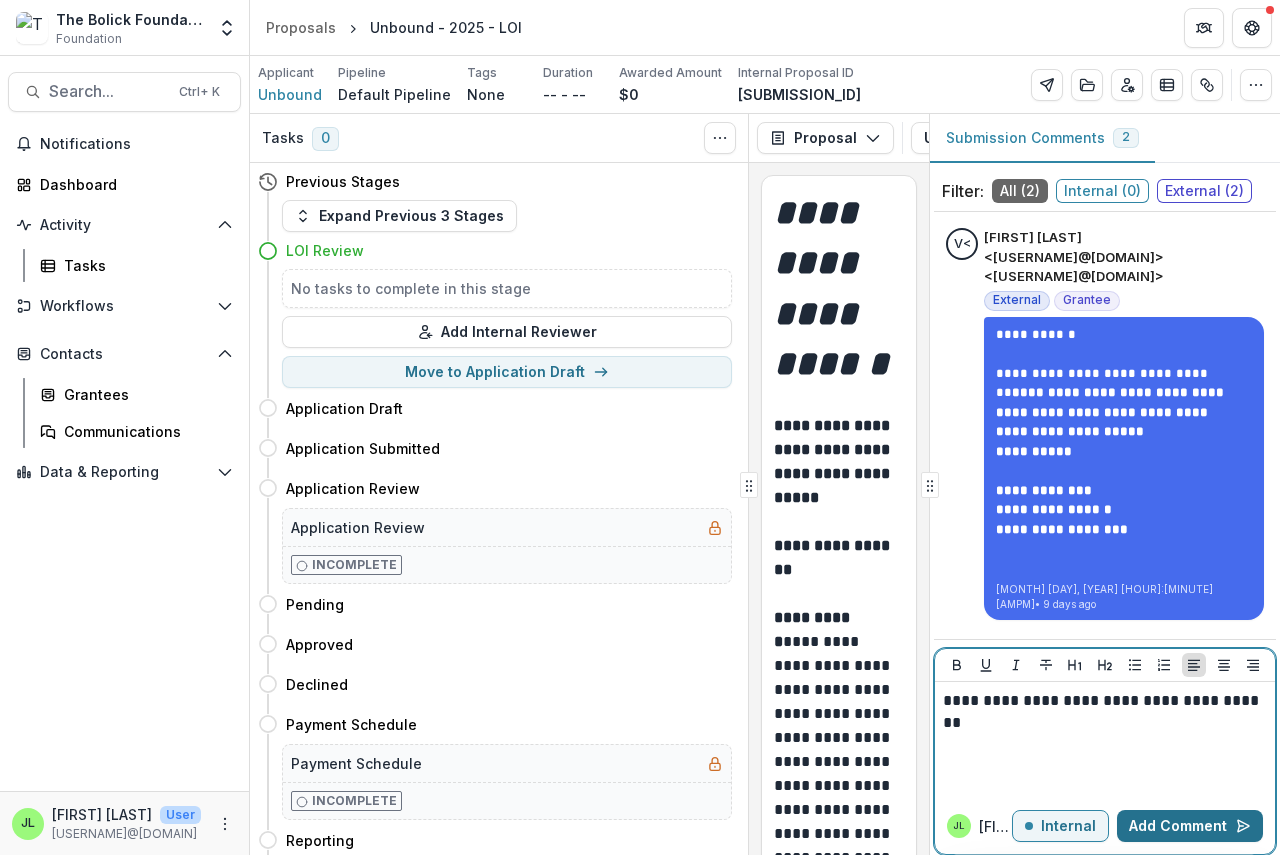 click on "Add Comment" at bounding box center [1190, 826] 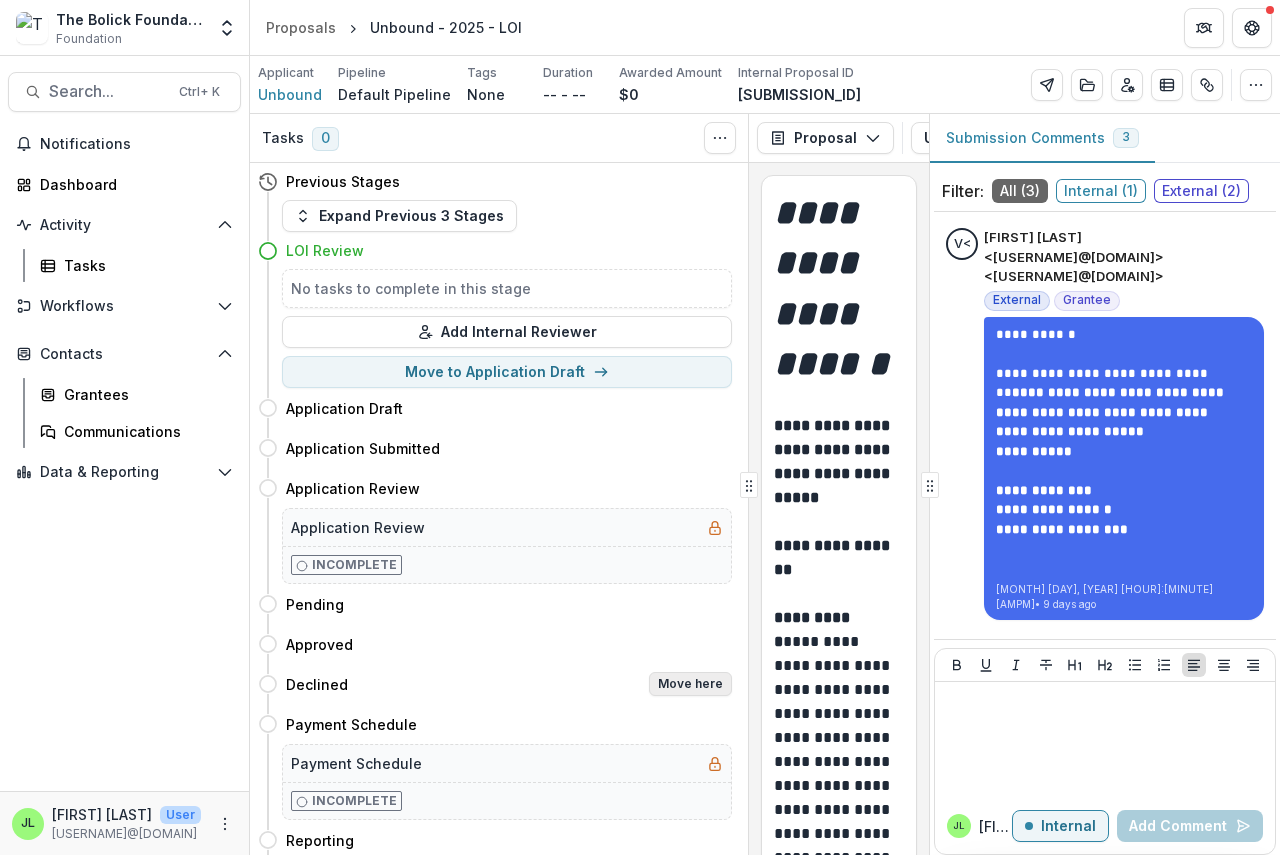 click on "Move here" at bounding box center [690, 684] 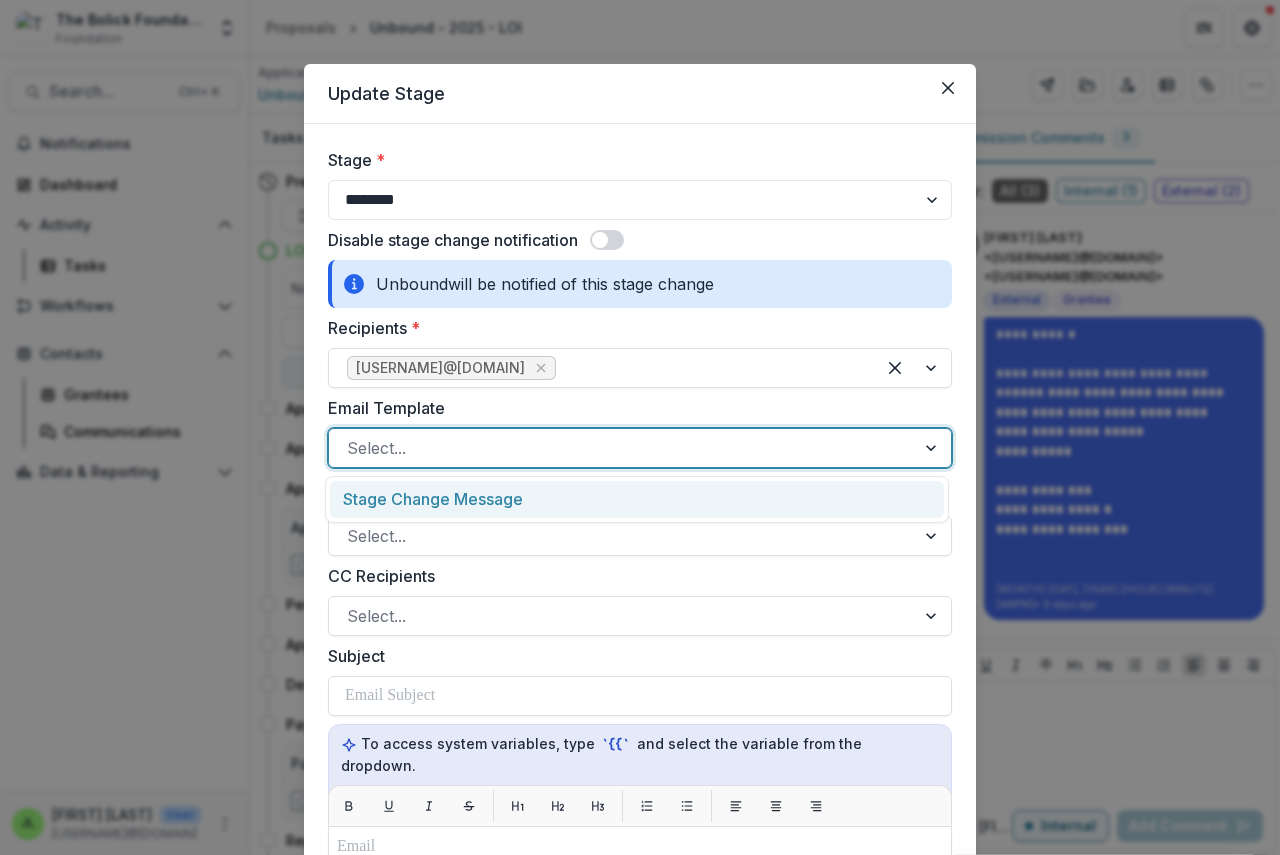 drag, startPoint x: 418, startPoint y: 450, endPoint x: 428, endPoint y: 473, distance: 25.079872 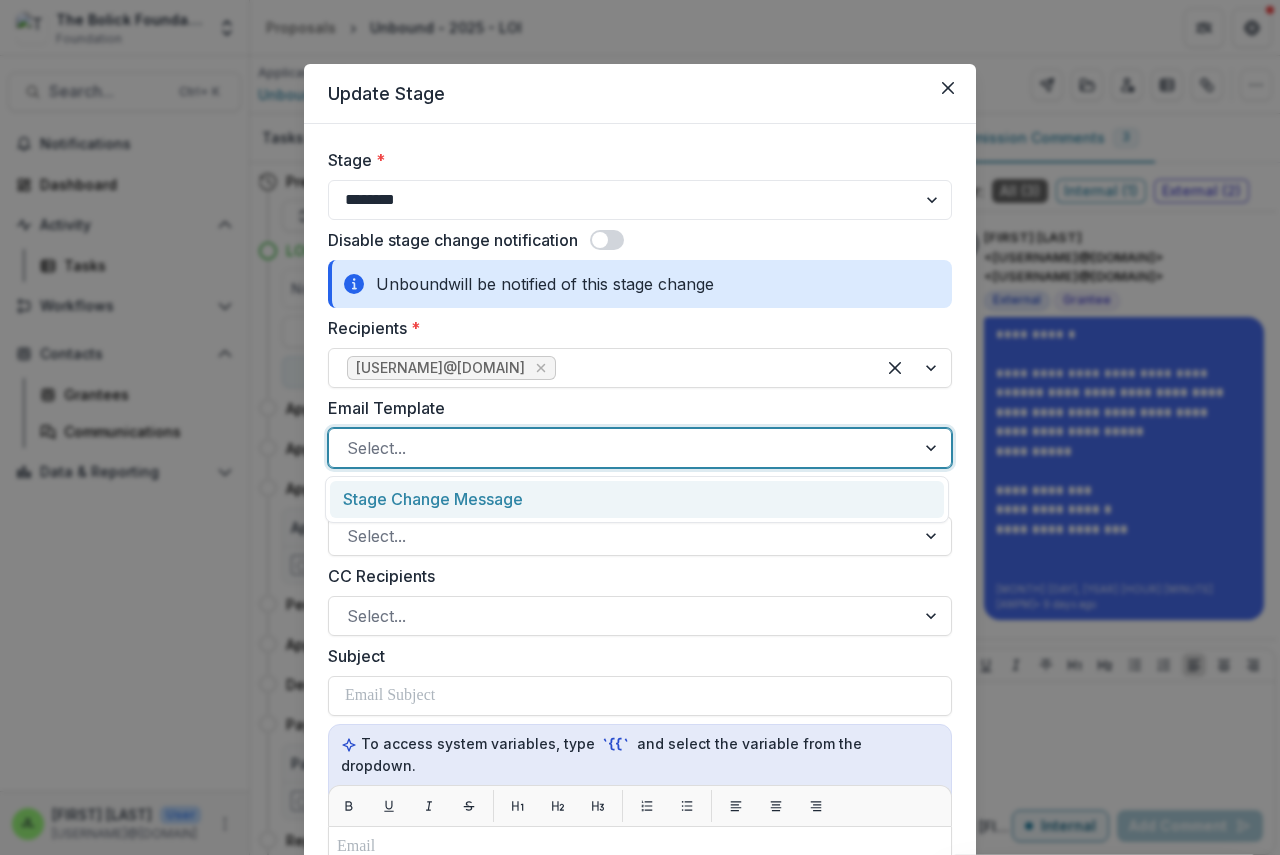 click on "Stage Change Message" at bounding box center (637, 499) 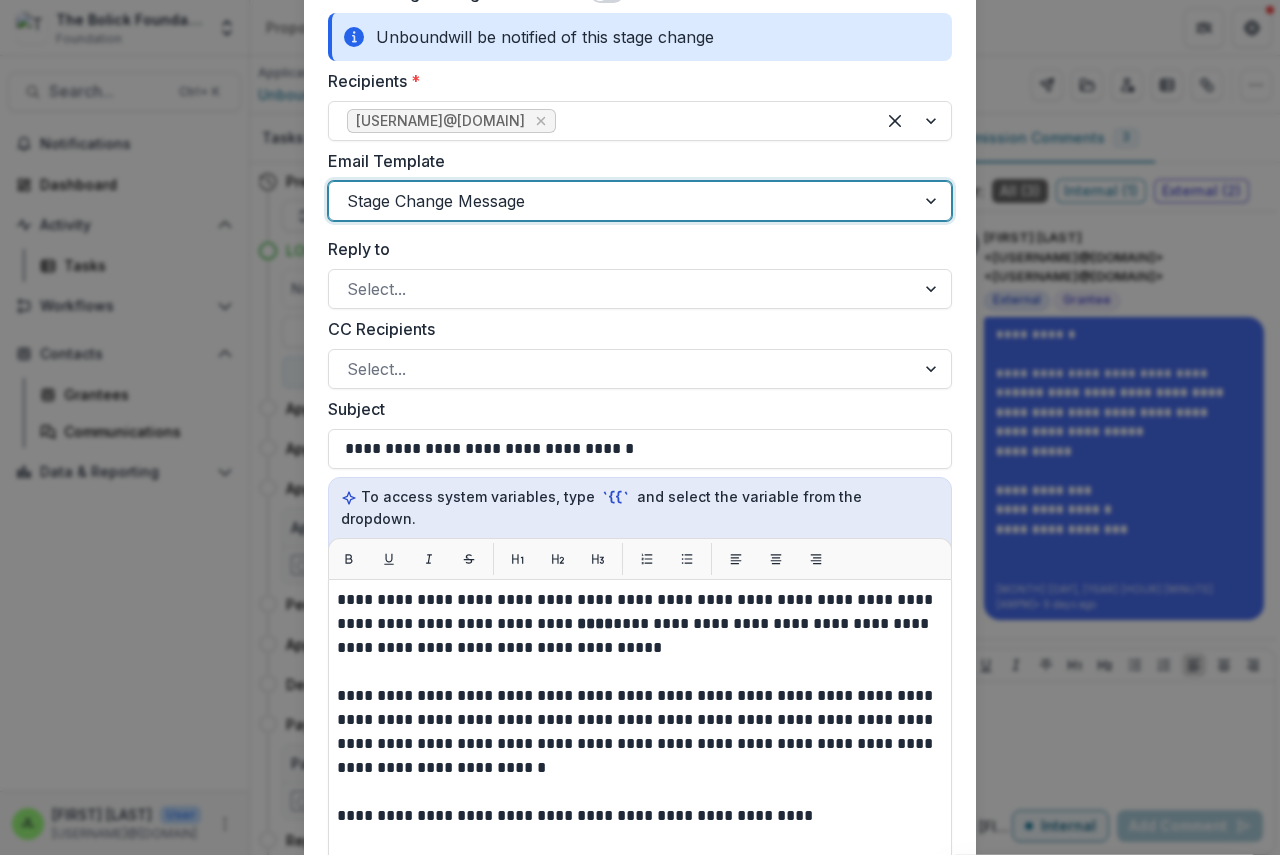 scroll, scrollTop: 300, scrollLeft: 0, axis: vertical 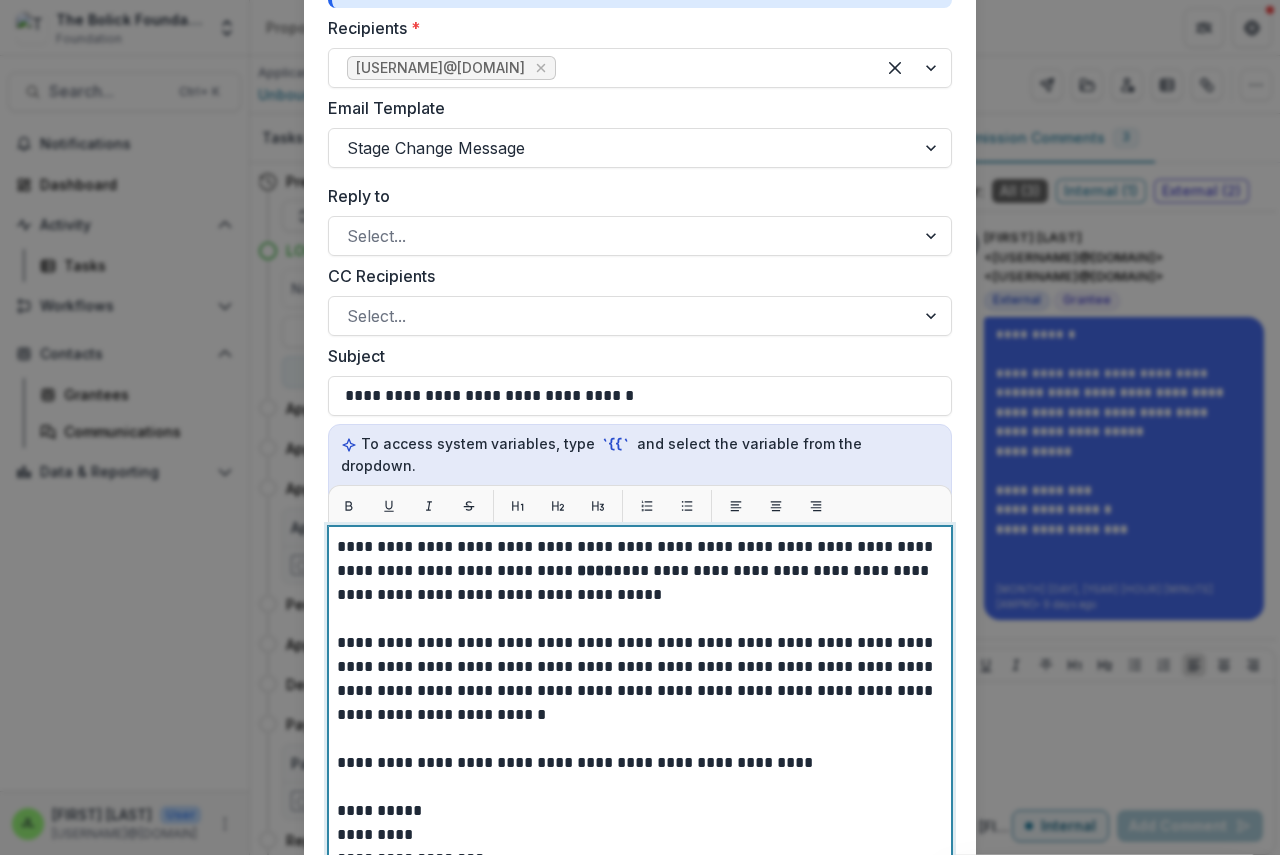 click on "****" at bounding box center (595, 570) 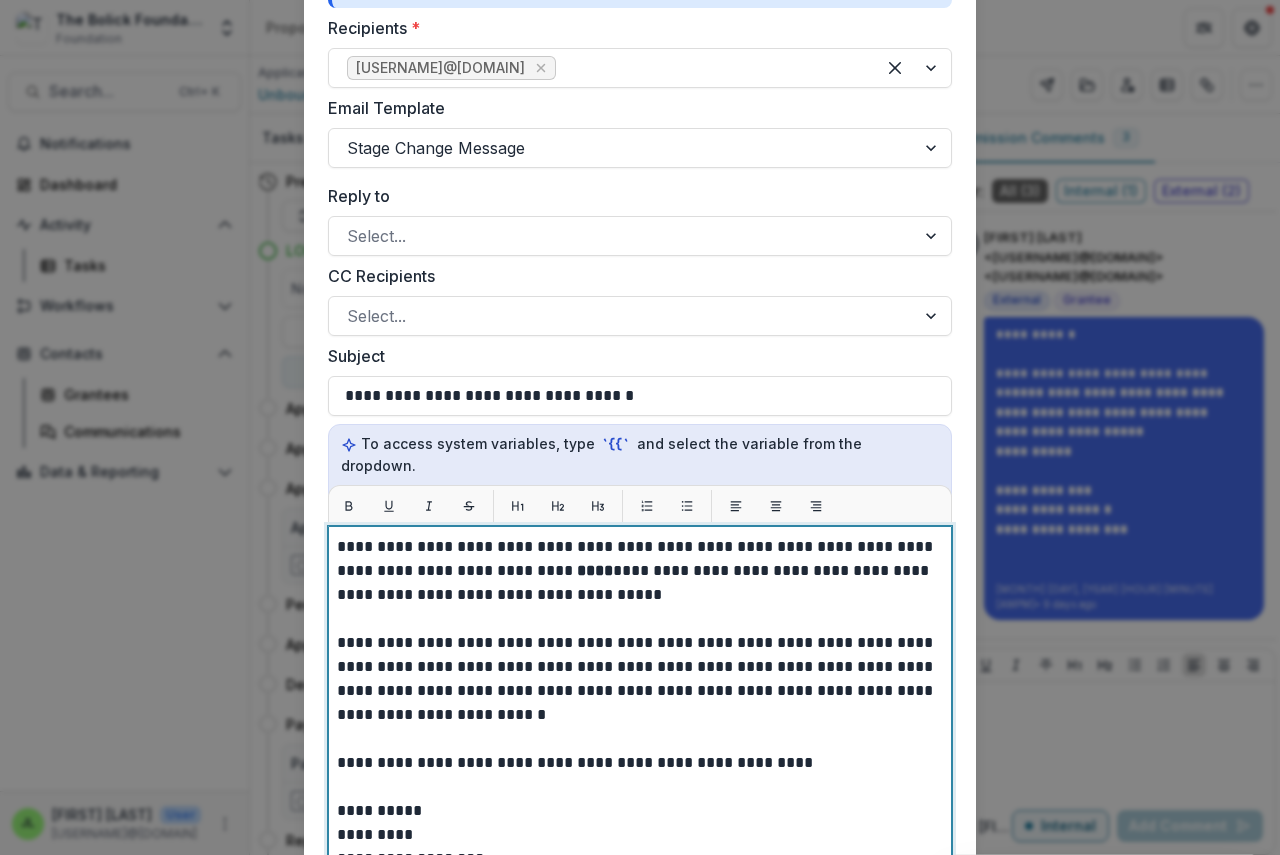 type 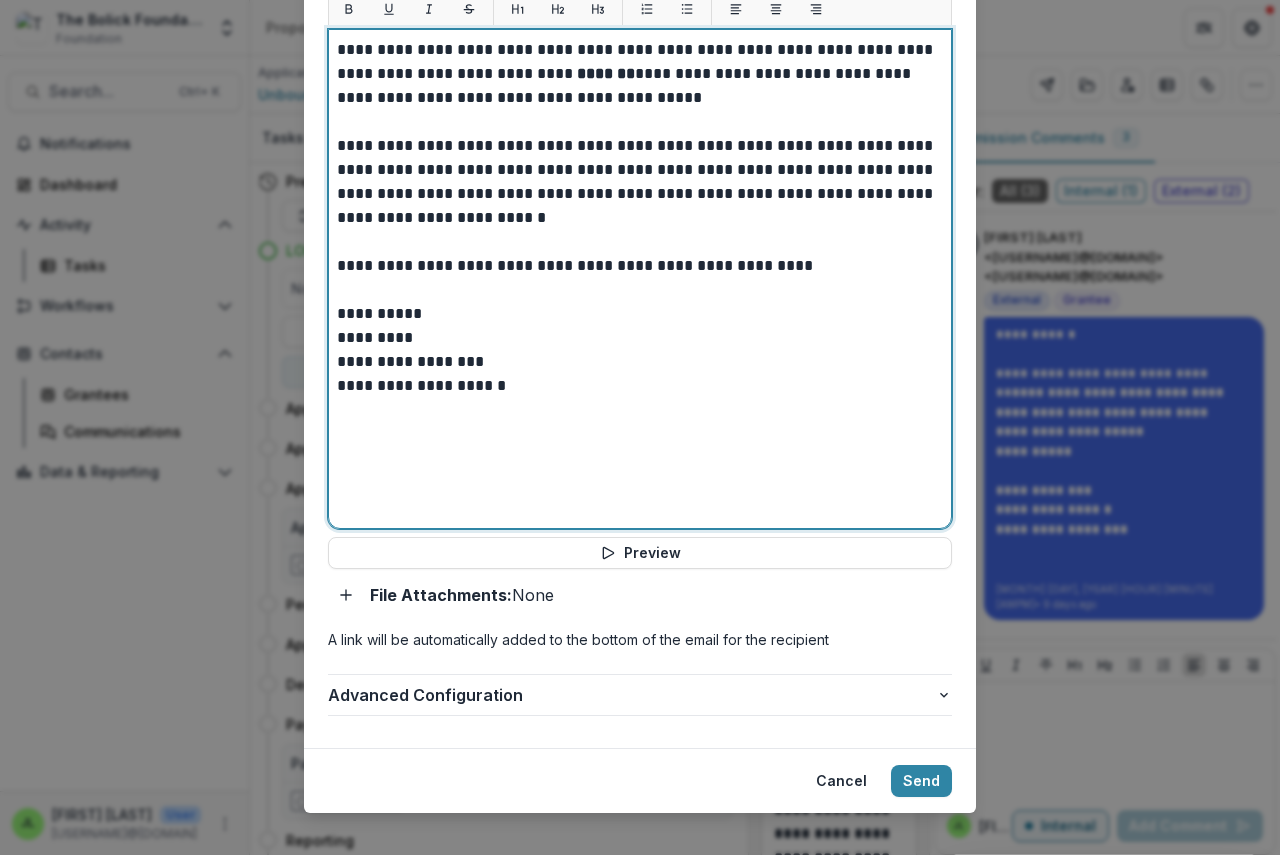 scroll, scrollTop: 798, scrollLeft: 0, axis: vertical 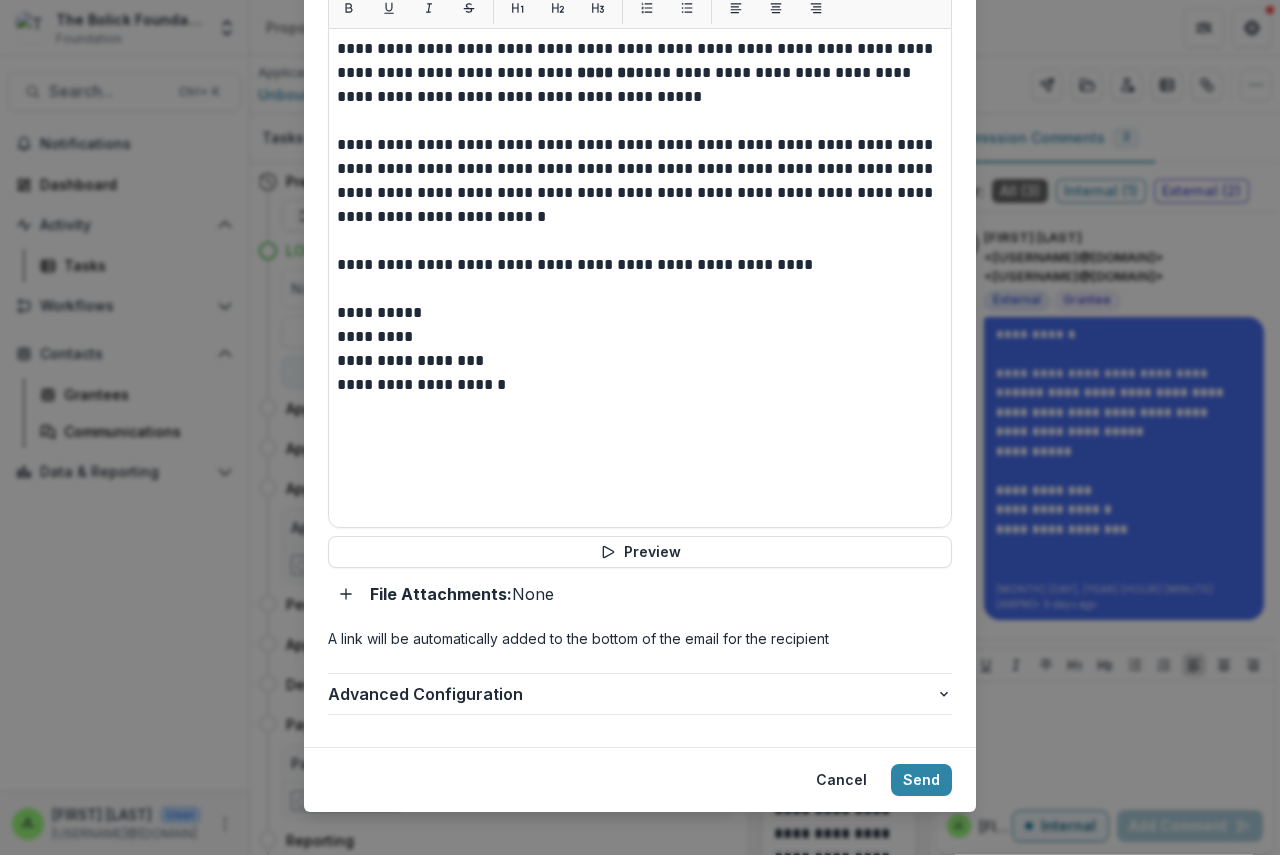 click on "Cancel Send" at bounding box center (640, 779) 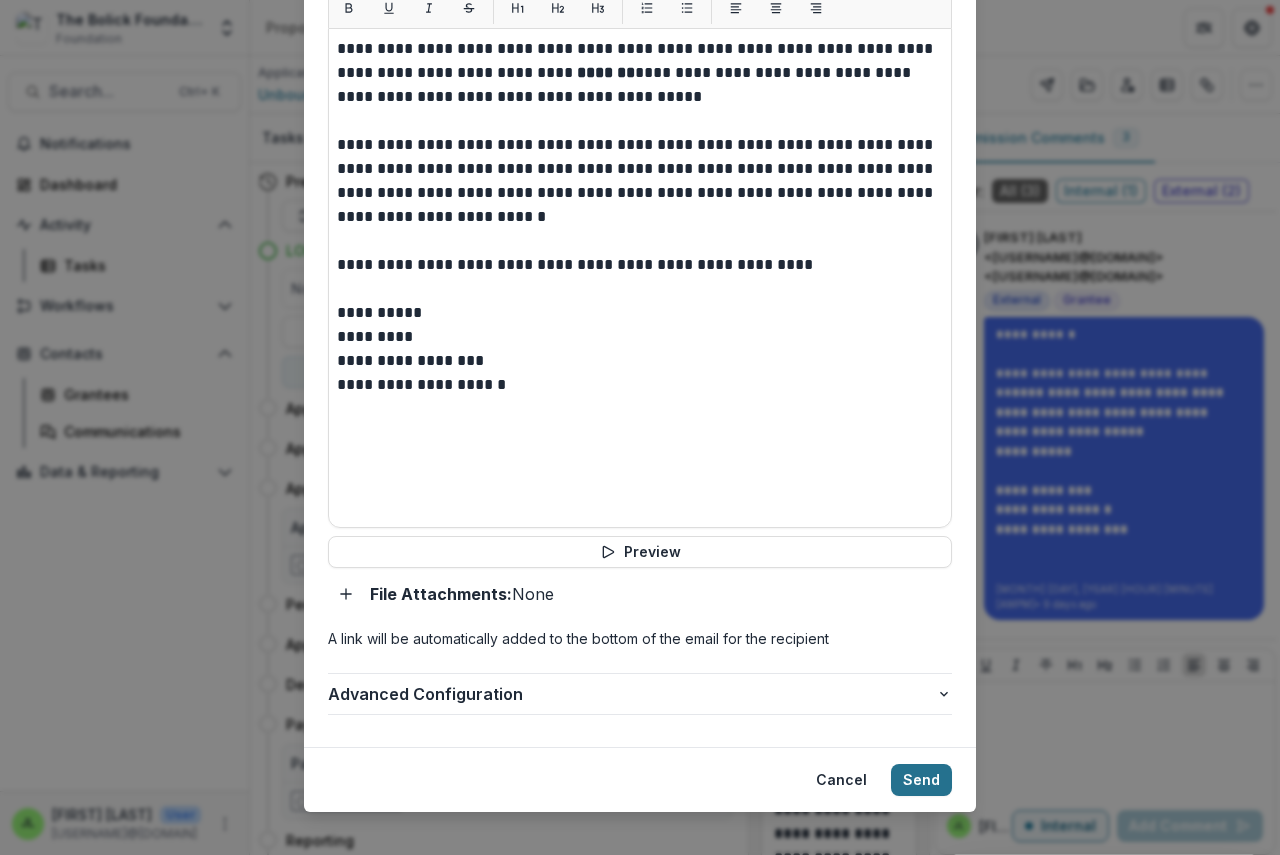 click on "Send" at bounding box center [921, 780] 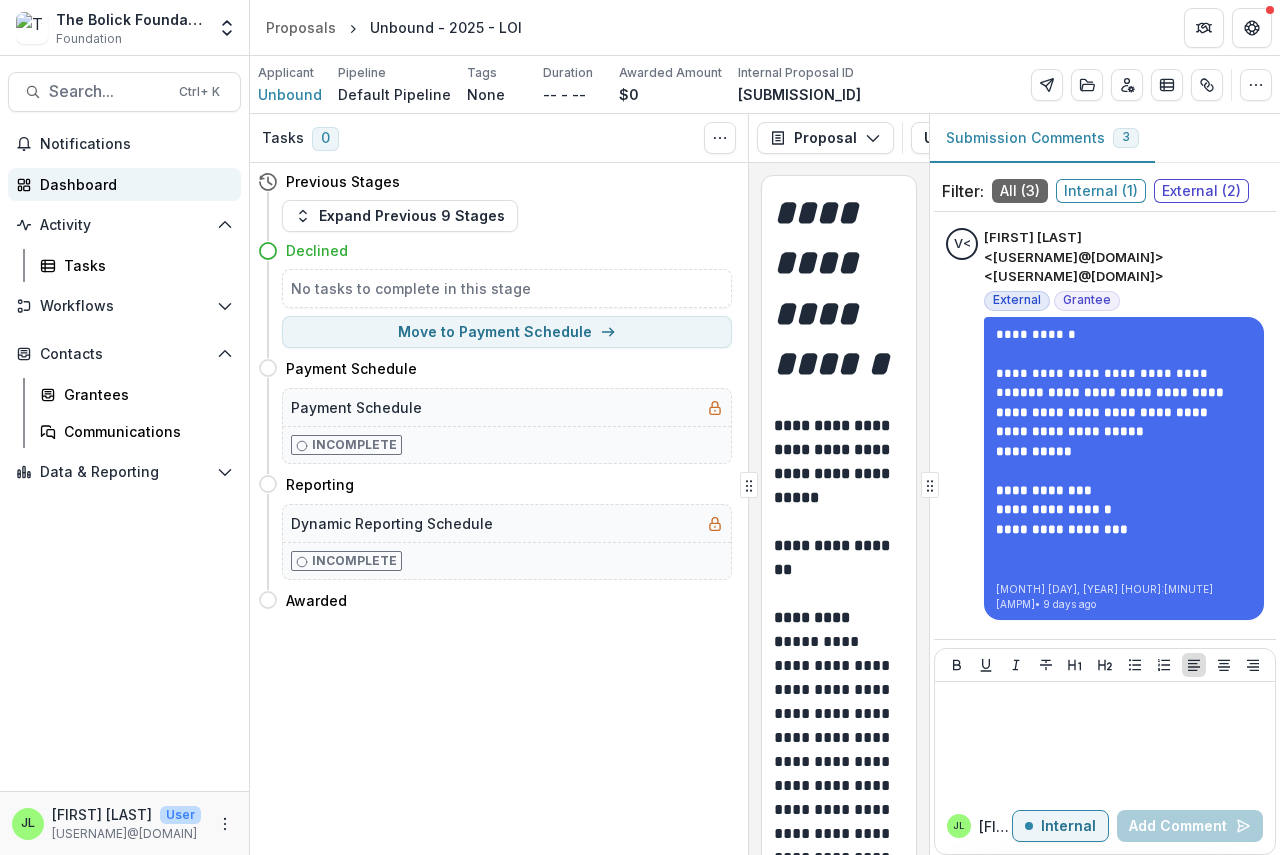 click on "Dashboard" at bounding box center [132, 184] 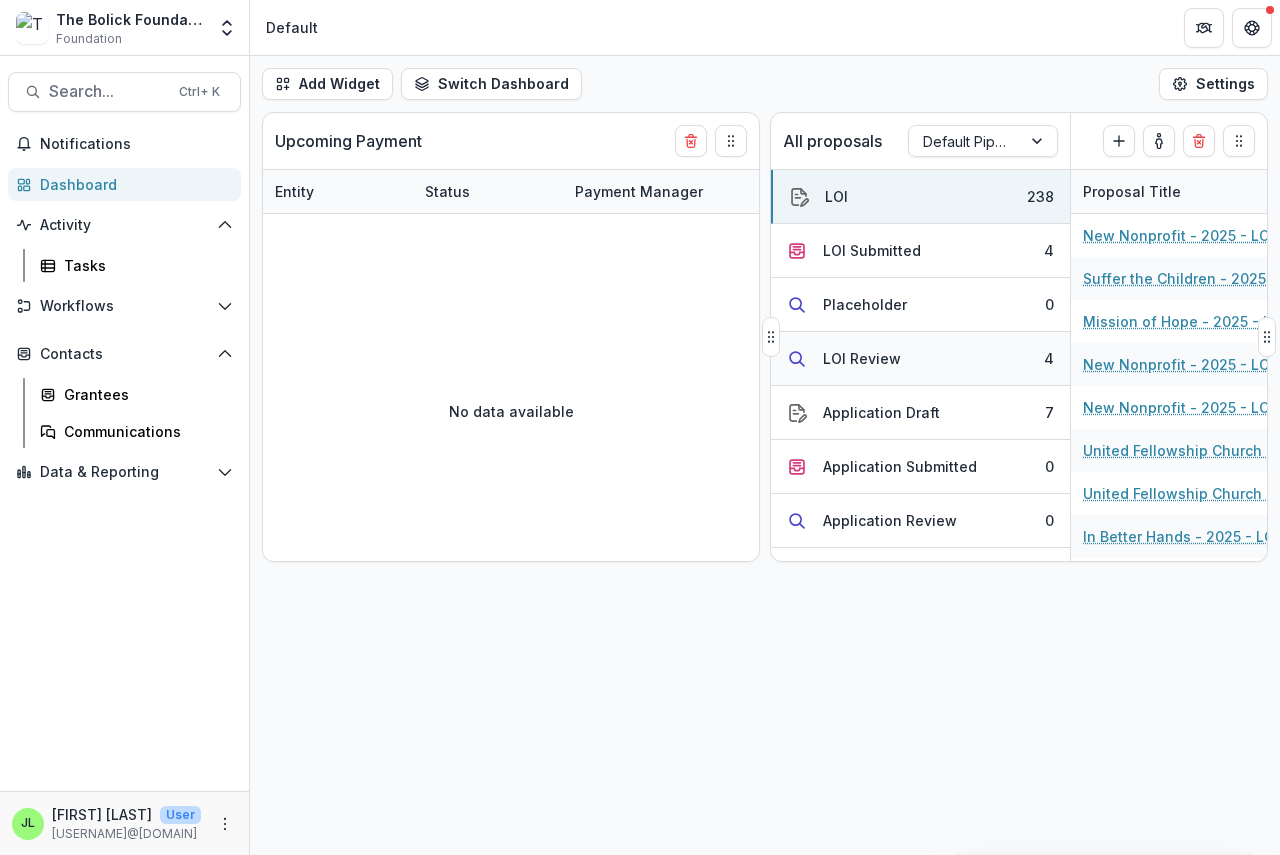 click on "LOI Review" at bounding box center (862, 358) 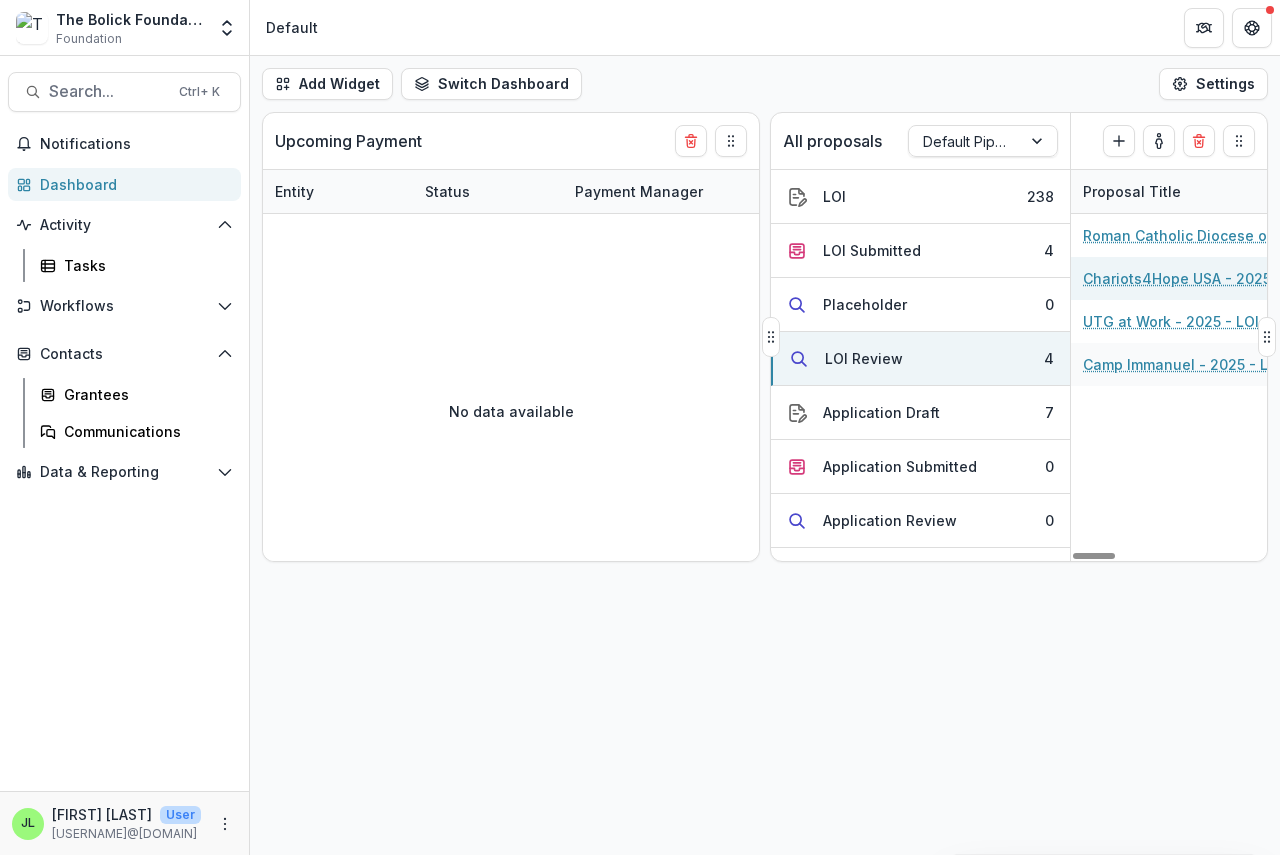 click on "Chariots4Hope USA - 2025 - LOI" at bounding box center [1196, 278] 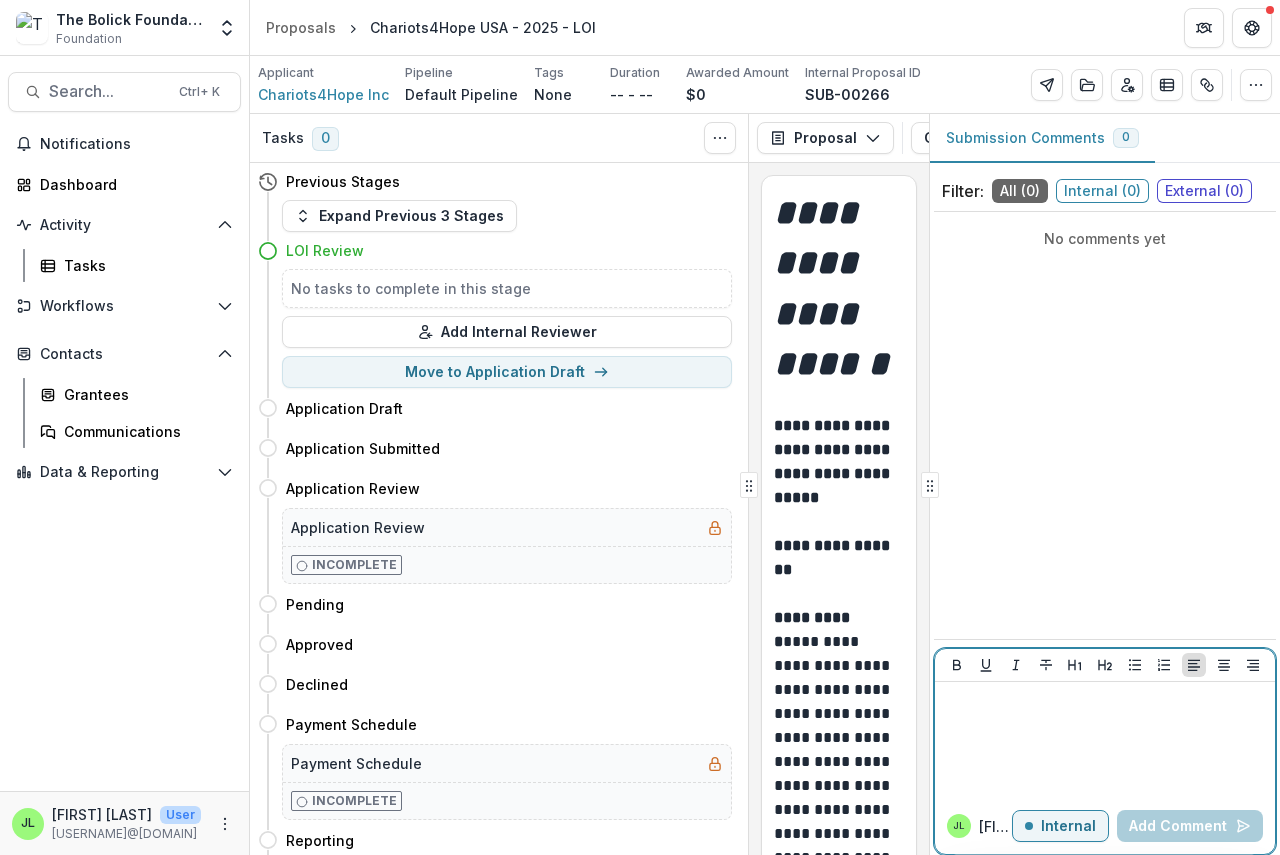 click at bounding box center [1105, 740] 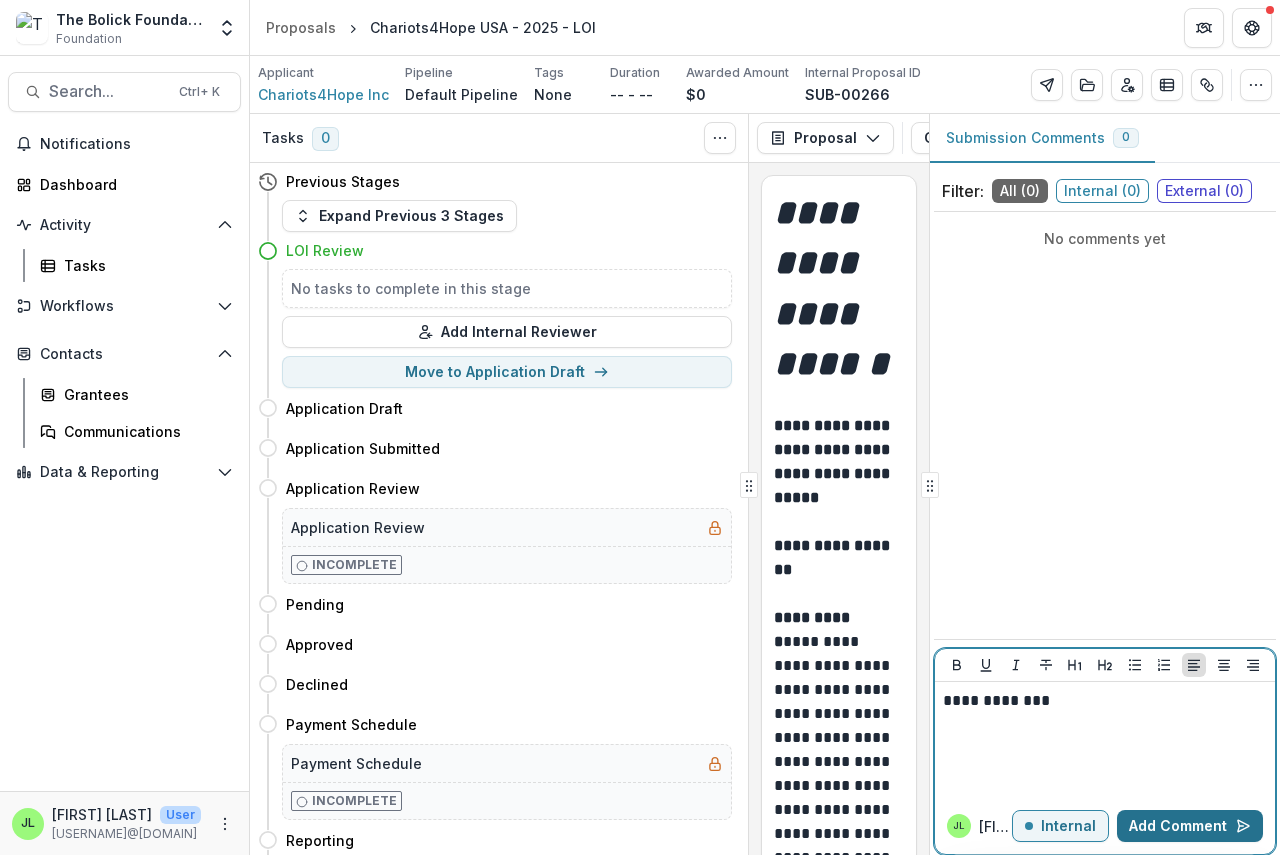 click on "Add Comment" at bounding box center (1190, 826) 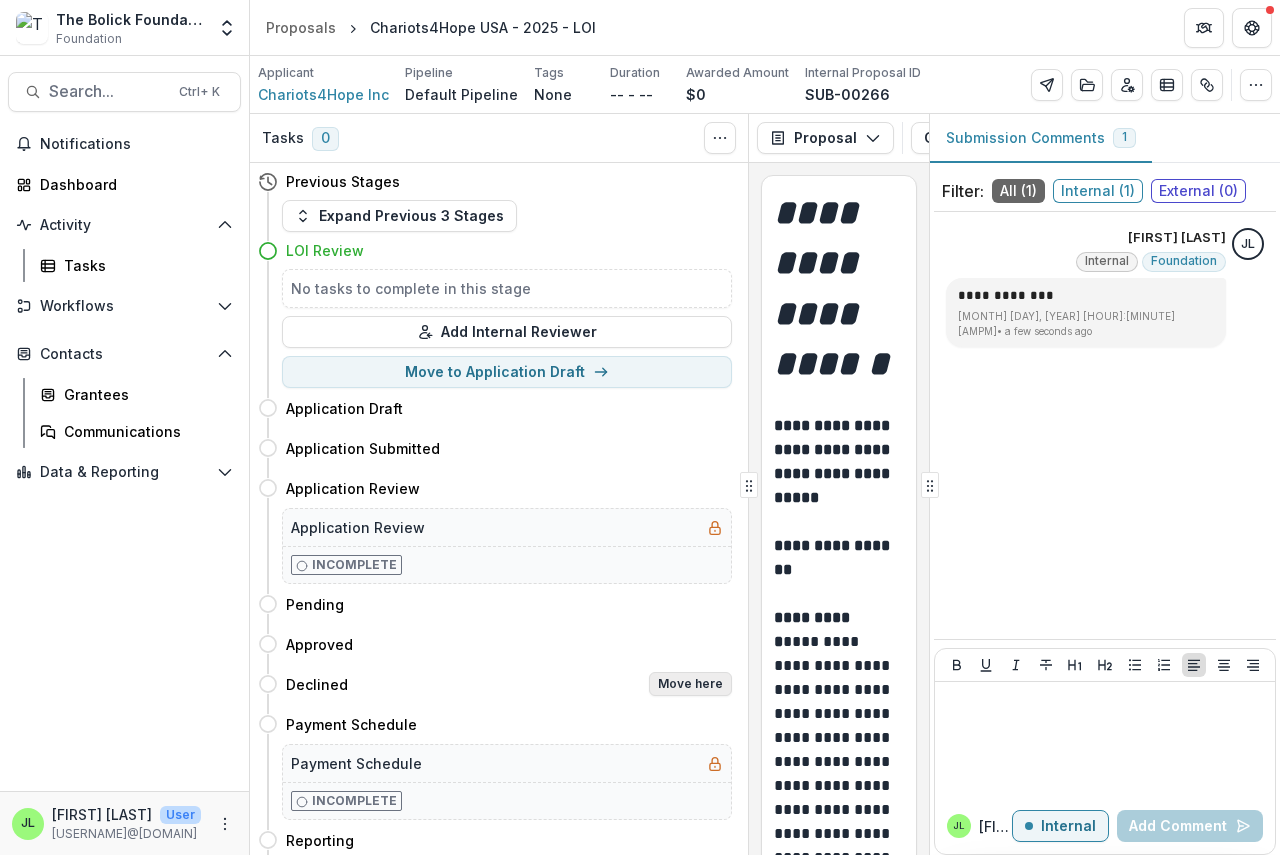 click on "Move here" at bounding box center [690, 684] 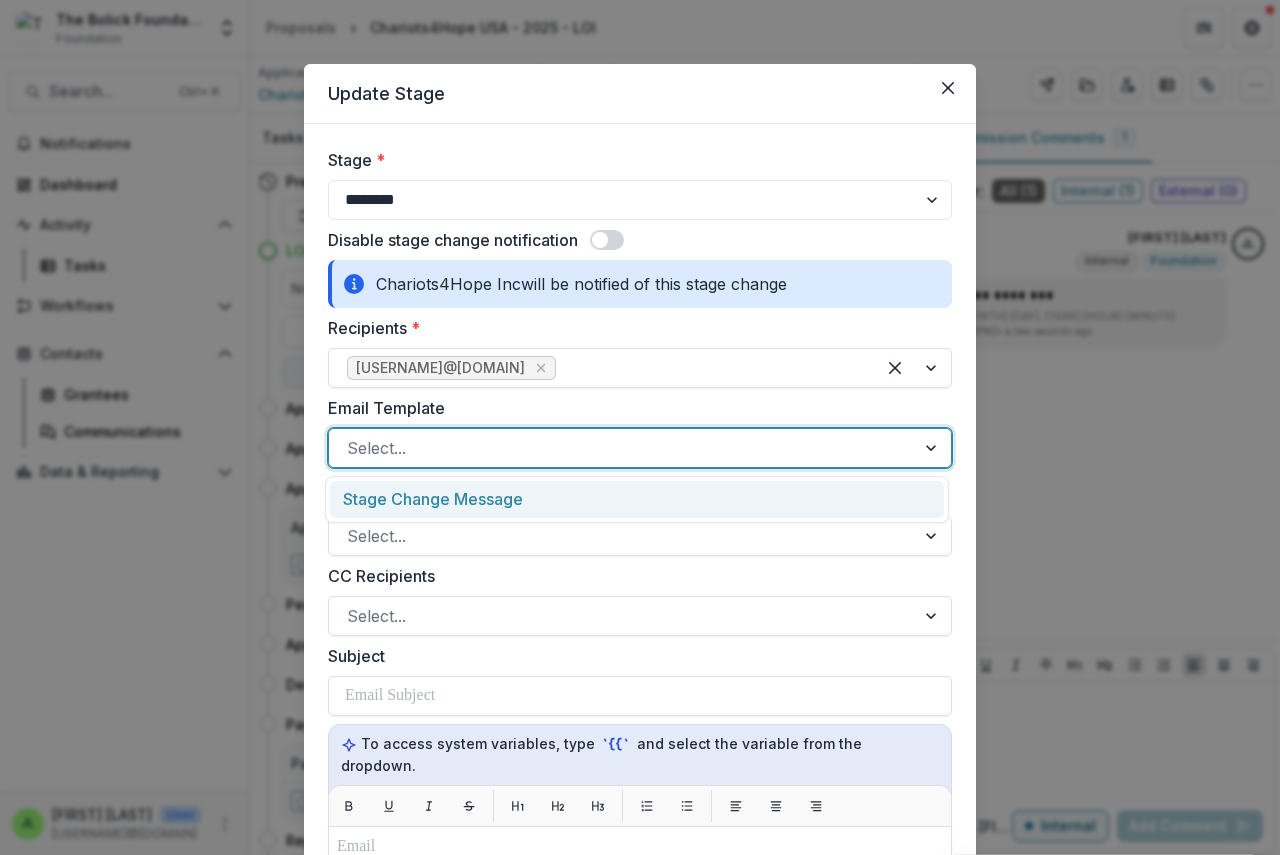 drag, startPoint x: 433, startPoint y: 444, endPoint x: 443, endPoint y: 440, distance: 10.770329 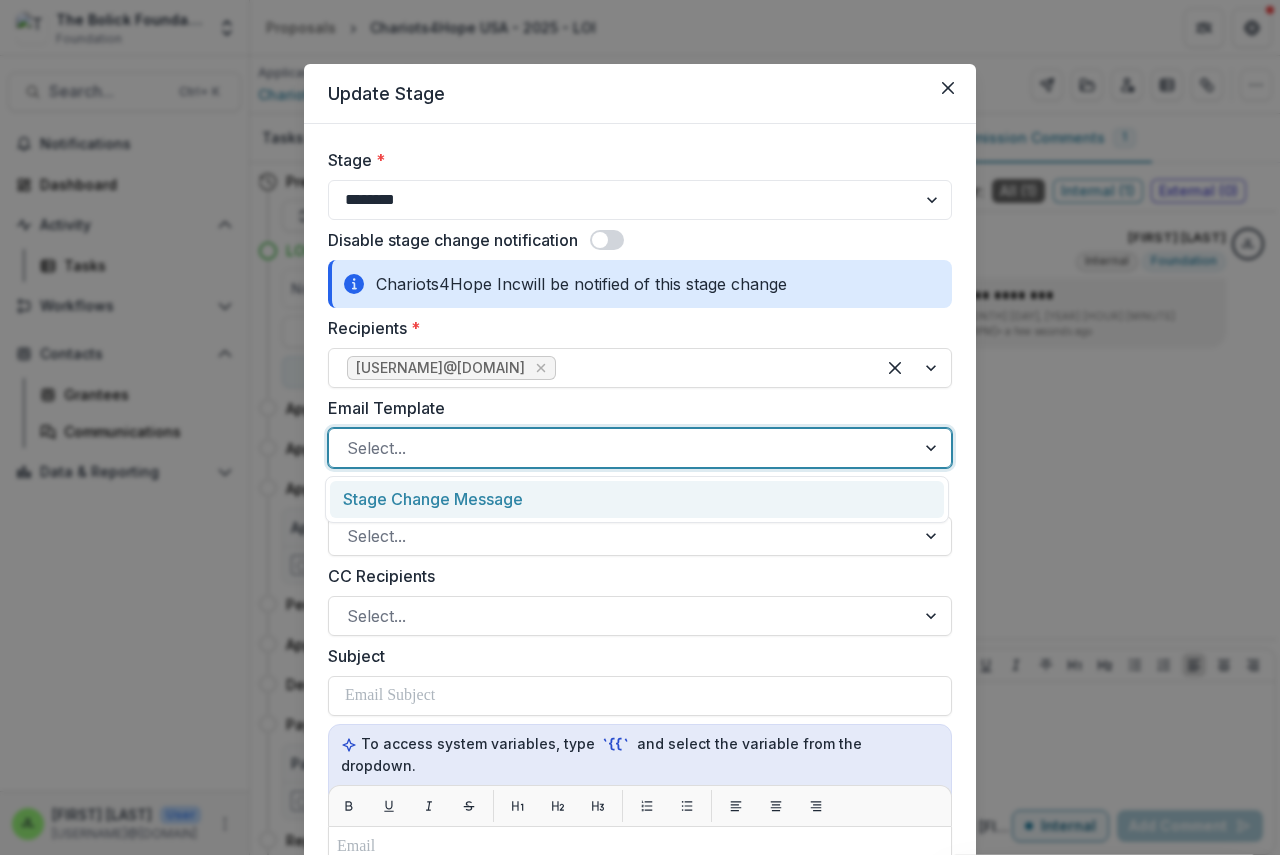 drag, startPoint x: 464, startPoint y: 480, endPoint x: 451, endPoint y: 494, distance: 19.104973 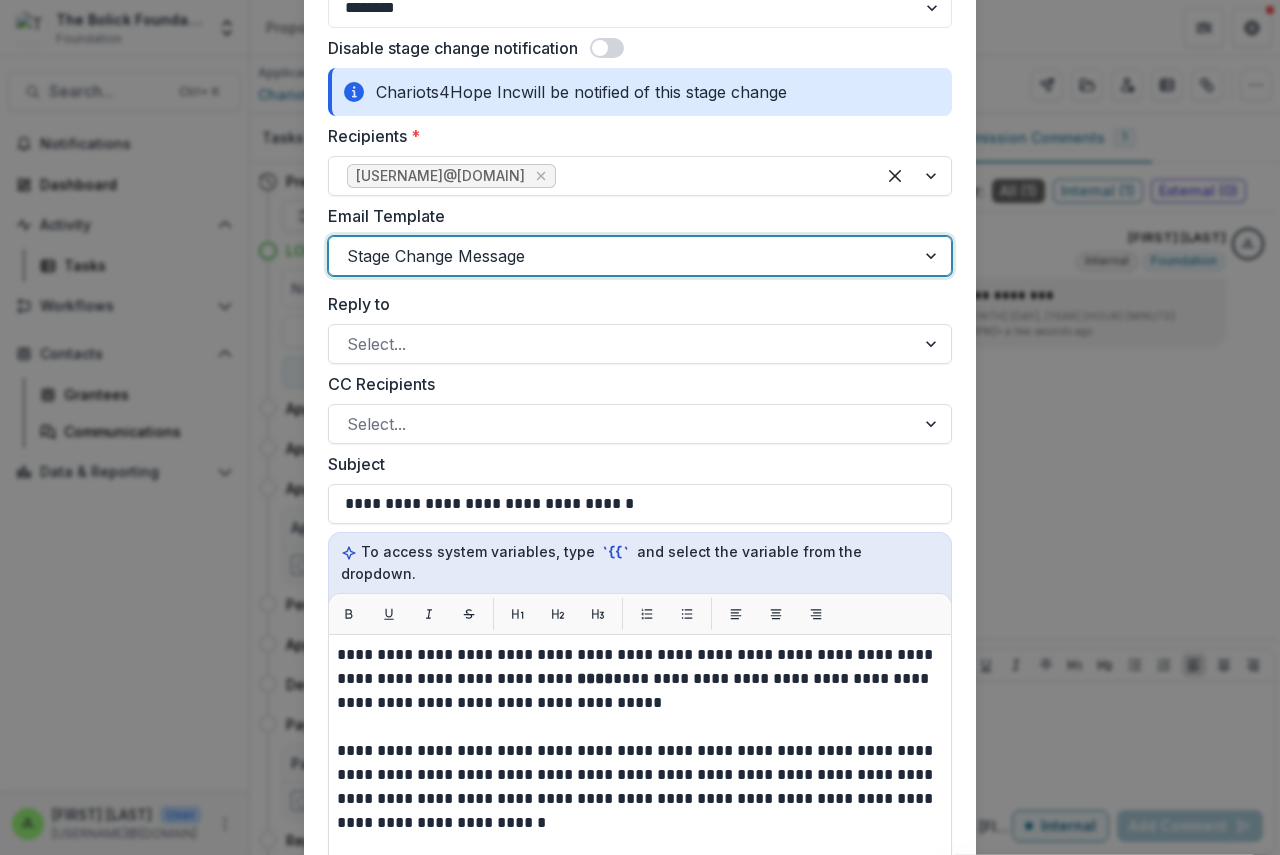 scroll, scrollTop: 200, scrollLeft: 0, axis: vertical 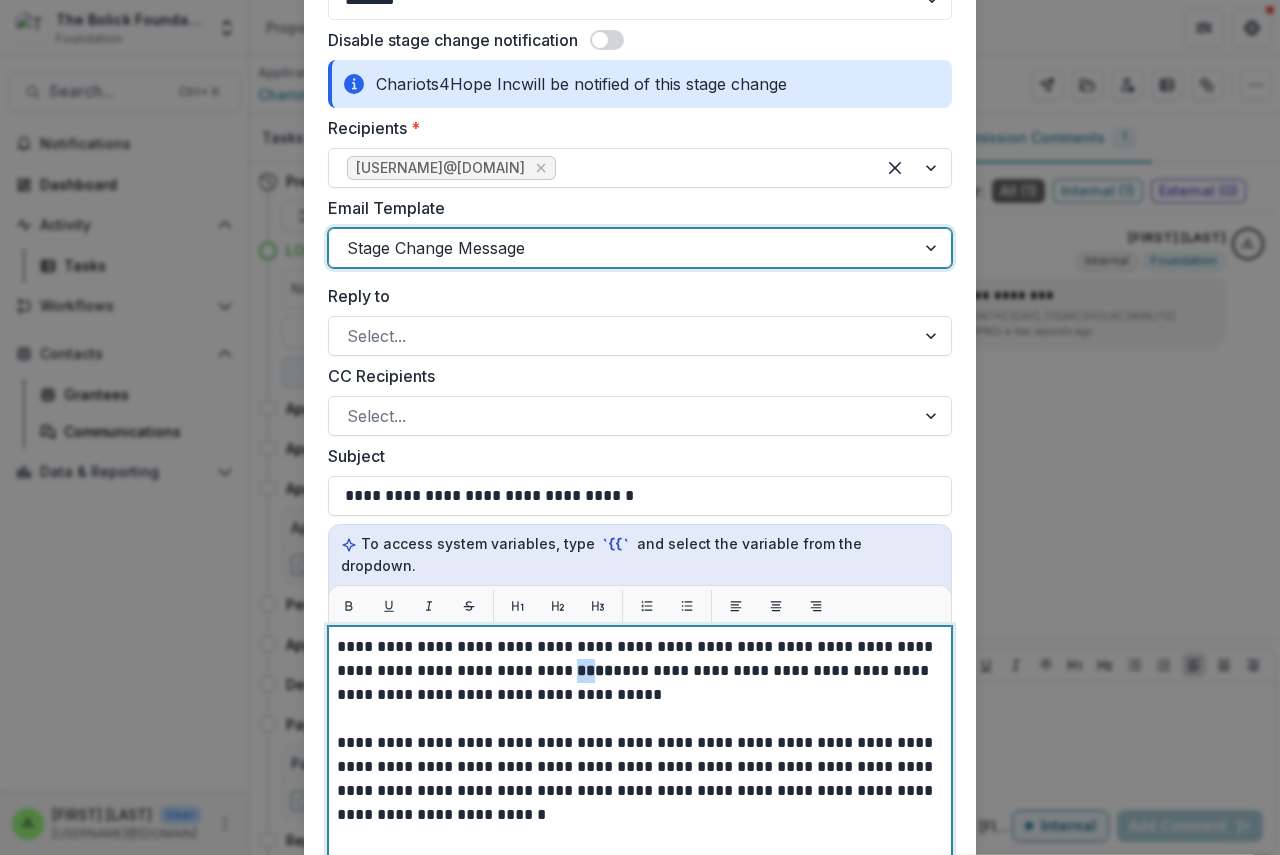 click on "****" at bounding box center [595, 670] 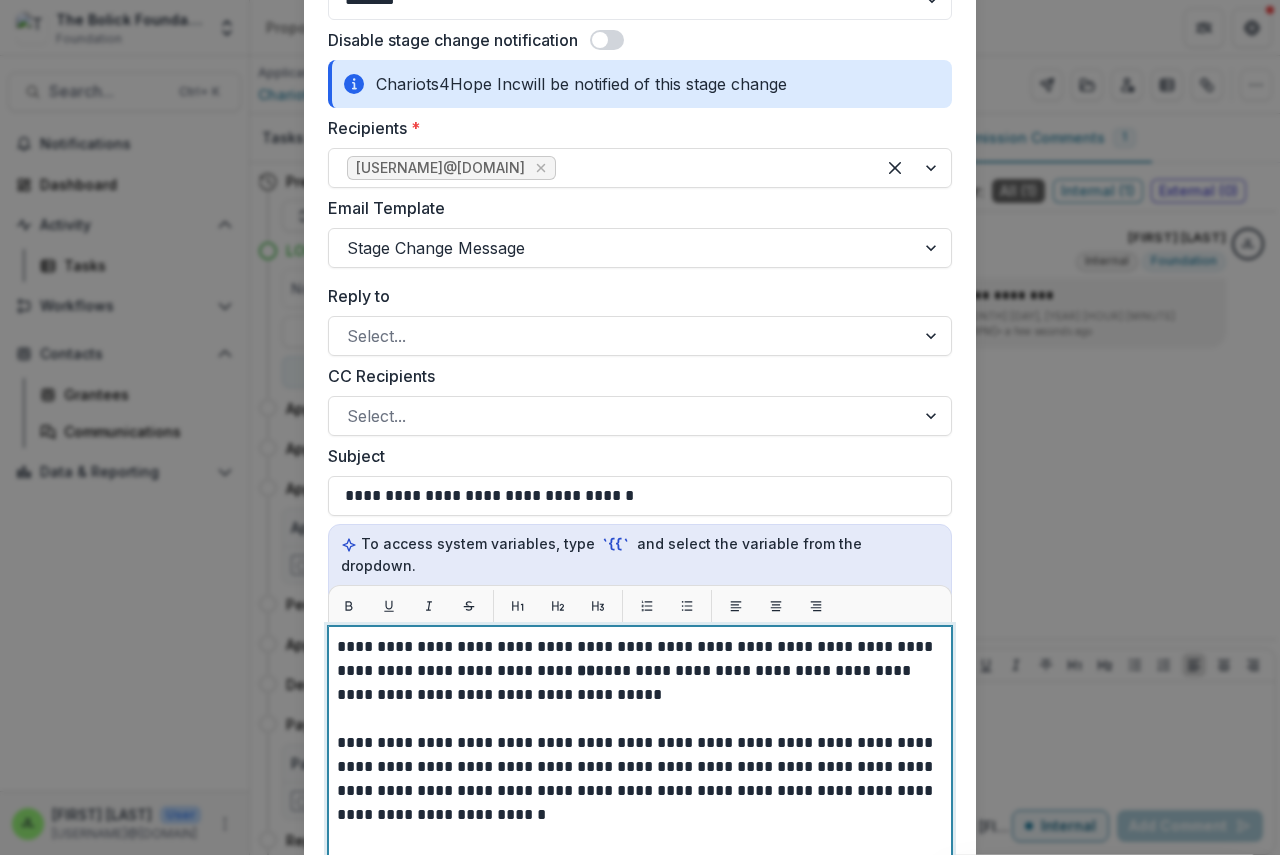 type 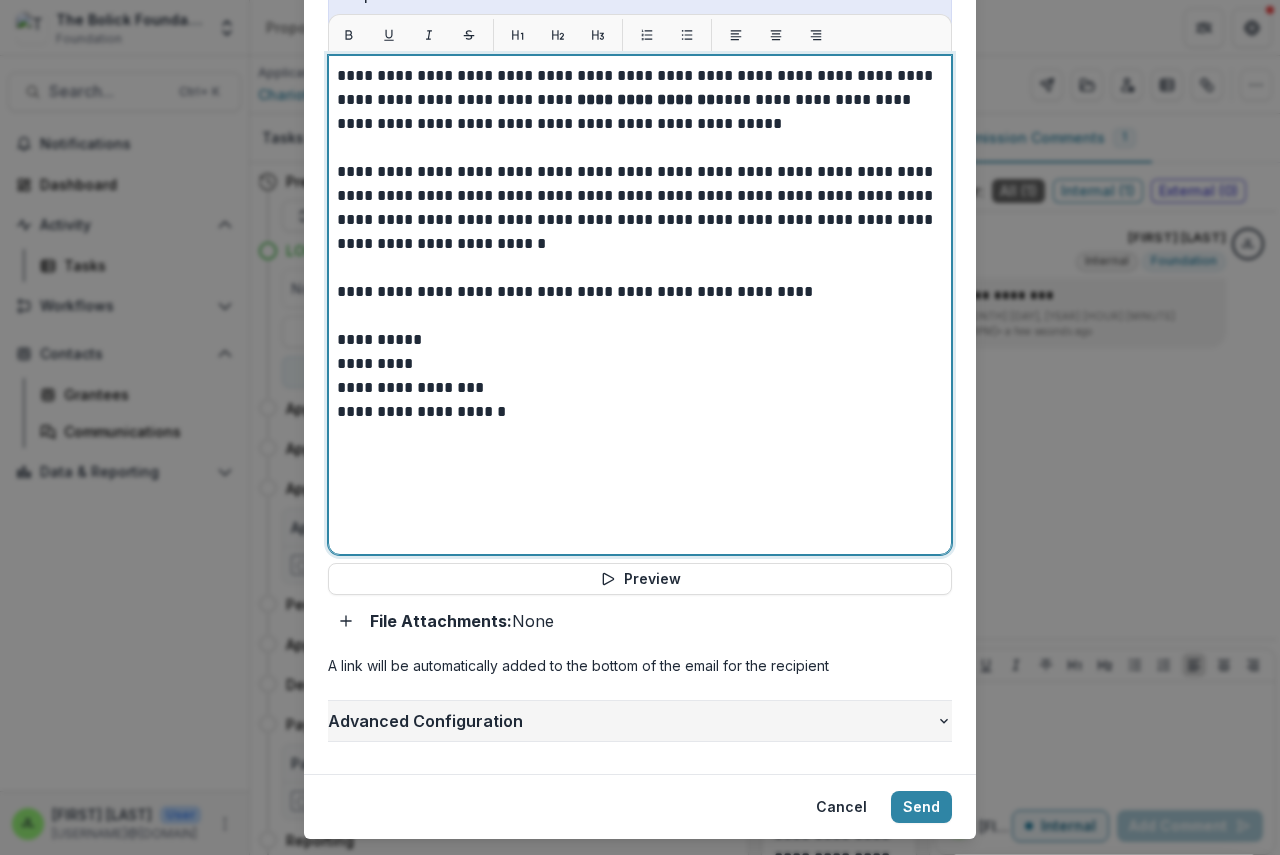scroll, scrollTop: 798, scrollLeft: 0, axis: vertical 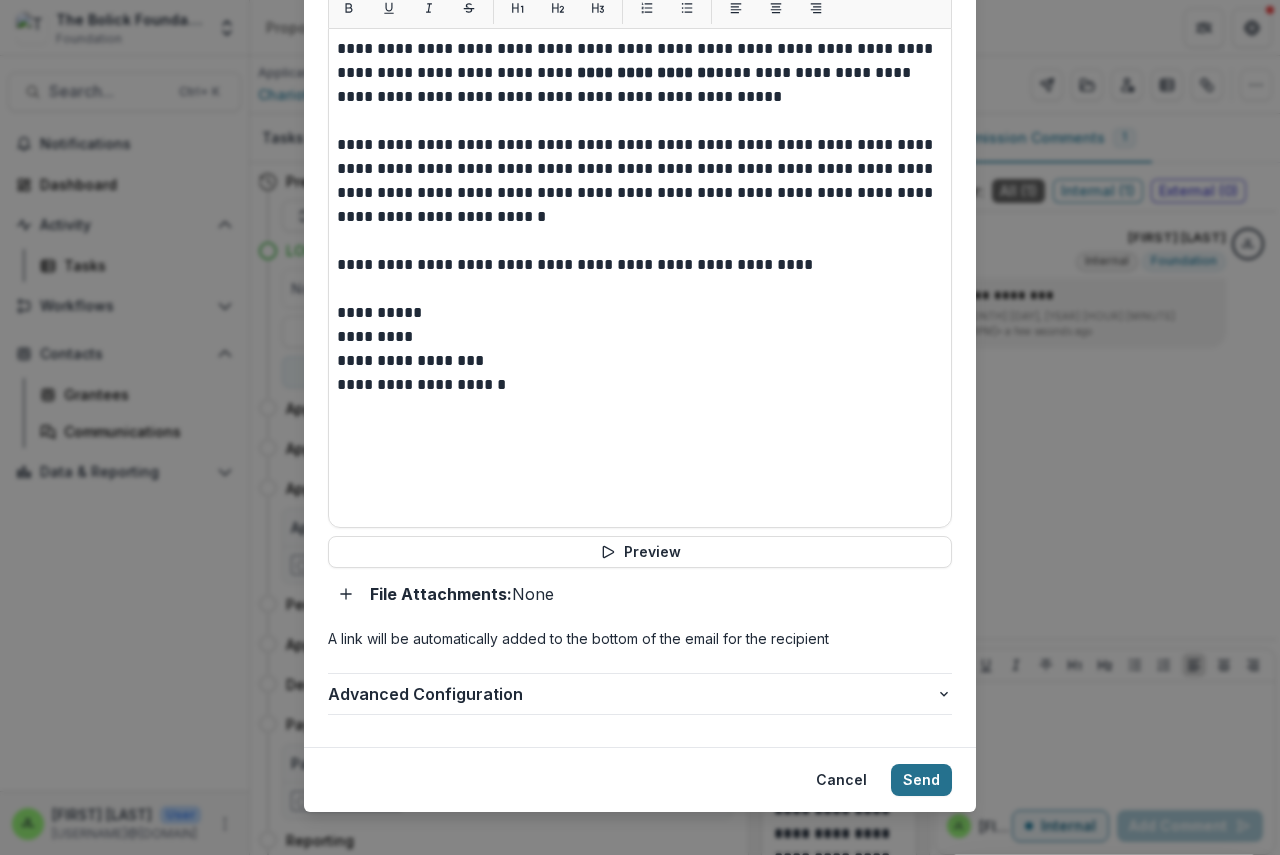 click on "Send" at bounding box center (921, 780) 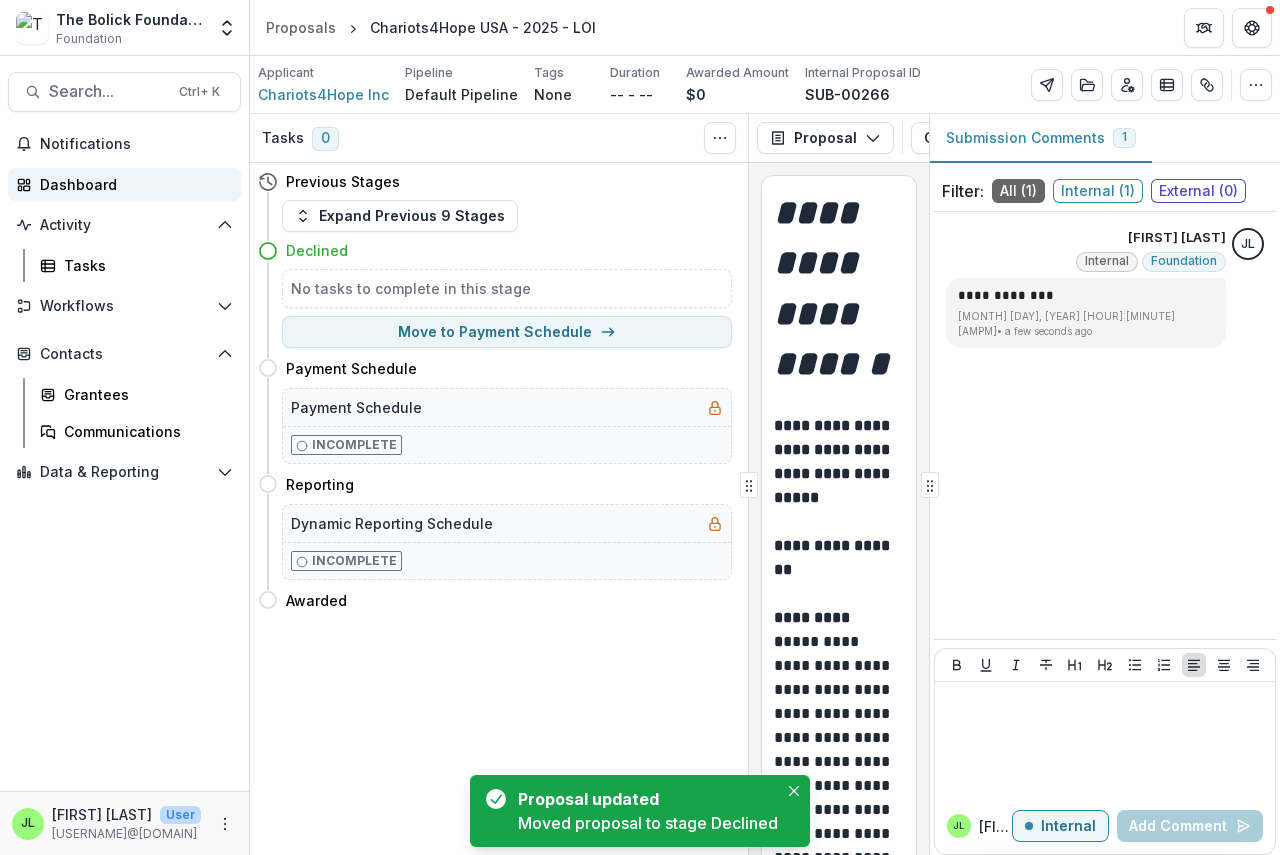 click on "Dashboard" at bounding box center (132, 184) 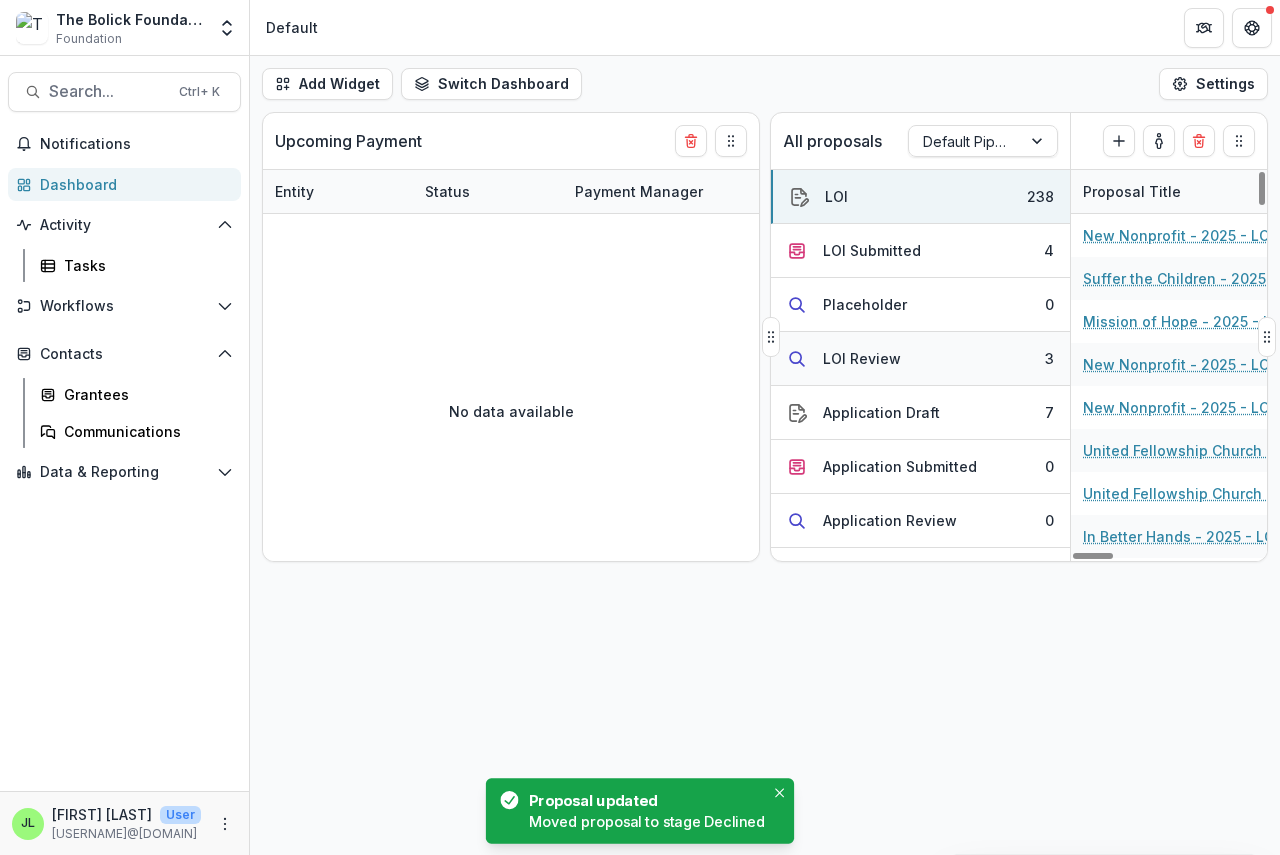 click on "LOI Review" at bounding box center [862, 358] 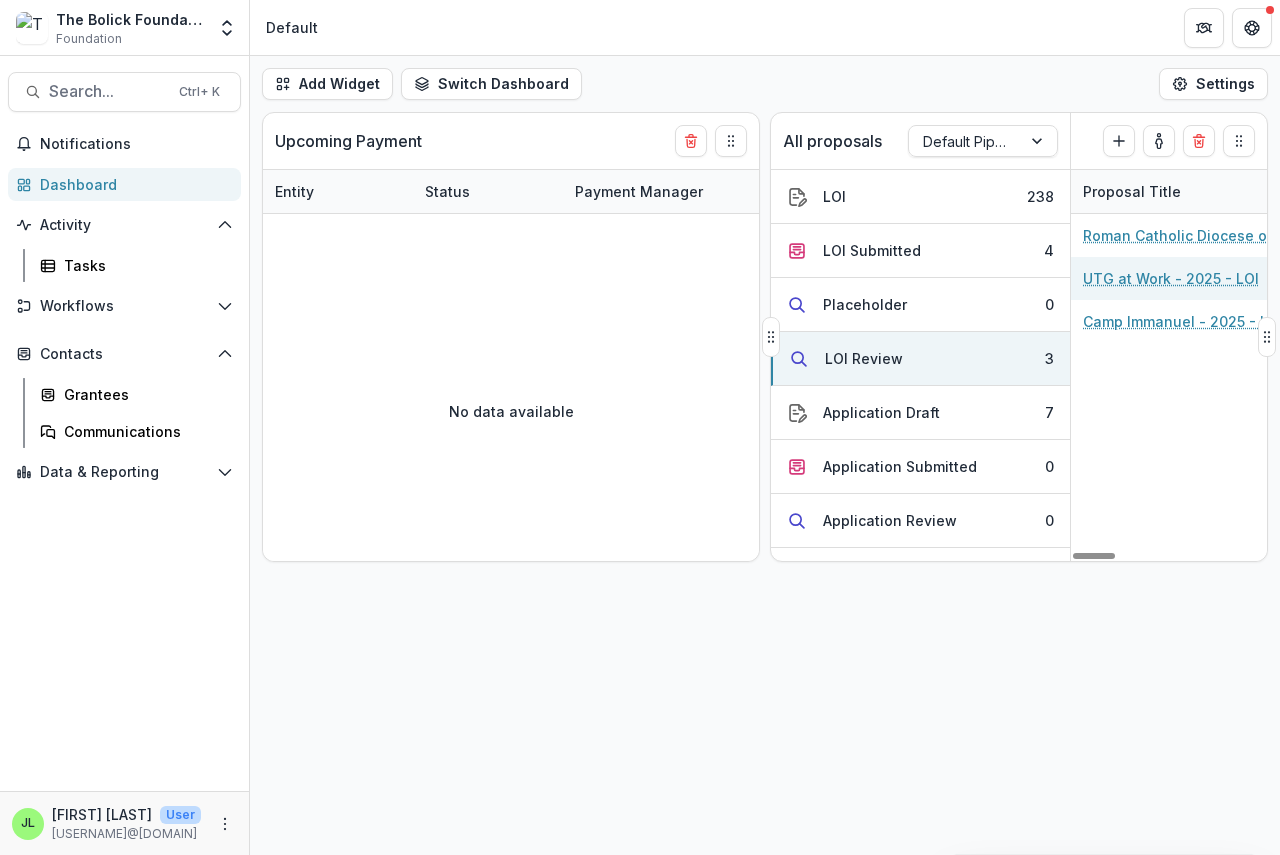 click on "UTG at Work - 2025 - LOI" at bounding box center (1171, 278) 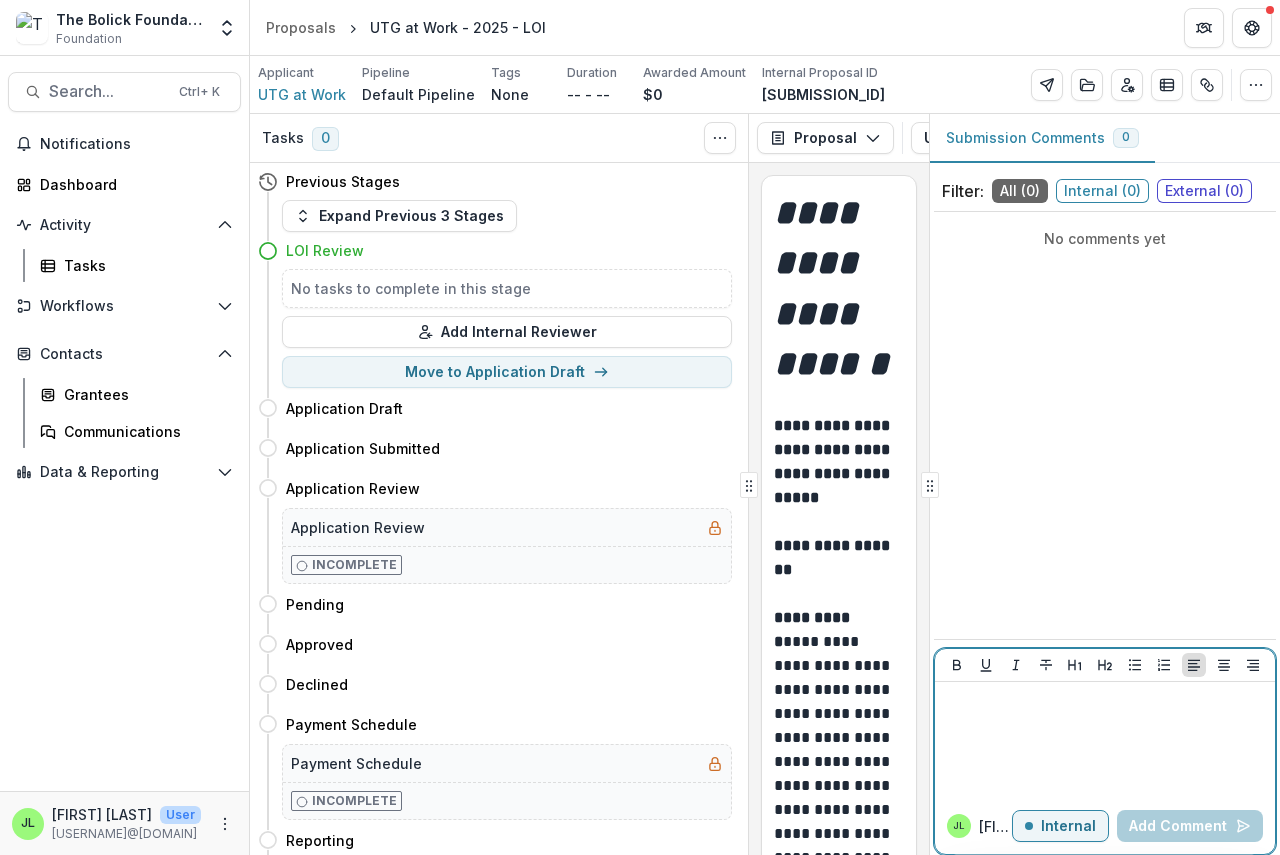 click at bounding box center [1105, 740] 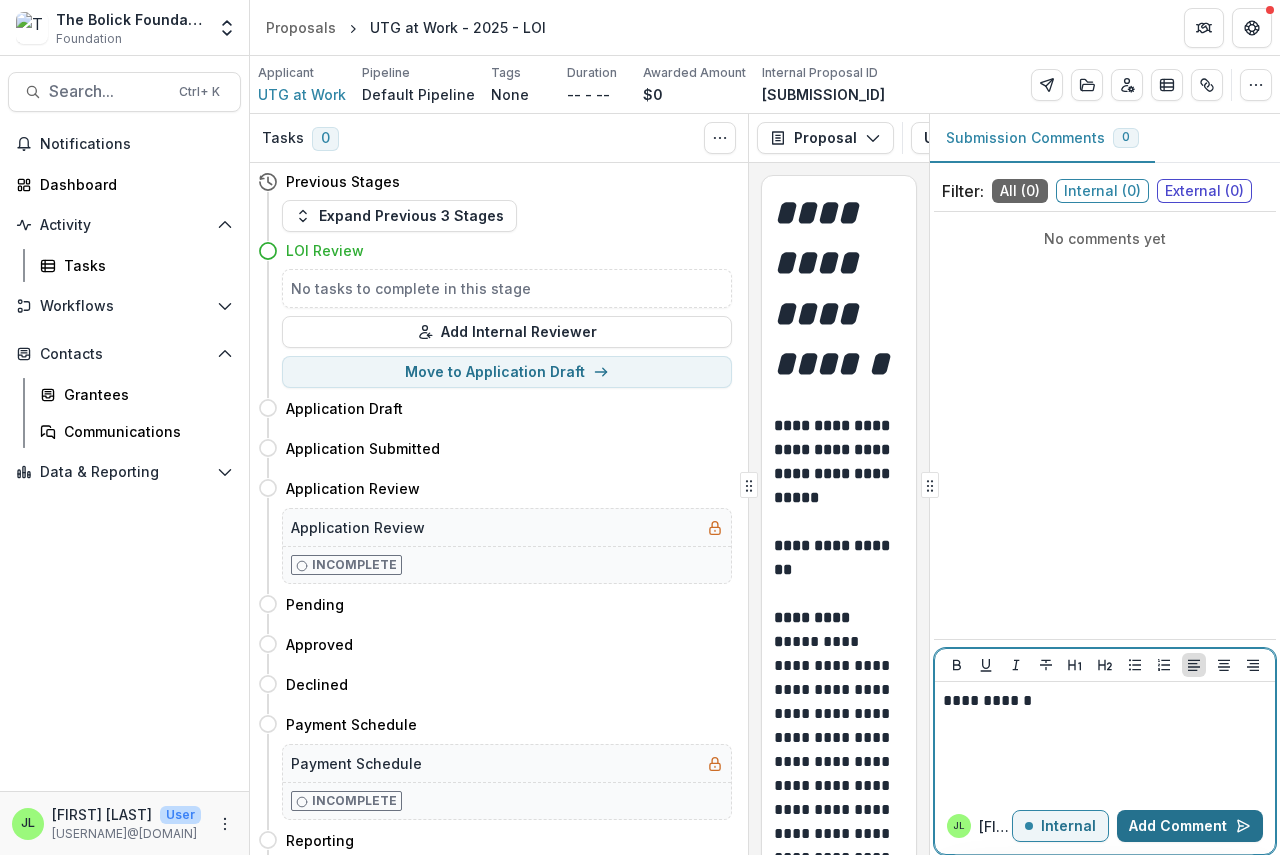click on "Add Comment" at bounding box center [1190, 826] 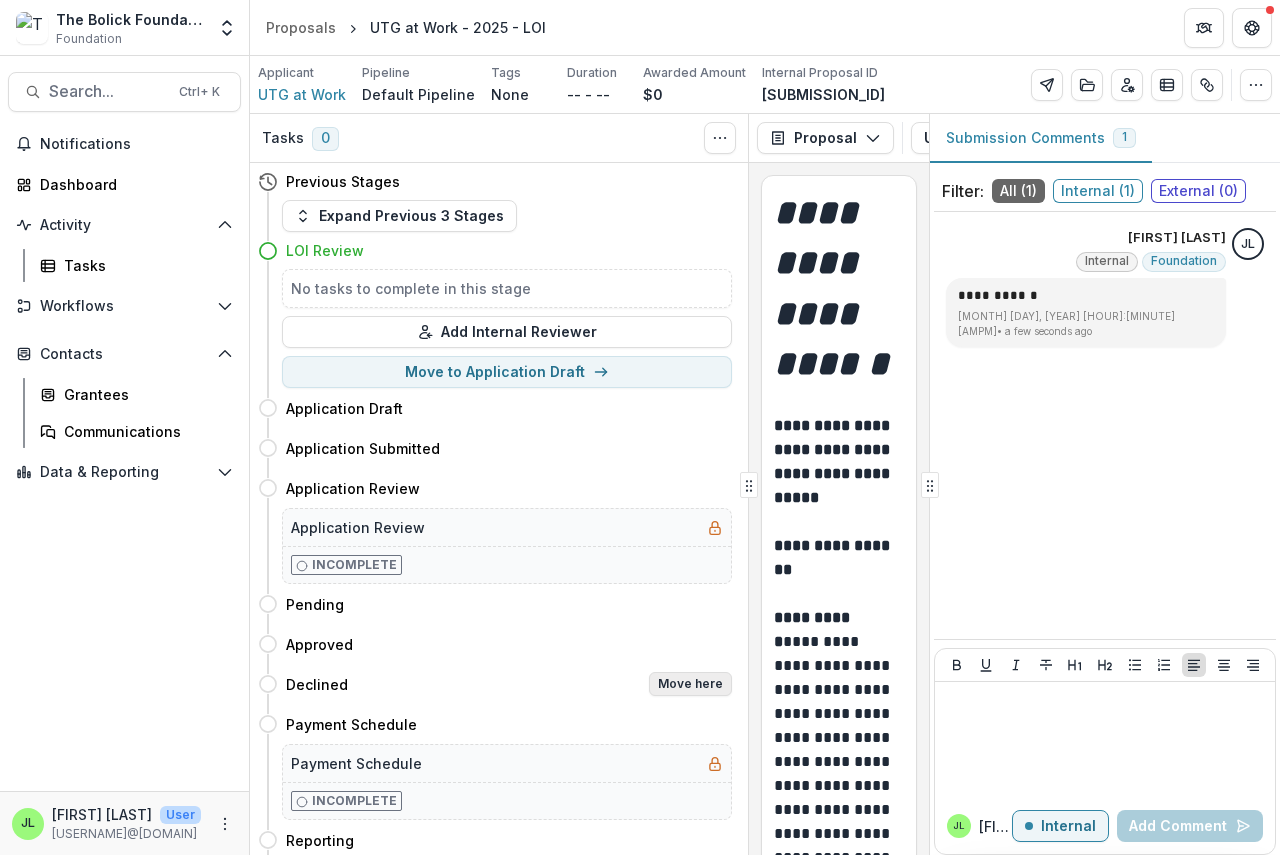 click on "Move here" at bounding box center [690, 684] 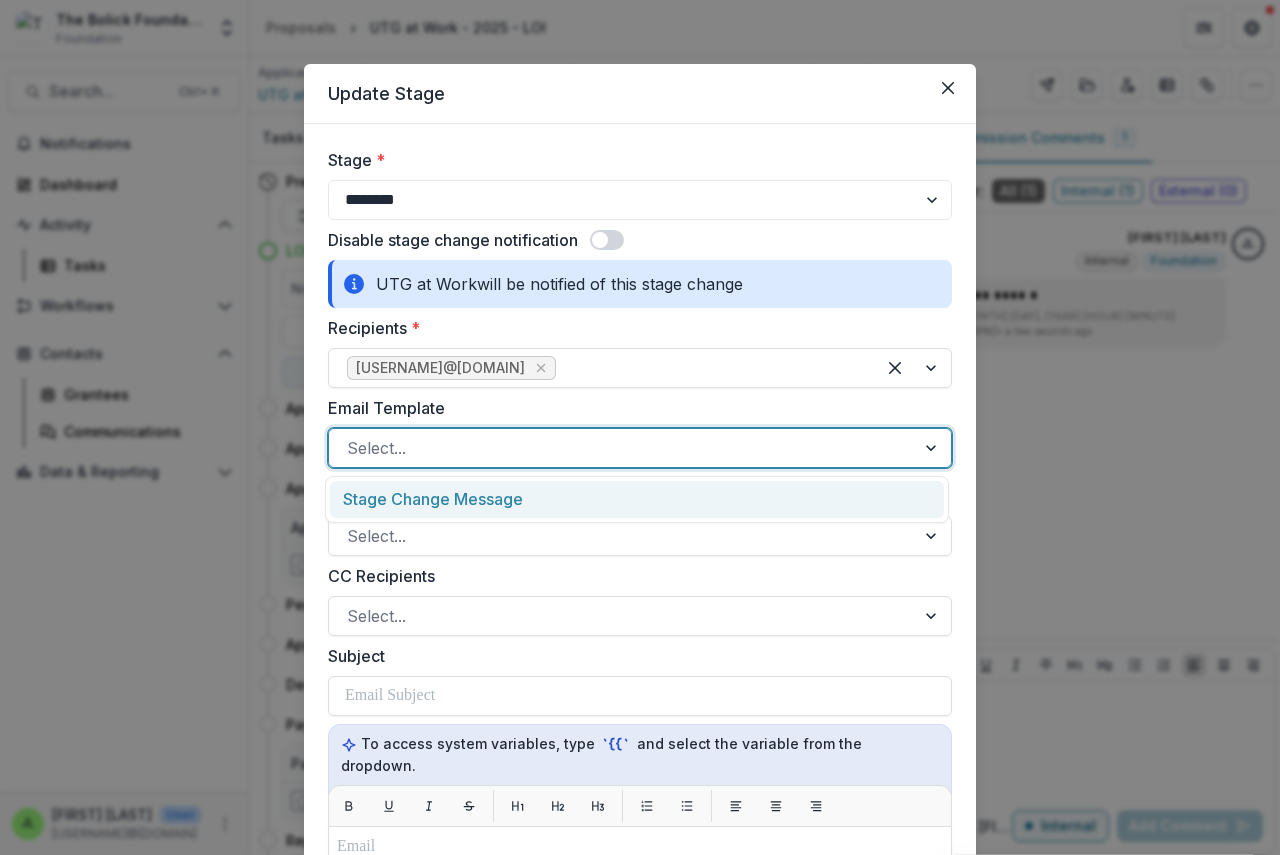 click at bounding box center [622, 448] 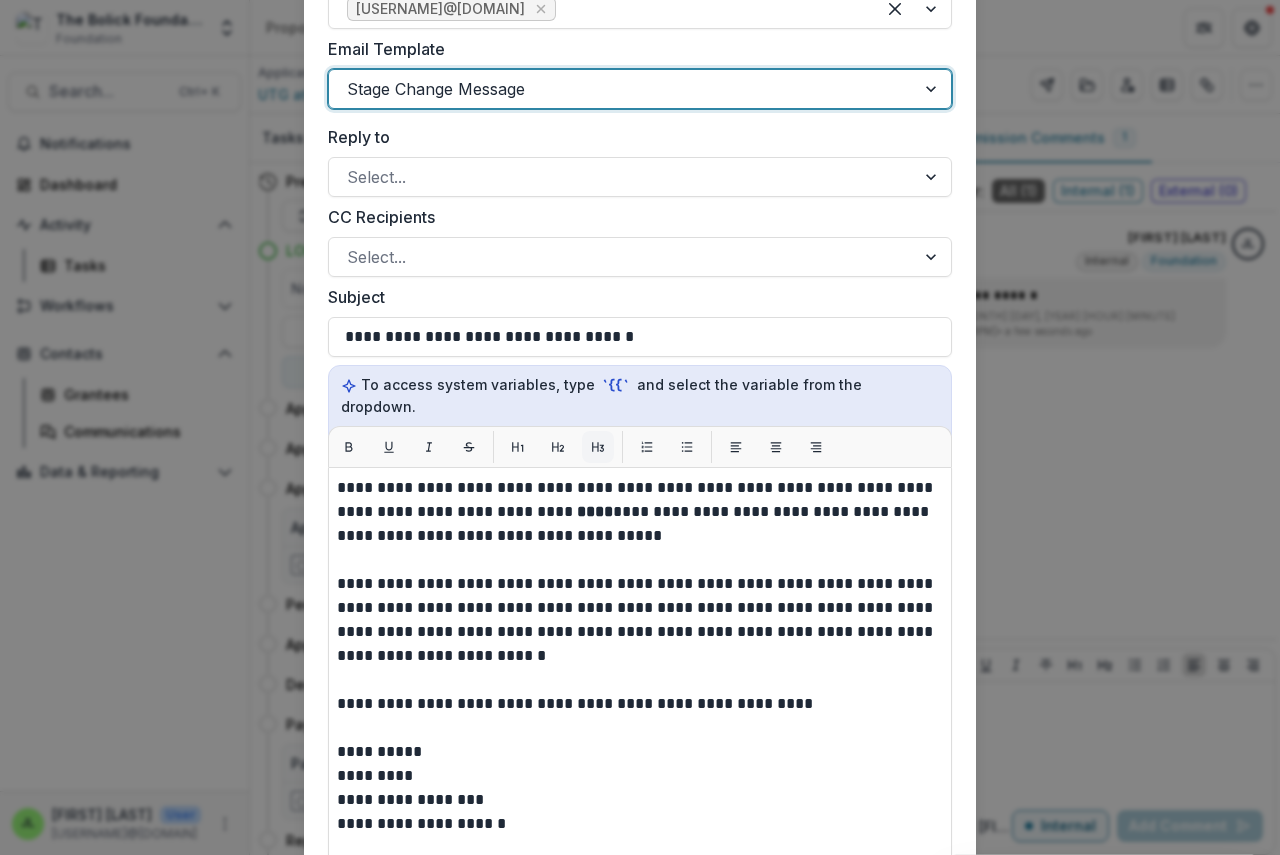 scroll, scrollTop: 400, scrollLeft: 0, axis: vertical 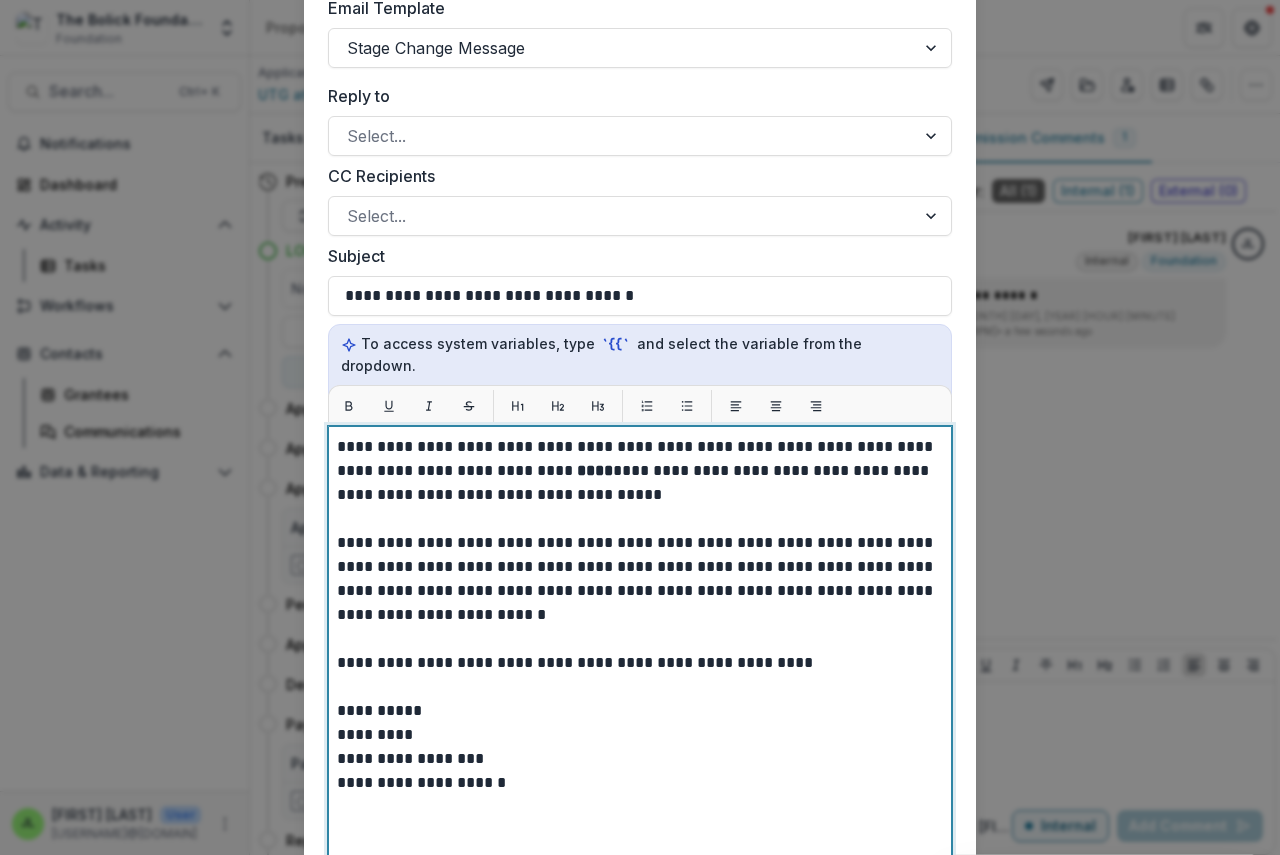 click on "**********" at bounding box center (640, 471) 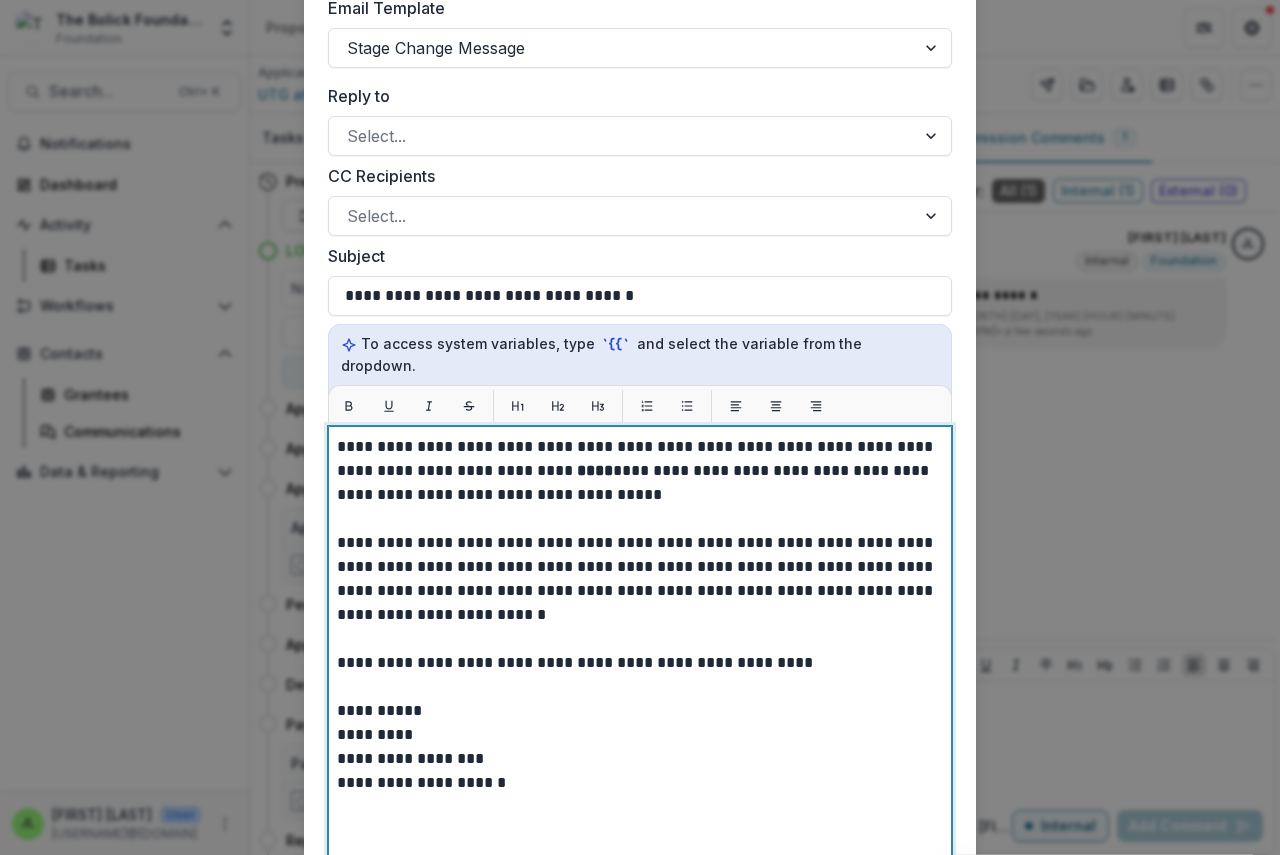 type 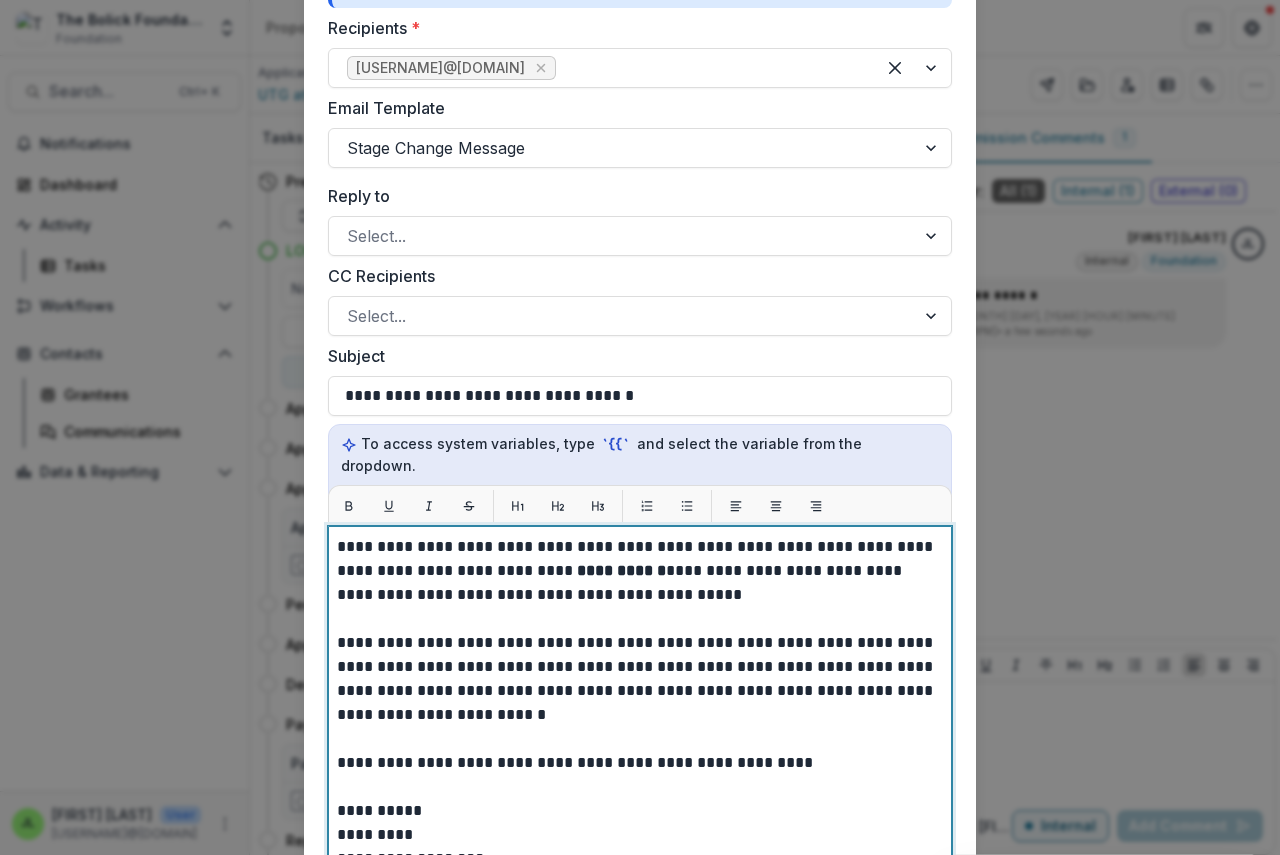 scroll, scrollTop: 798, scrollLeft: 0, axis: vertical 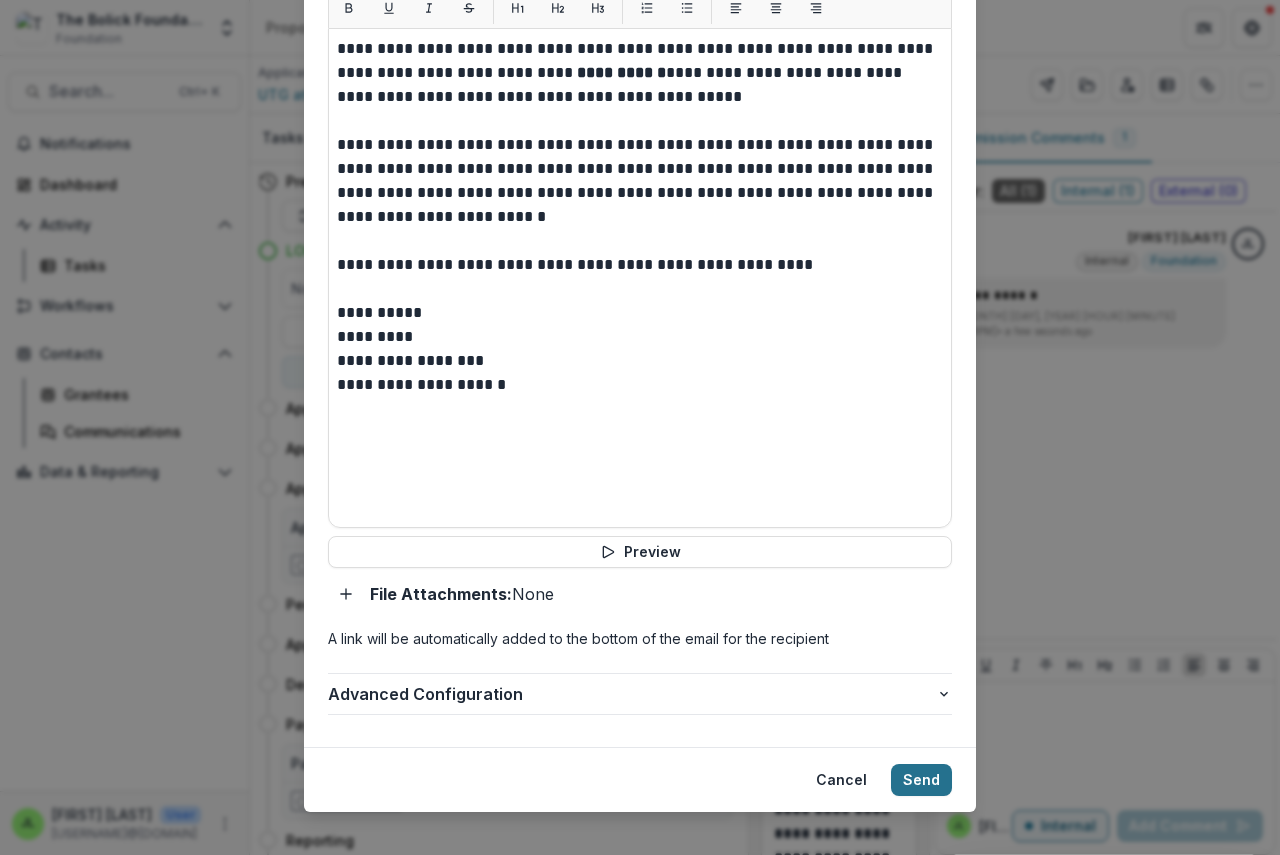 click on "Send" at bounding box center [921, 780] 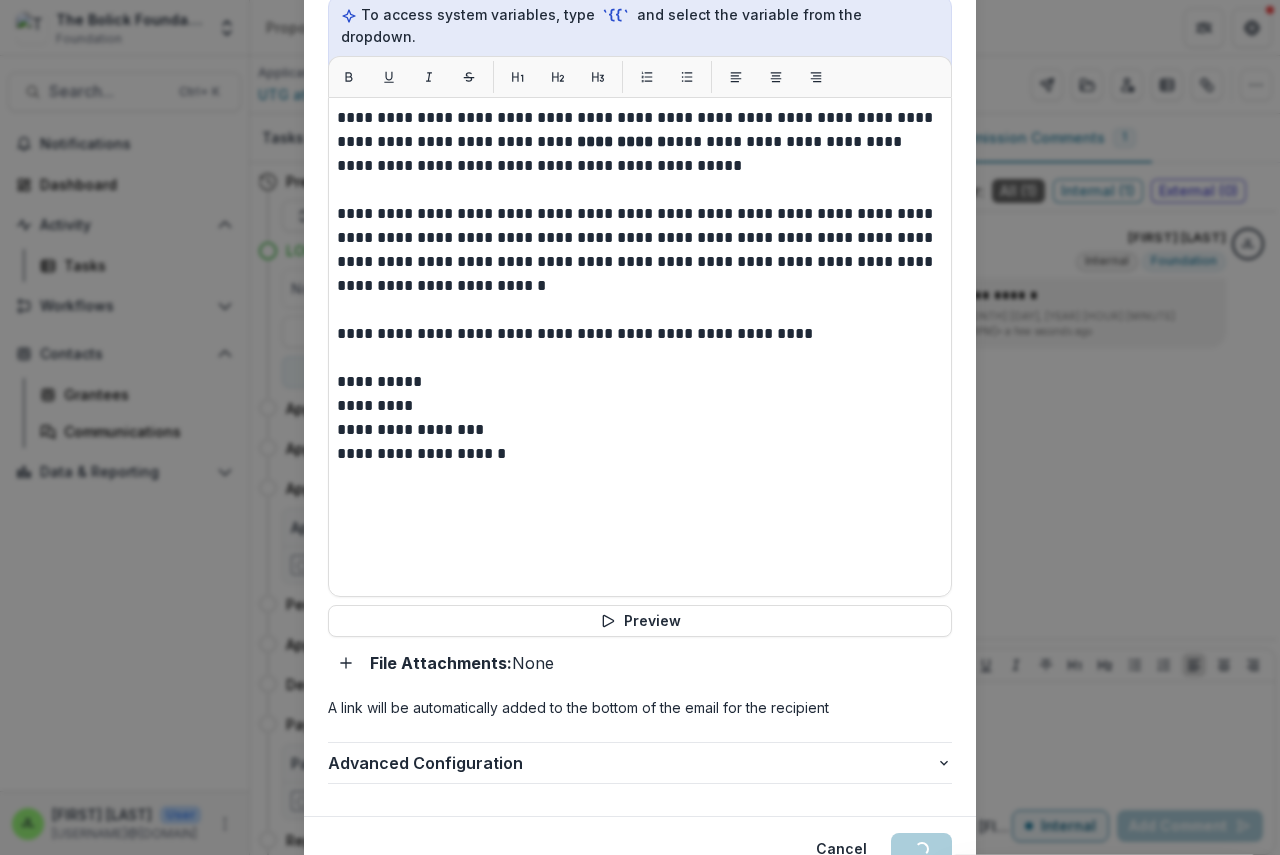 scroll, scrollTop: 698, scrollLeft: 0, axis: vertical 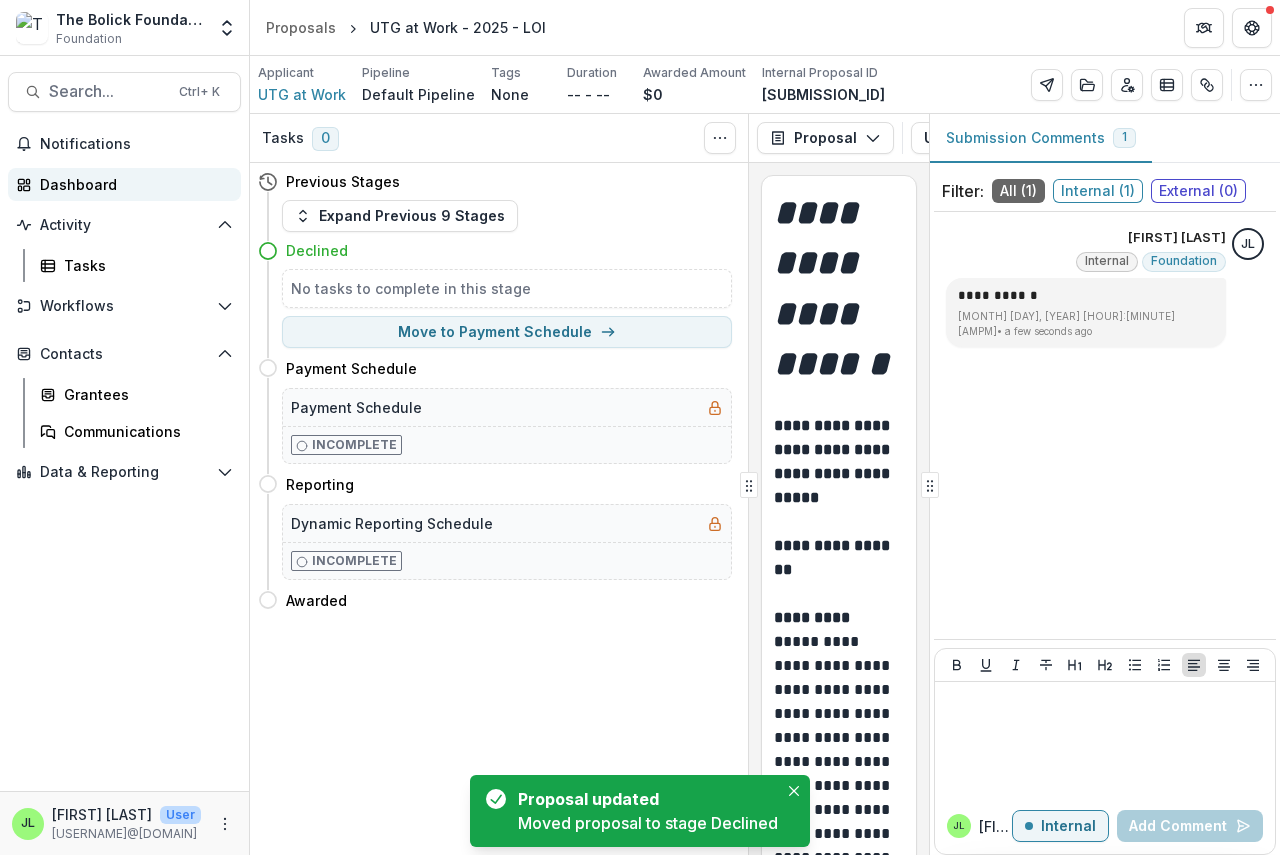 click on "Notifications Dashboard Activity Tasks Workflows Proposals Form Builder Payments Grantee Reports Contacts Grantees Communications Data & Reporting Dashboard Data Report" at bounding box center (124, 459) 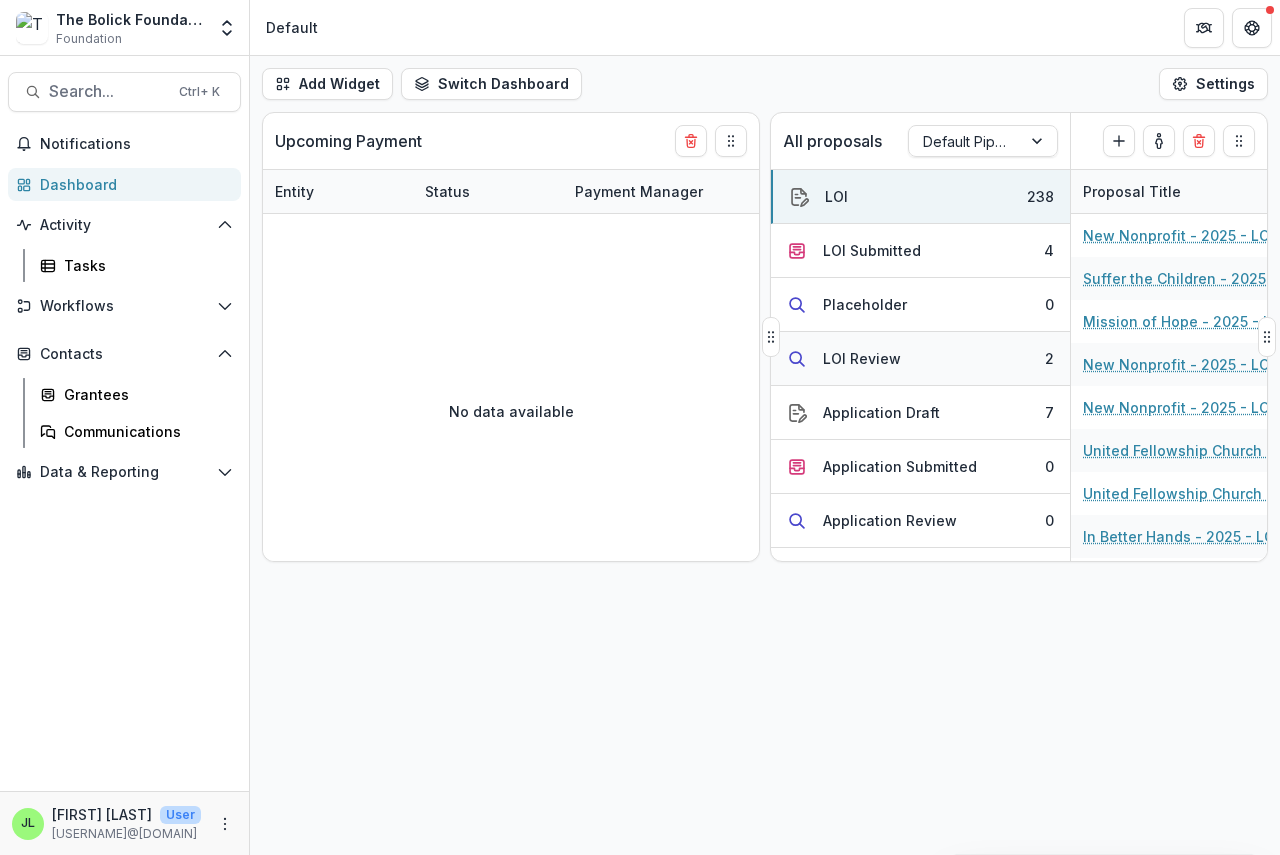 drag, startPoint x: 877, startPoint y: 361, endPoint x: 916, endPoint y: 367, distance: 39.45884 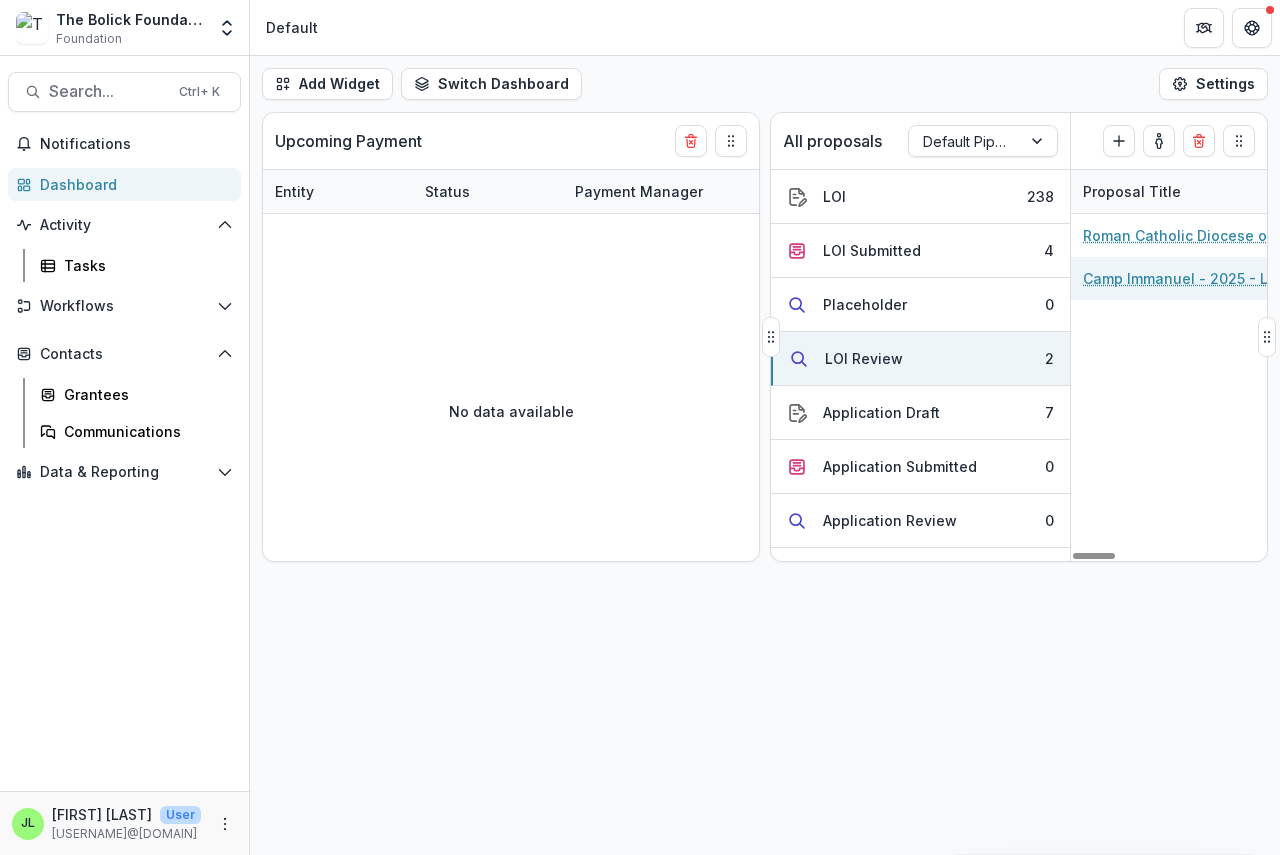 click on "Camp Immanuel - 2025 - LOI" at bounding box center [1183, 278] 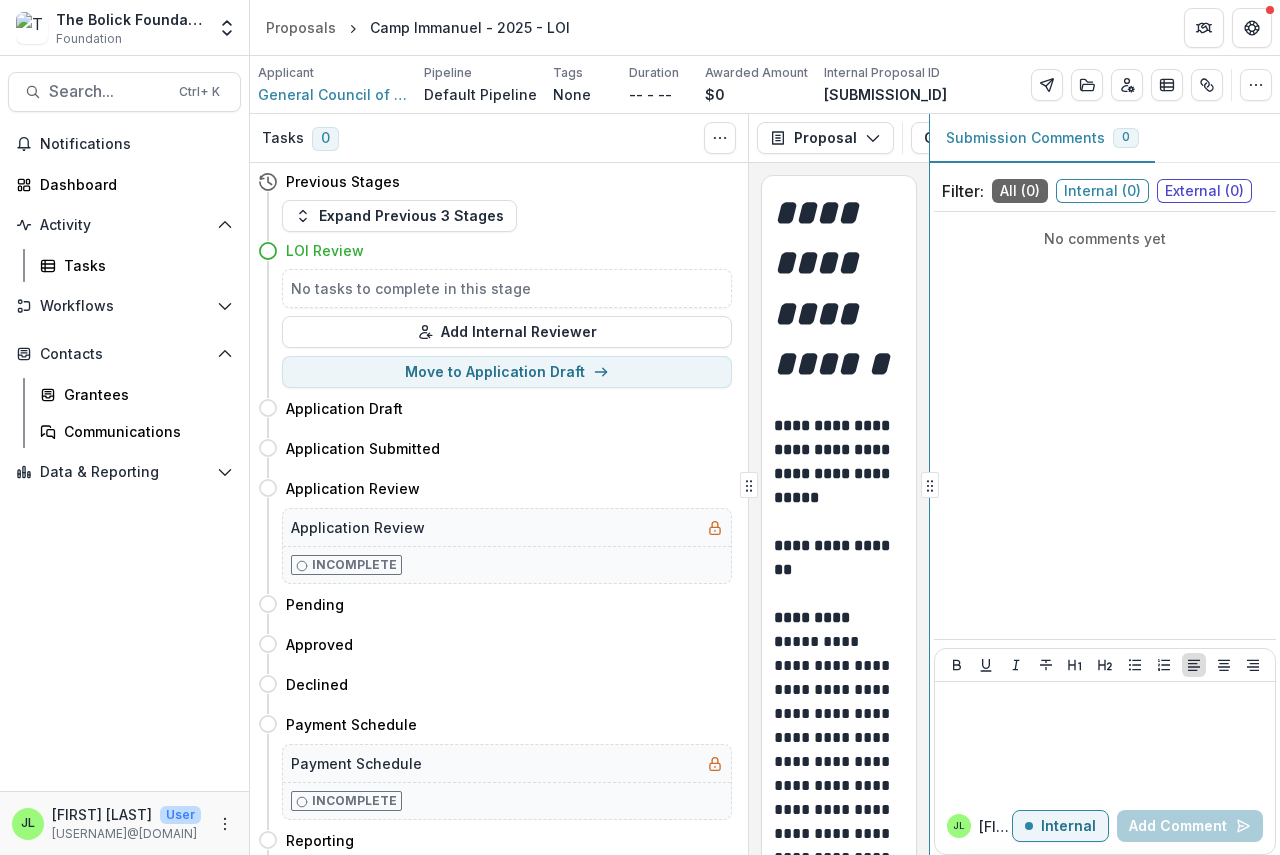 click on "Primary Contact Name [USERNAME]@[DOMAIN] Primary Contact Email [USERNAME]@[DOMAIN]" at bounding box center (765, 484) 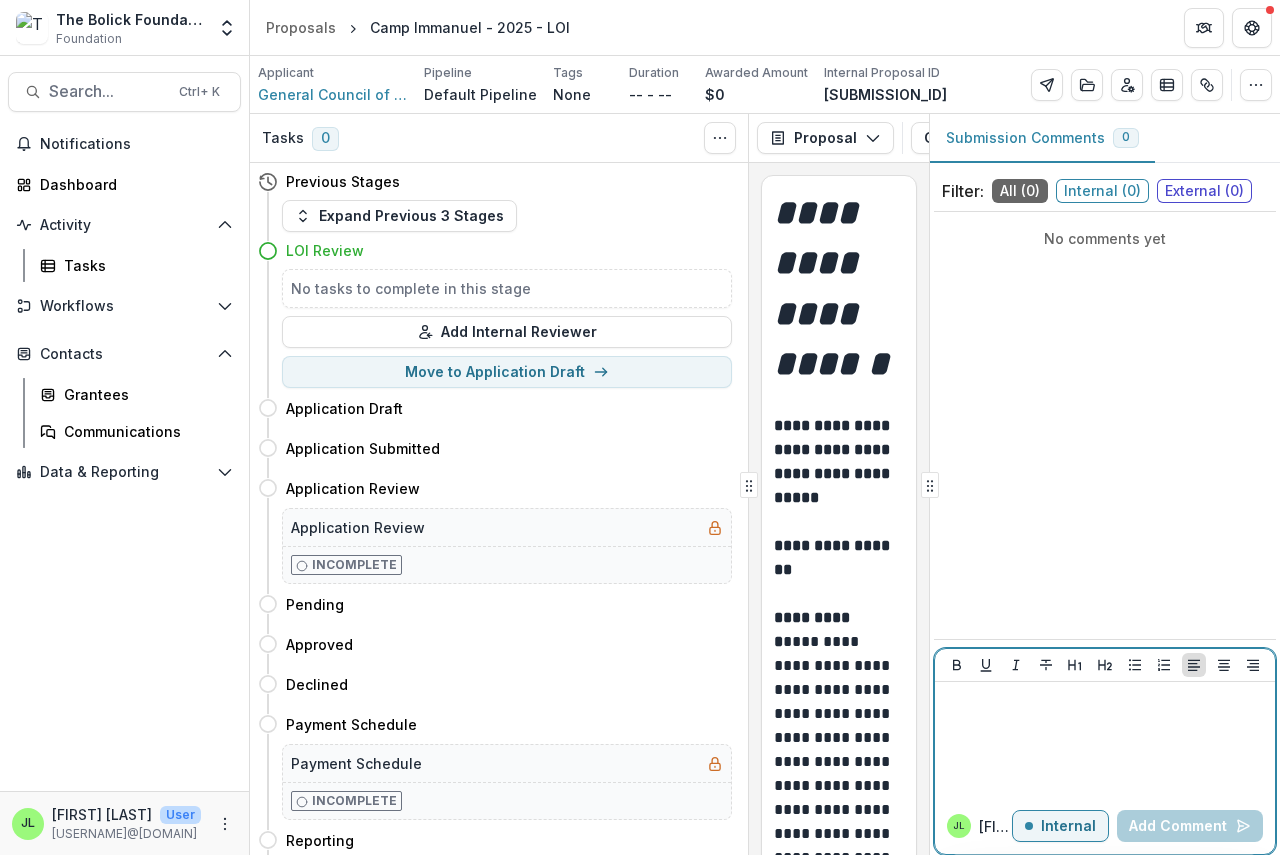 click at bounding box center [1105, 701] 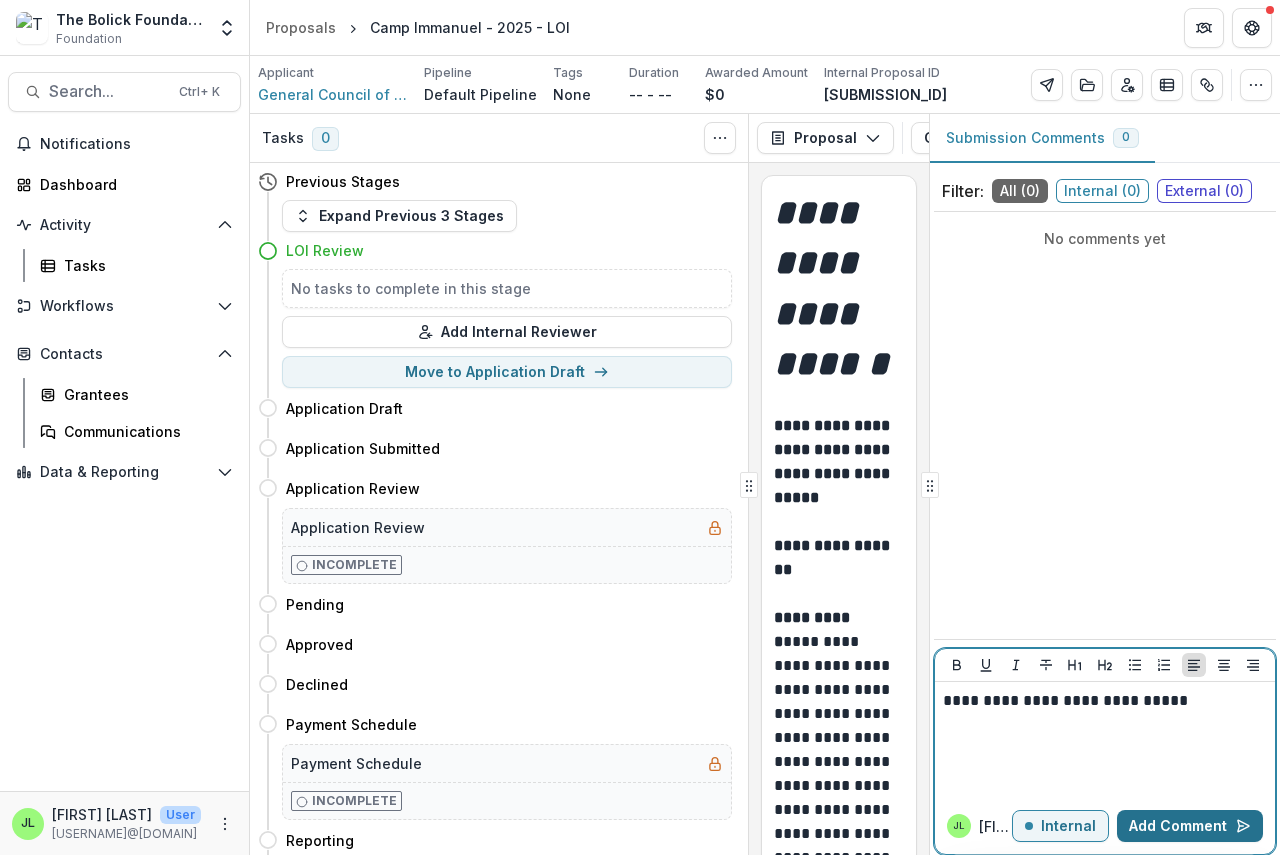 click on "Add Comment" at bounding box center [1190, 826] 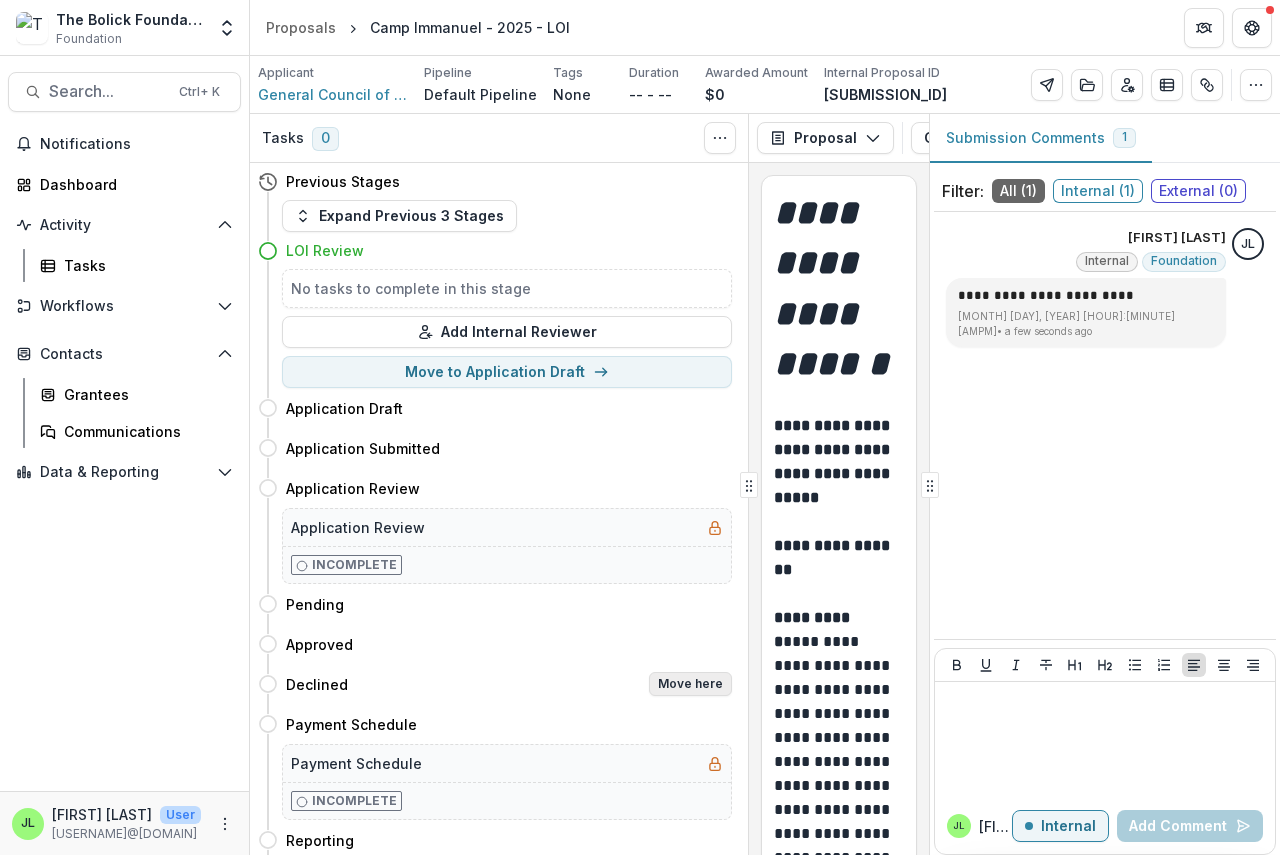 click on "Move here" at bounding box center [690, 684] 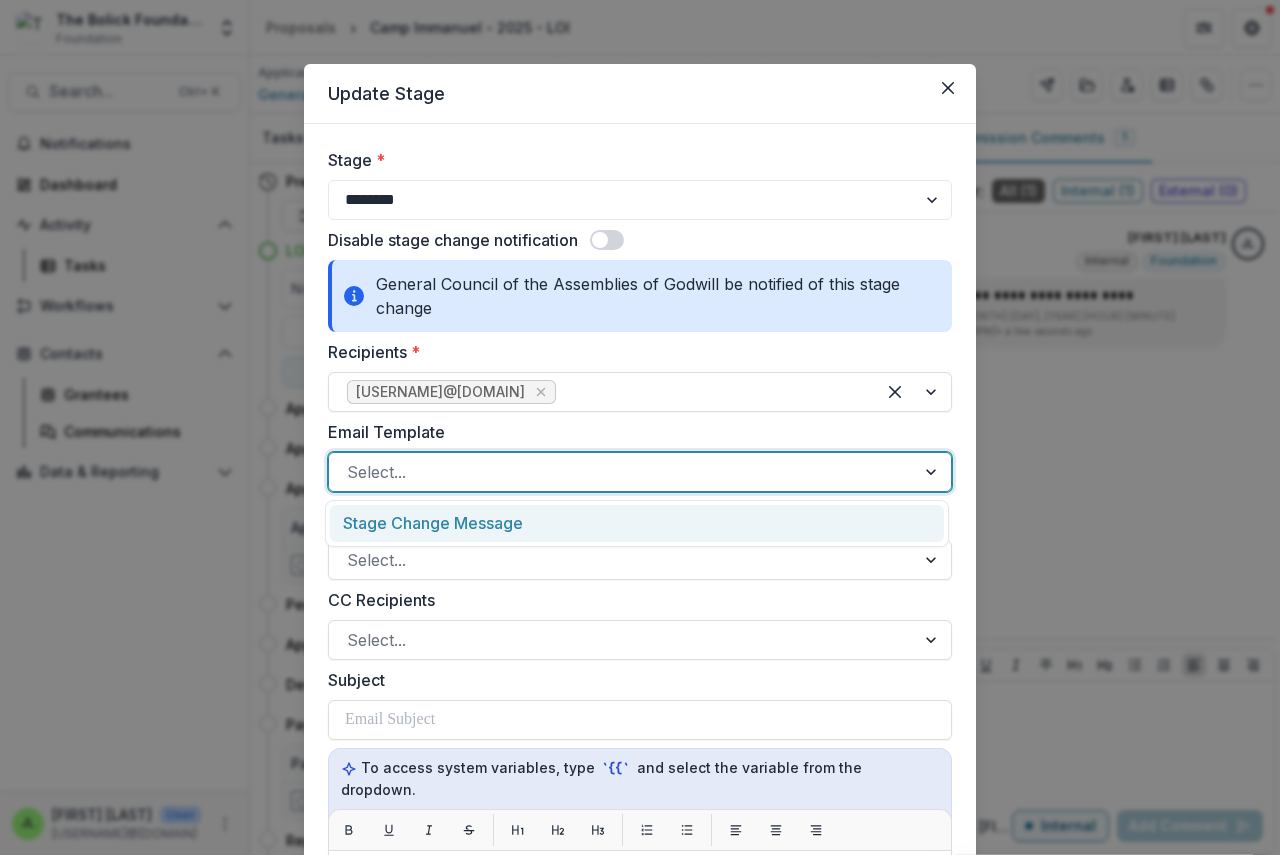 click at bounding box center [622, 472] 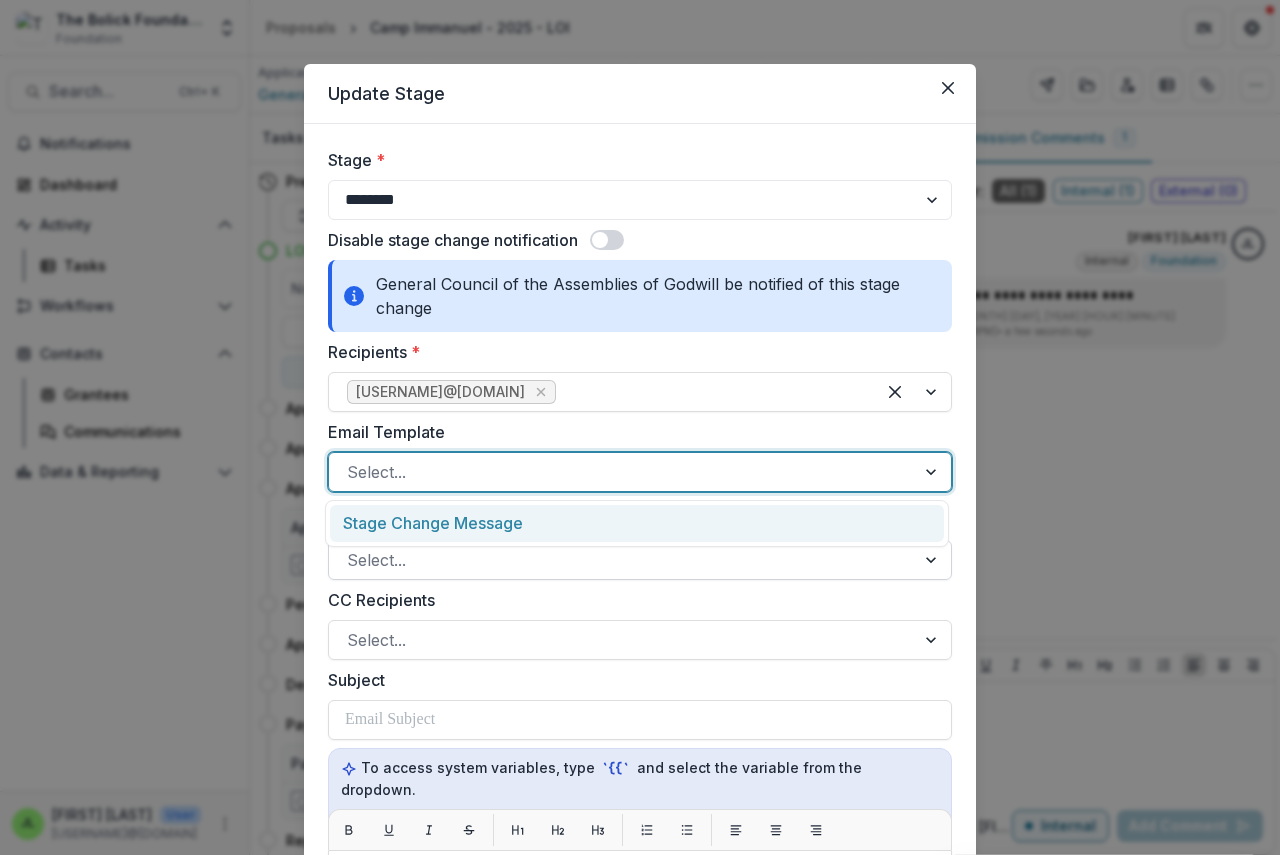 drag, startPoint x: 489, startPoint y: 527, endPoint x: 502, endPoint y: 541, distance: 19.104973 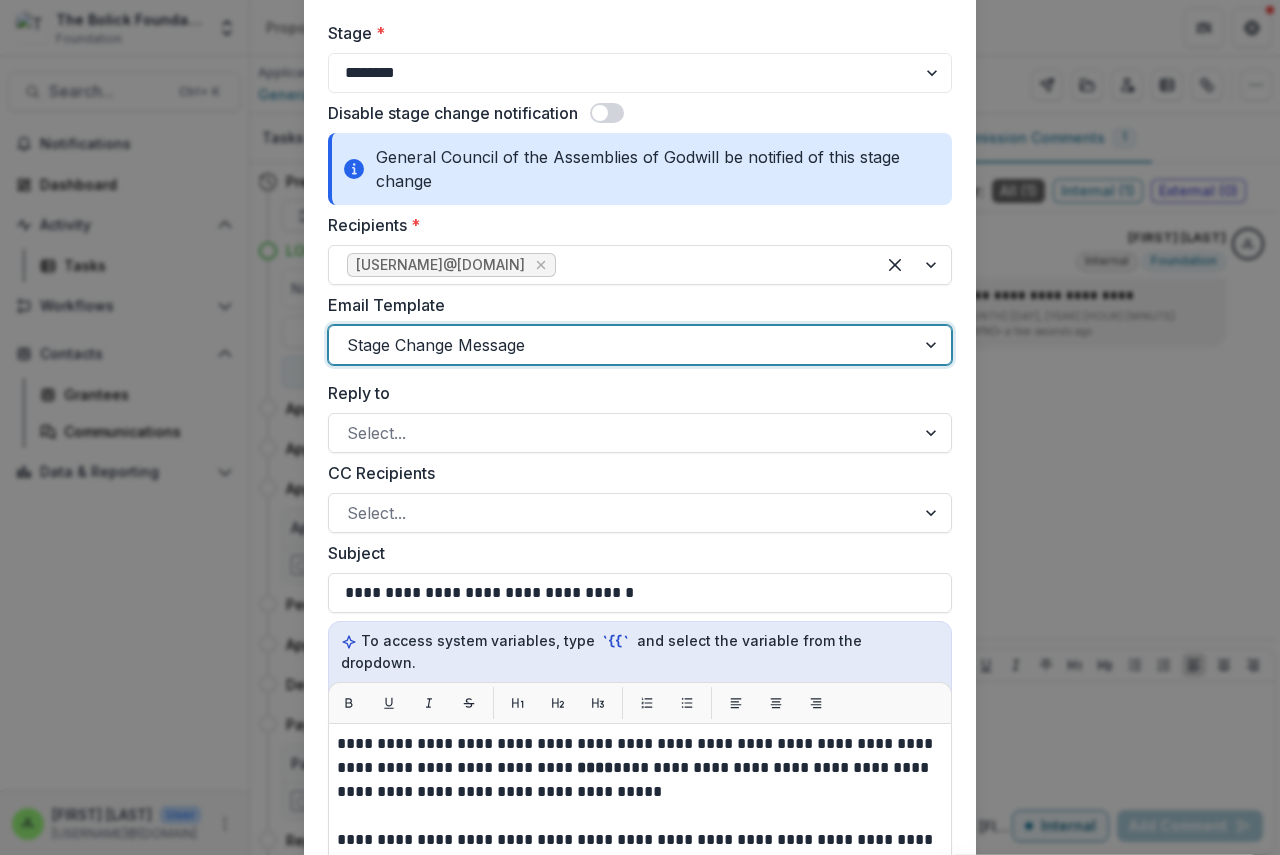 scroll, scrollTop: 300, scrollLeft: 0, axis: vertical 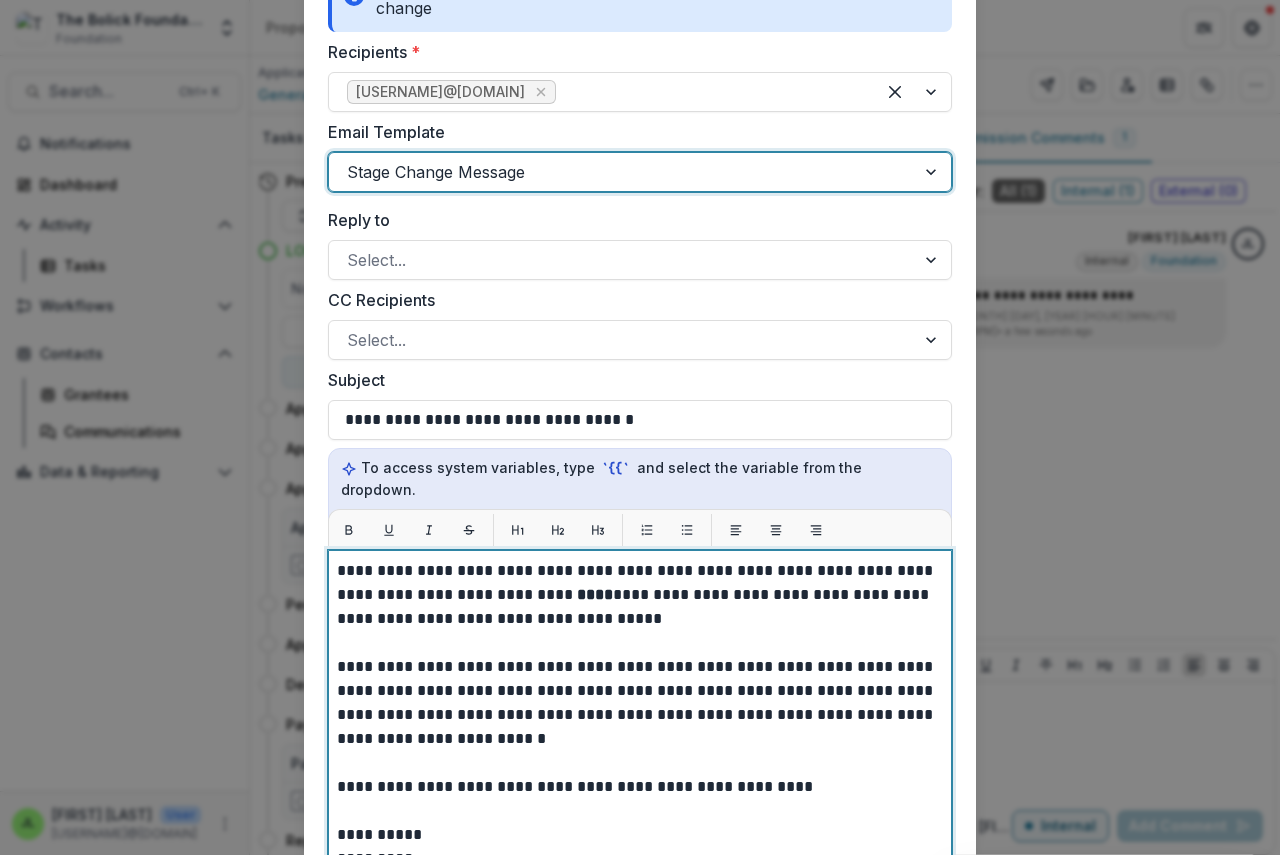 click on "****" at bounding box center (595, 594) 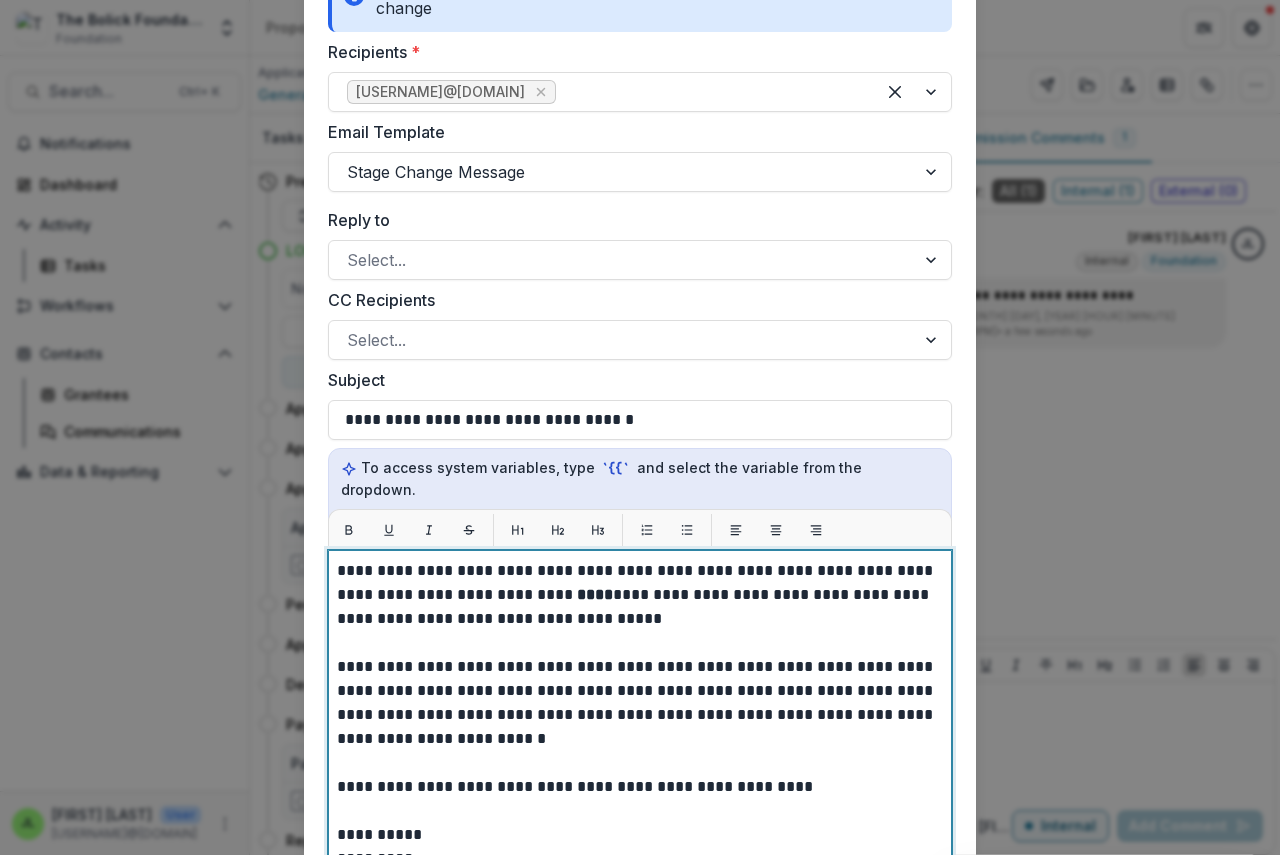 type 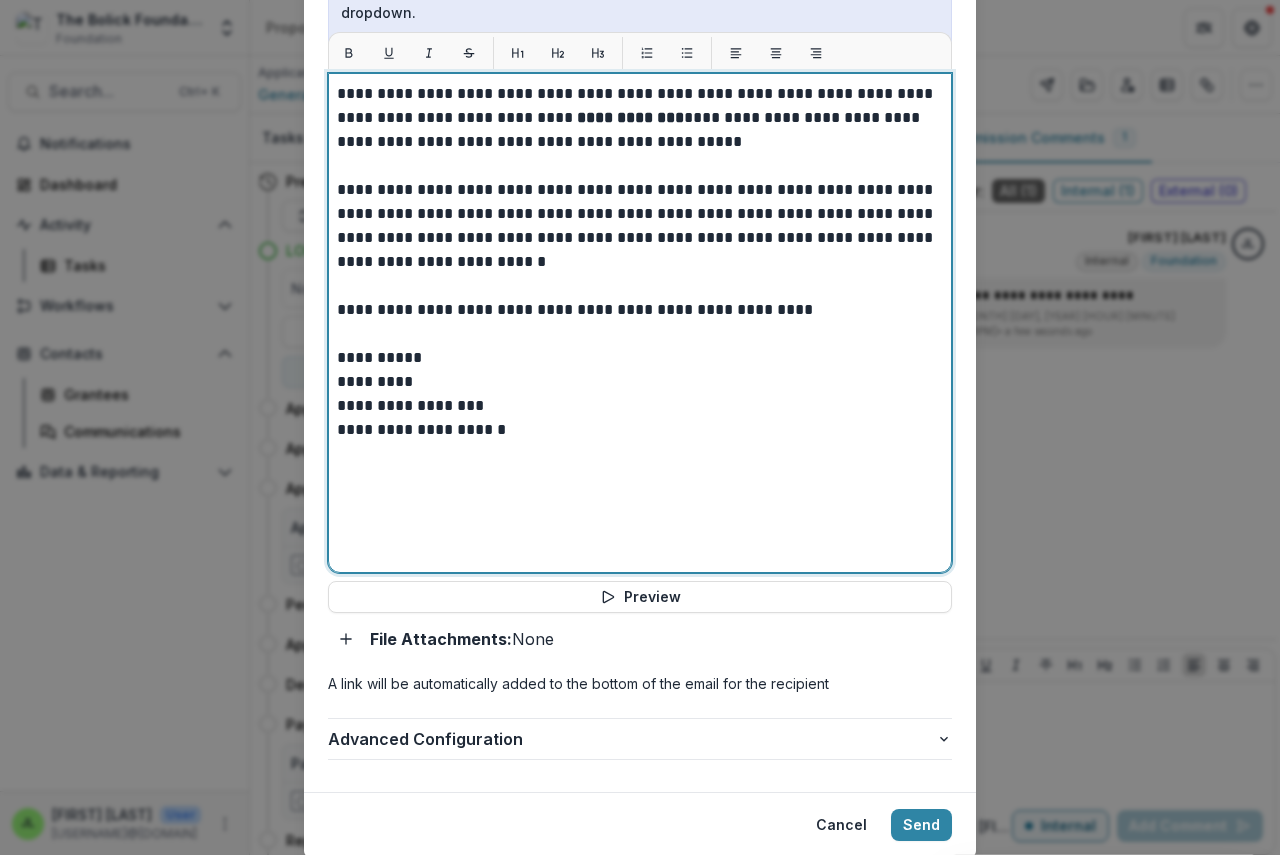 scroll, scrollTop: 822, scrollLeft: 0, axis: vertical 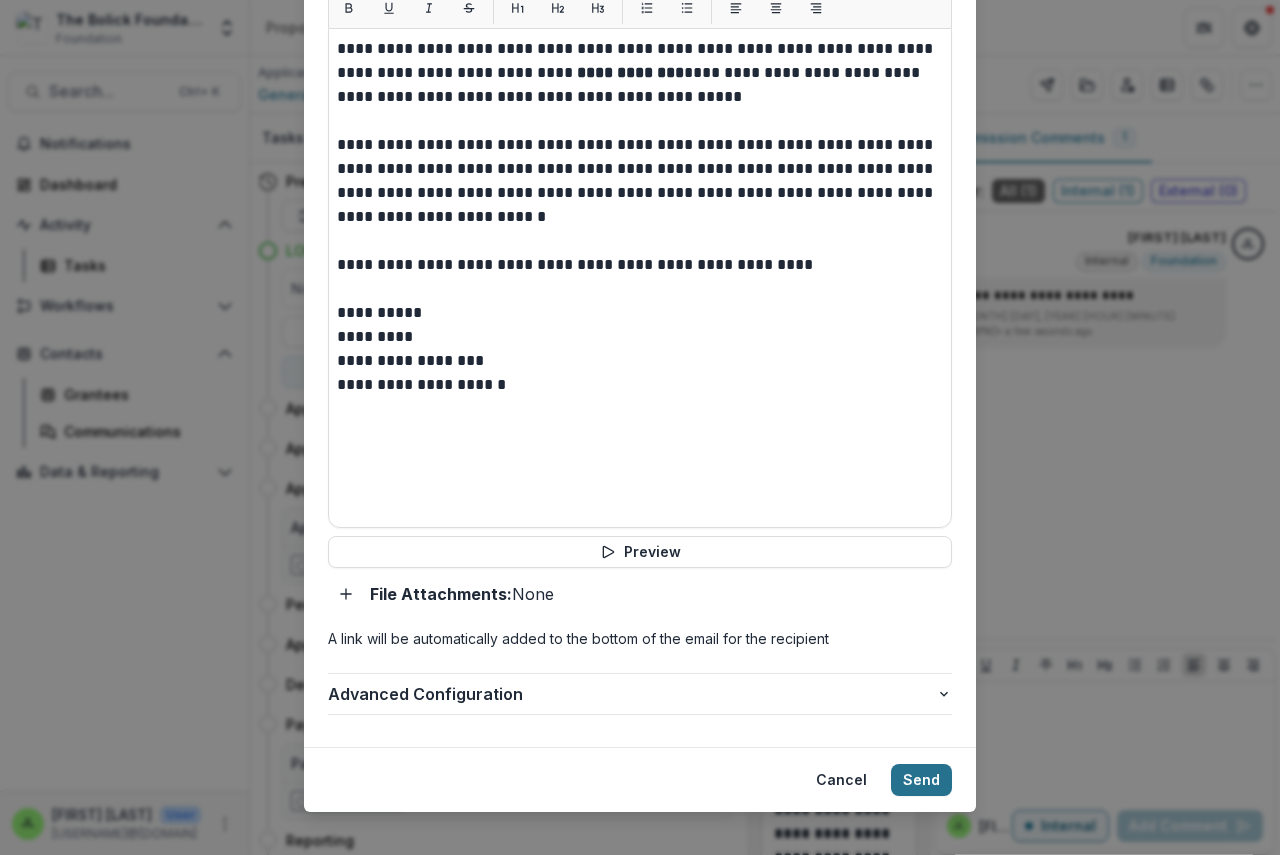 click on "Send" at bounding box center [921, 780] 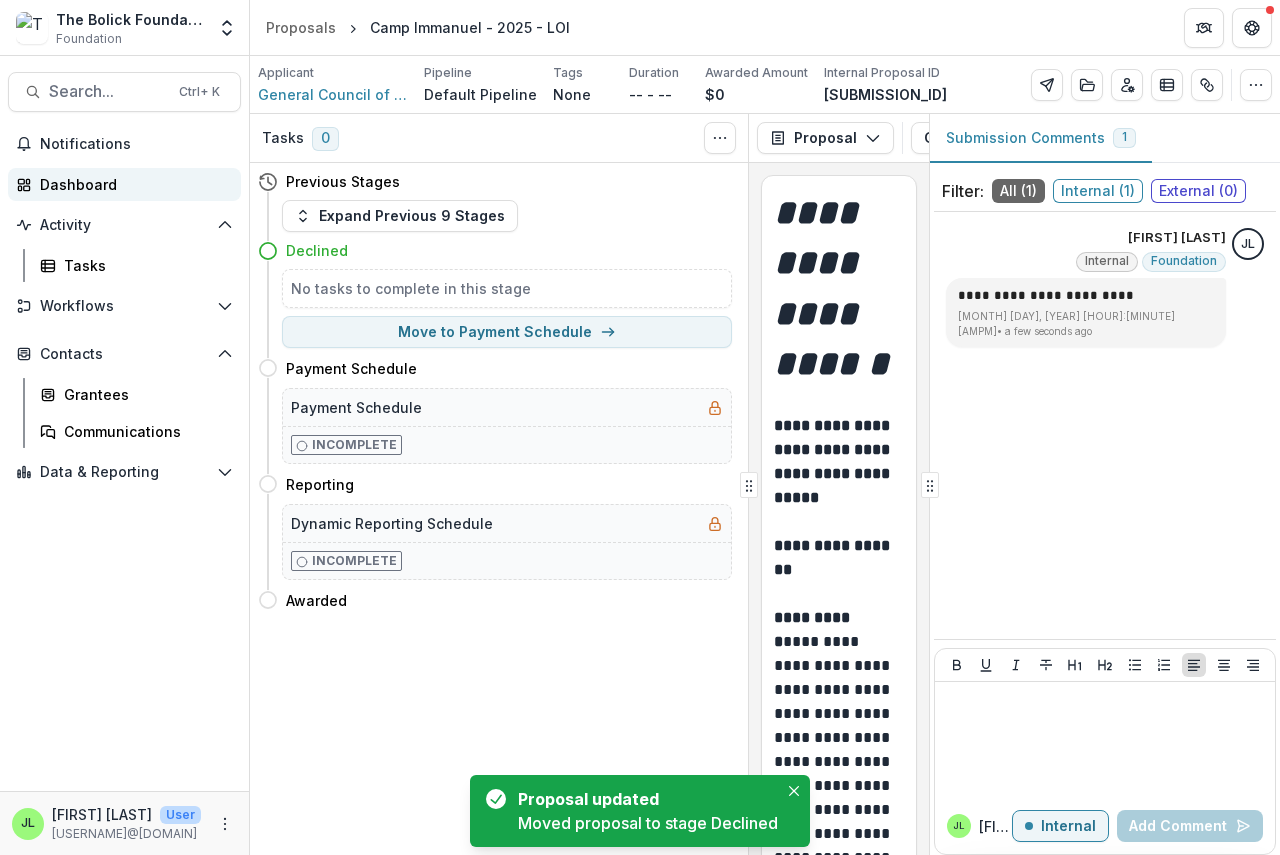 click on "Dashboard" at bounding box center [132, 184] 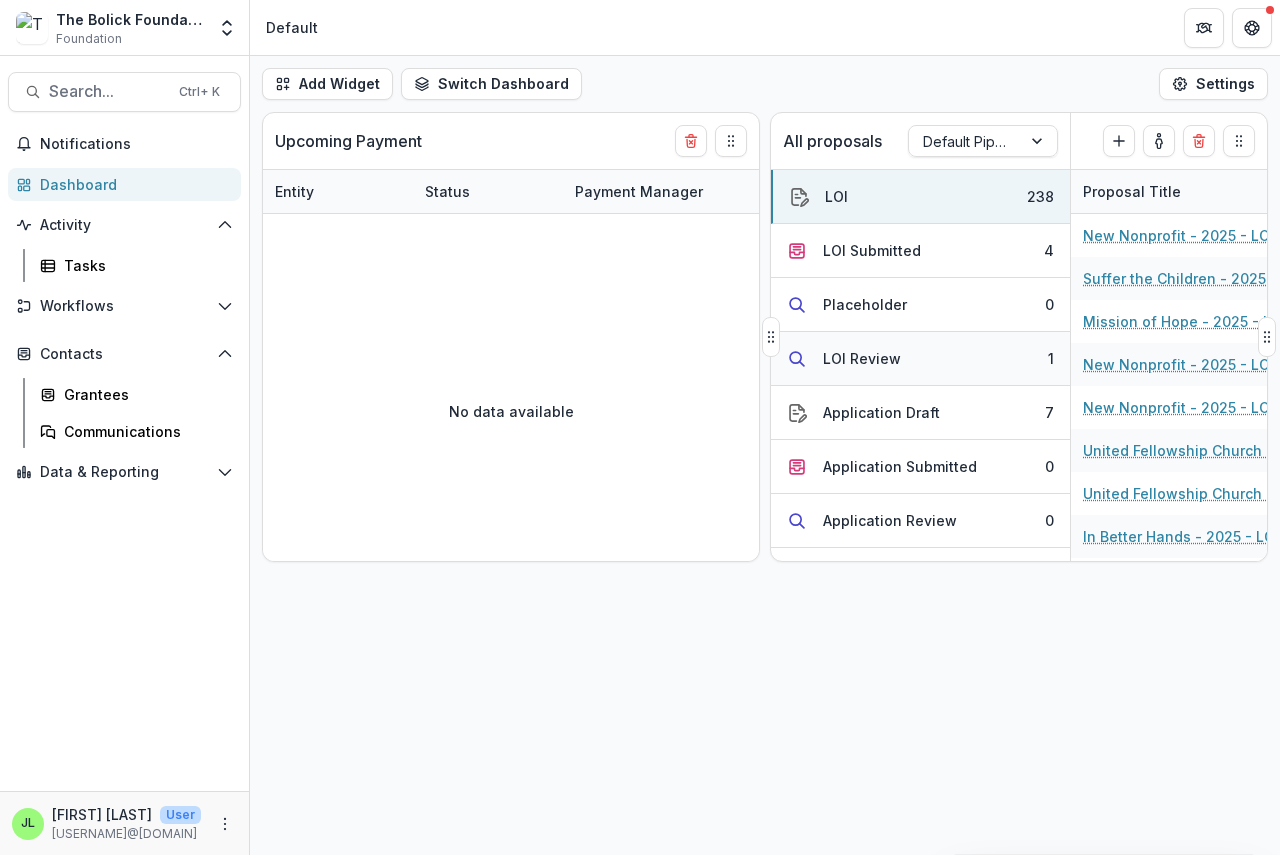 click on "LOI Review" at bounding box center [862, 358] 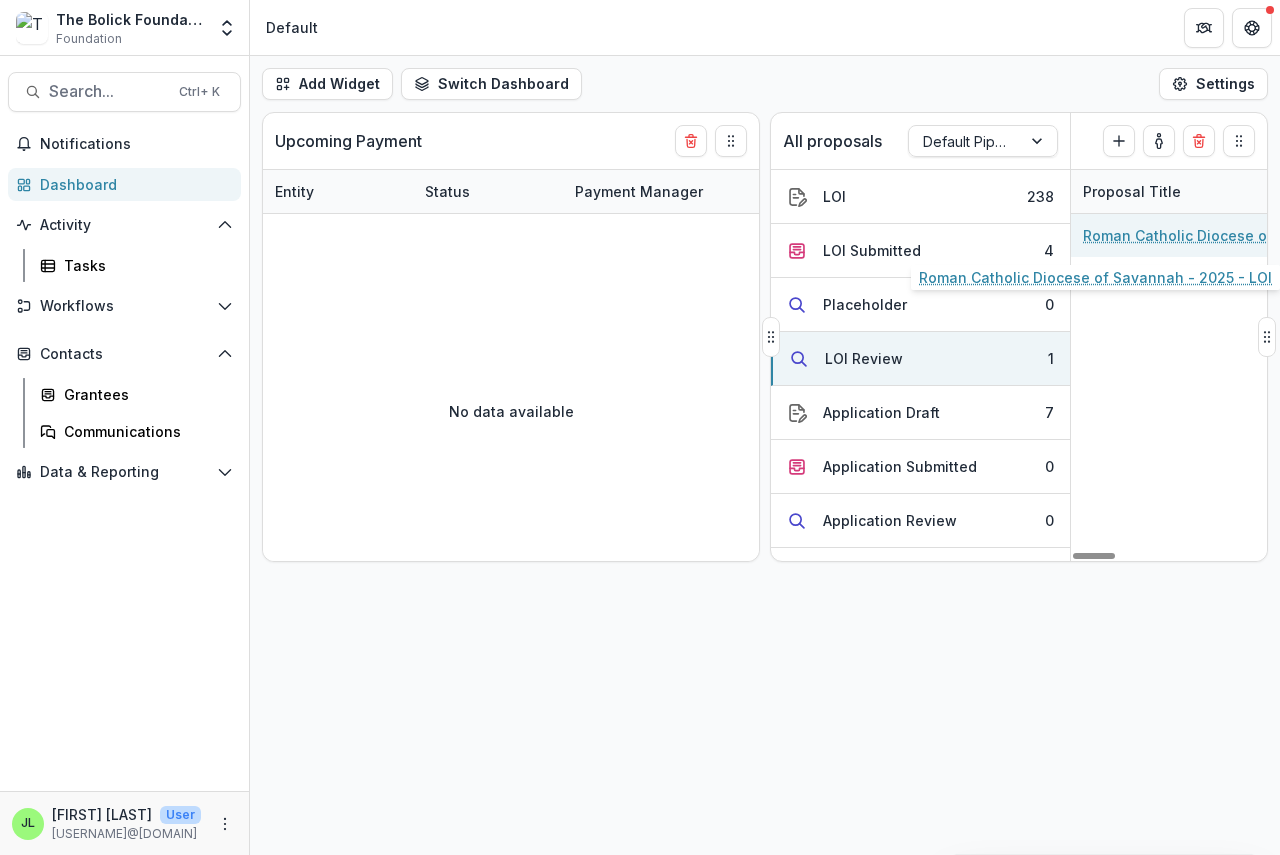 click on "Roman Catholic Diocese of Savannah - 2025 - LOI" at bounding box center [1196, 235] 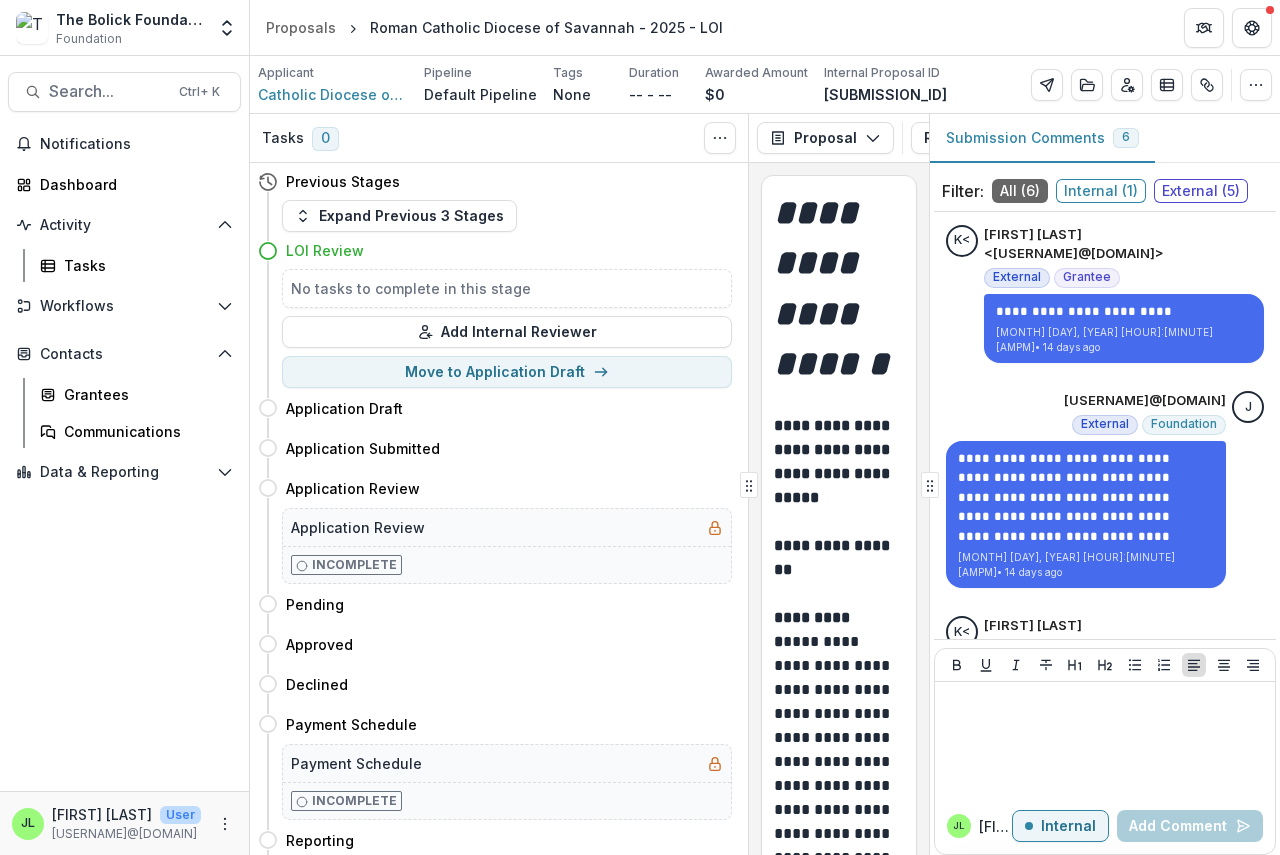 scroll, scrollTop: 800, scrollLeft: 0, axis: vertical 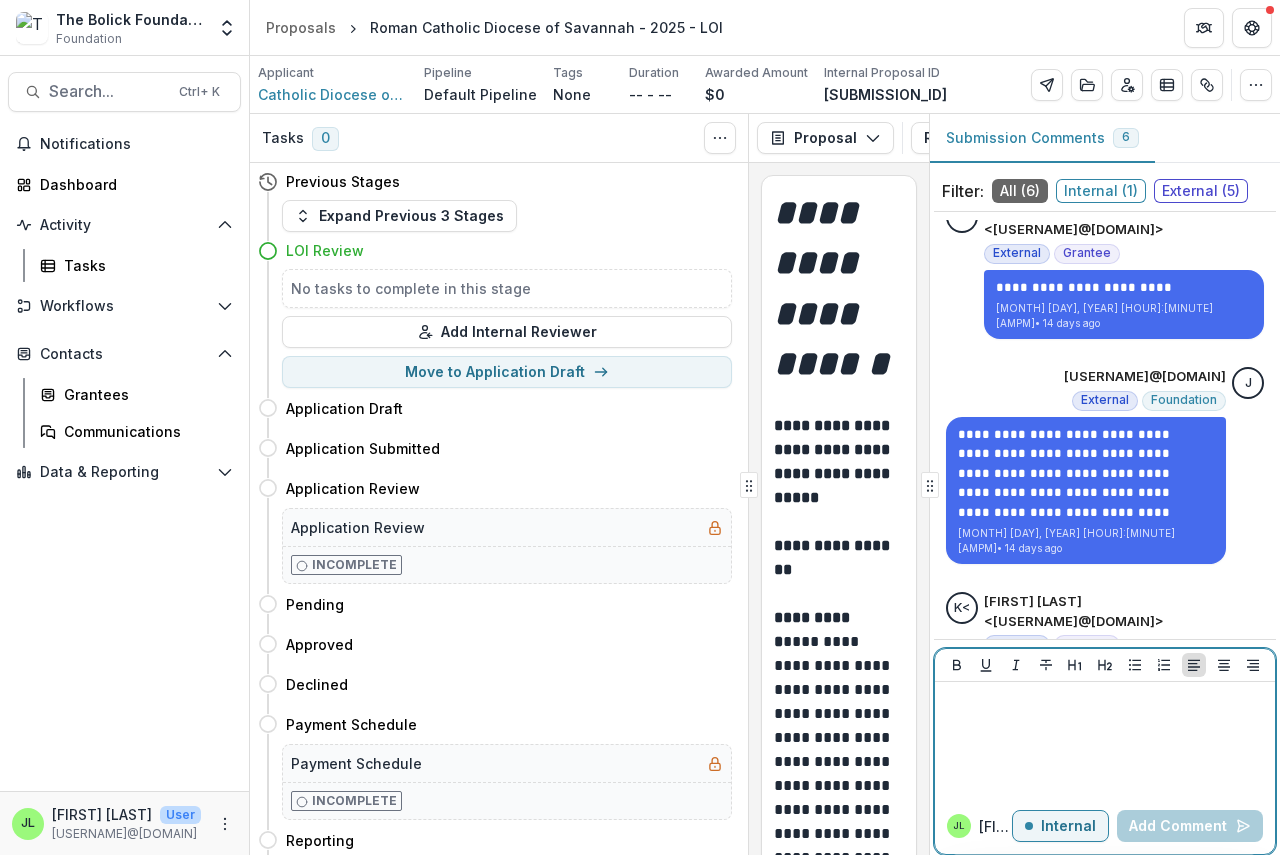 click at bounding box center [1105, 701] 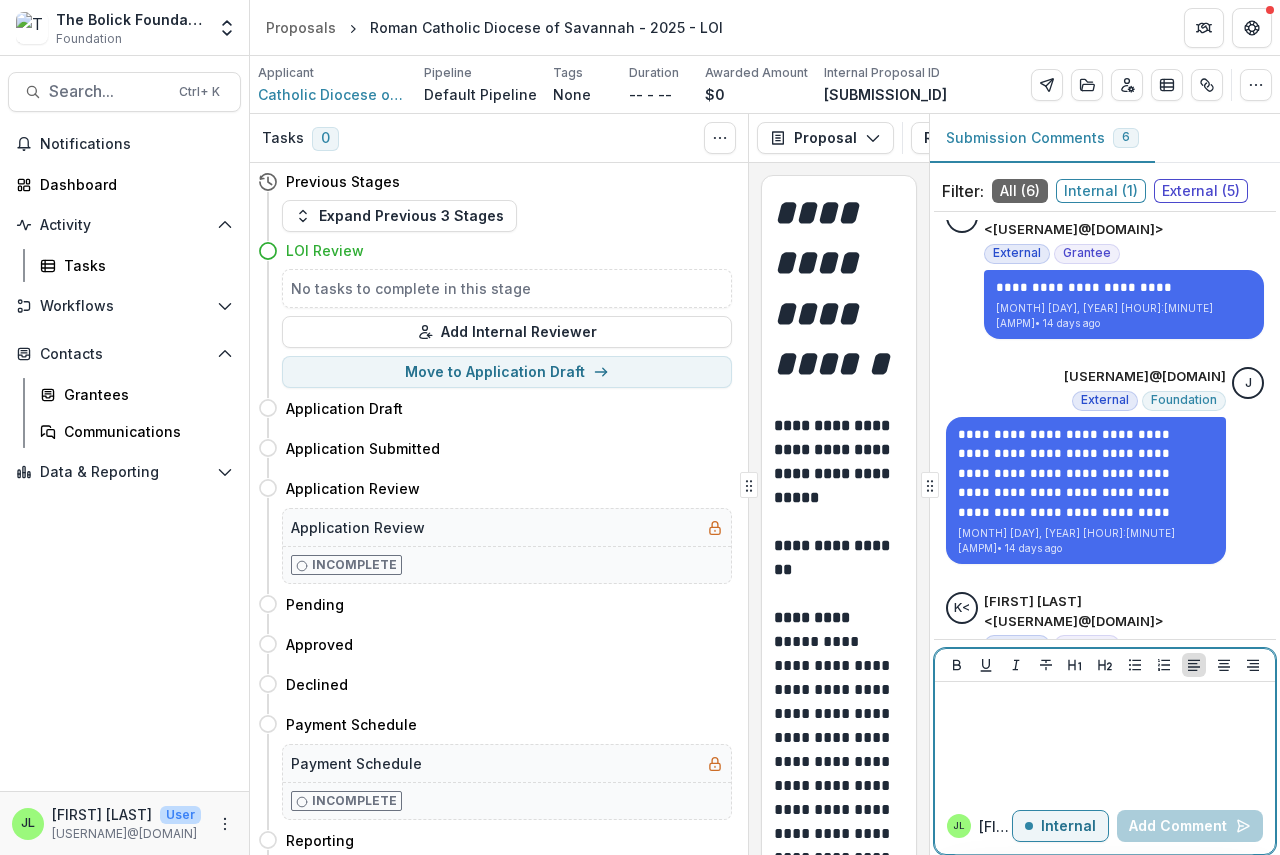 type 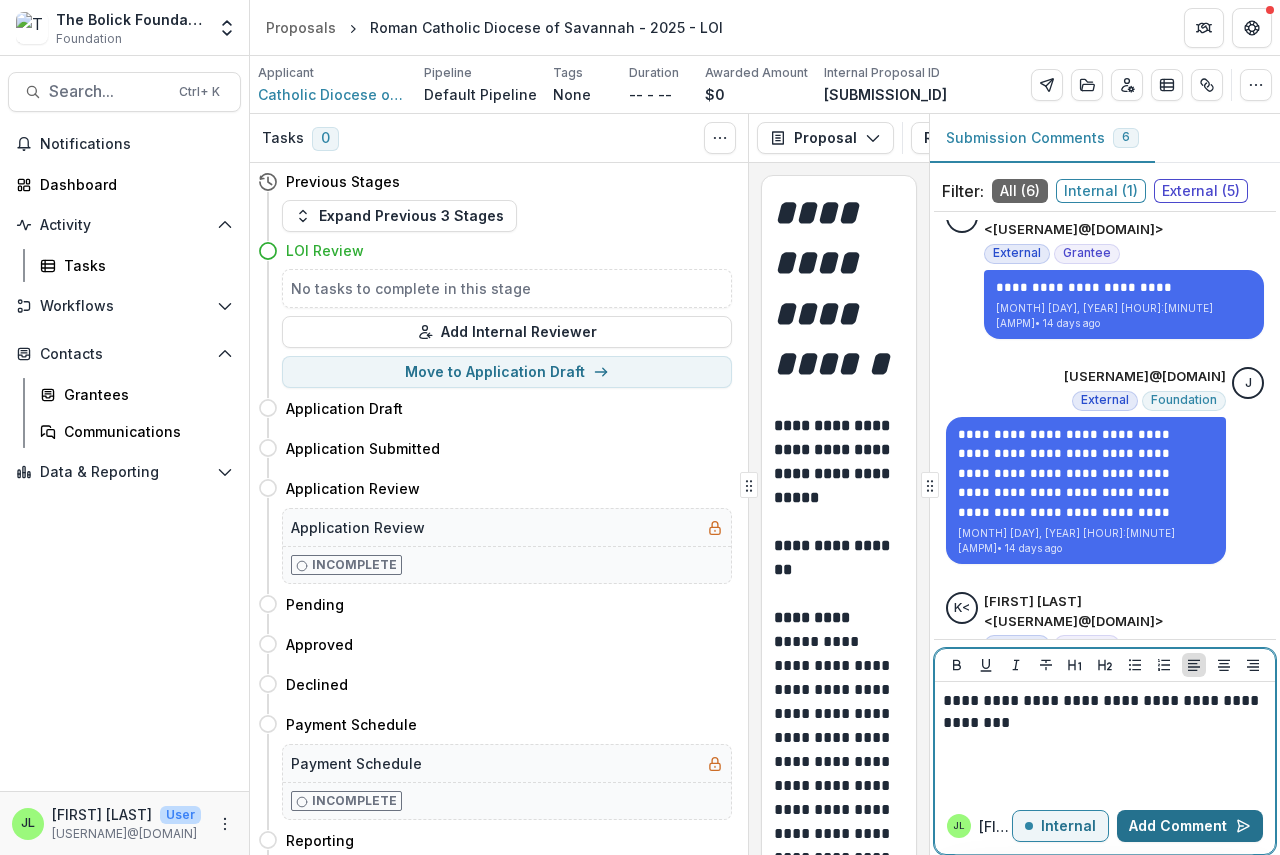 click on "Add Comment" at bounding box center [1190, 826] 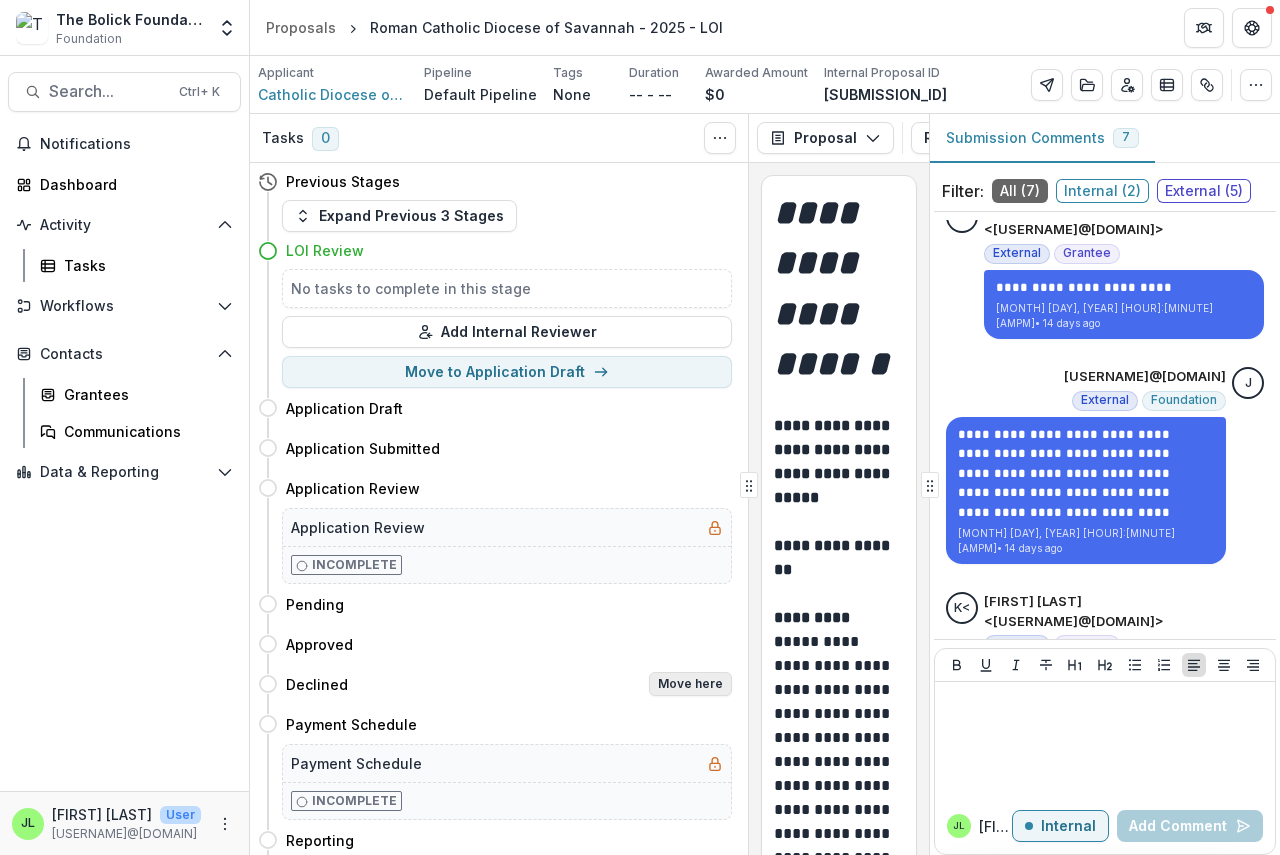 click on "Move here" at bounding box center [690, 684] 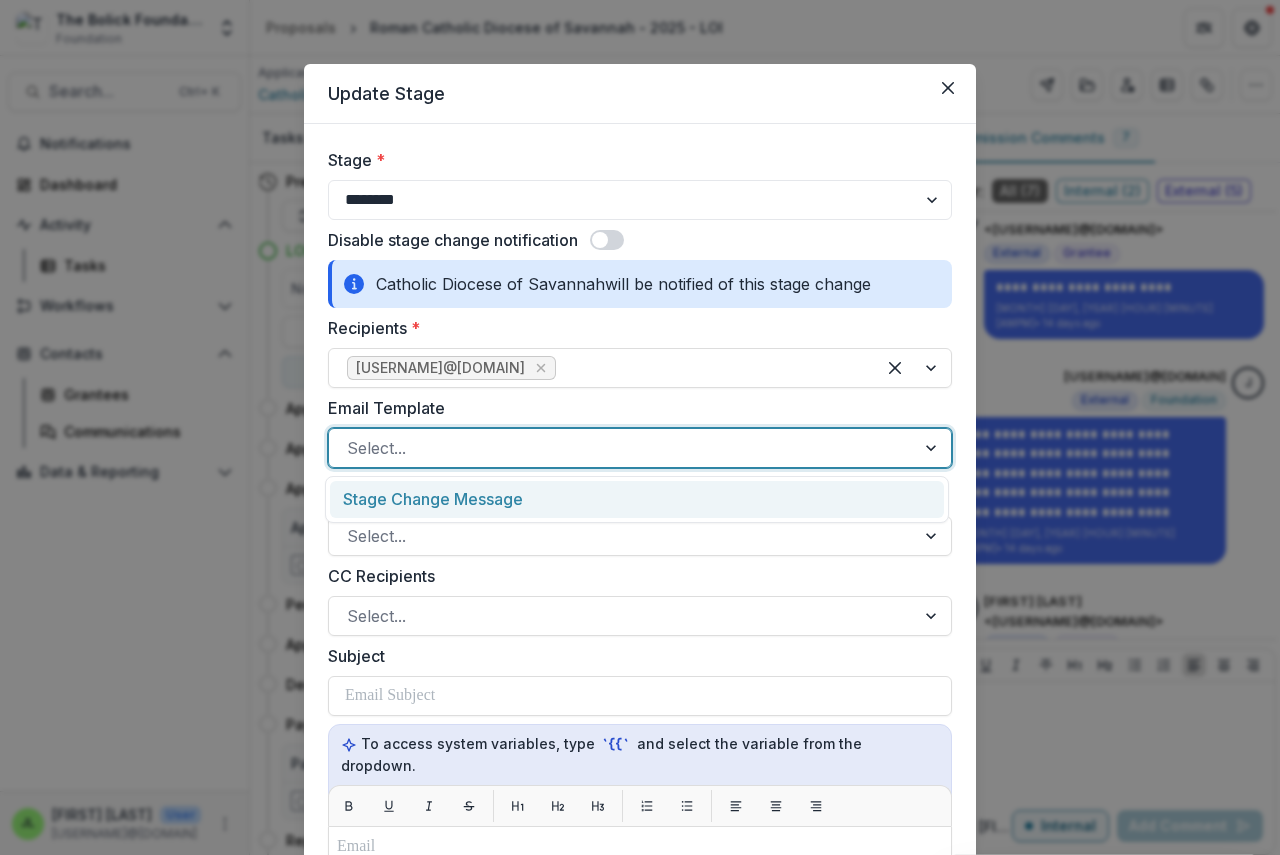 click at bounding box center (622, 448) 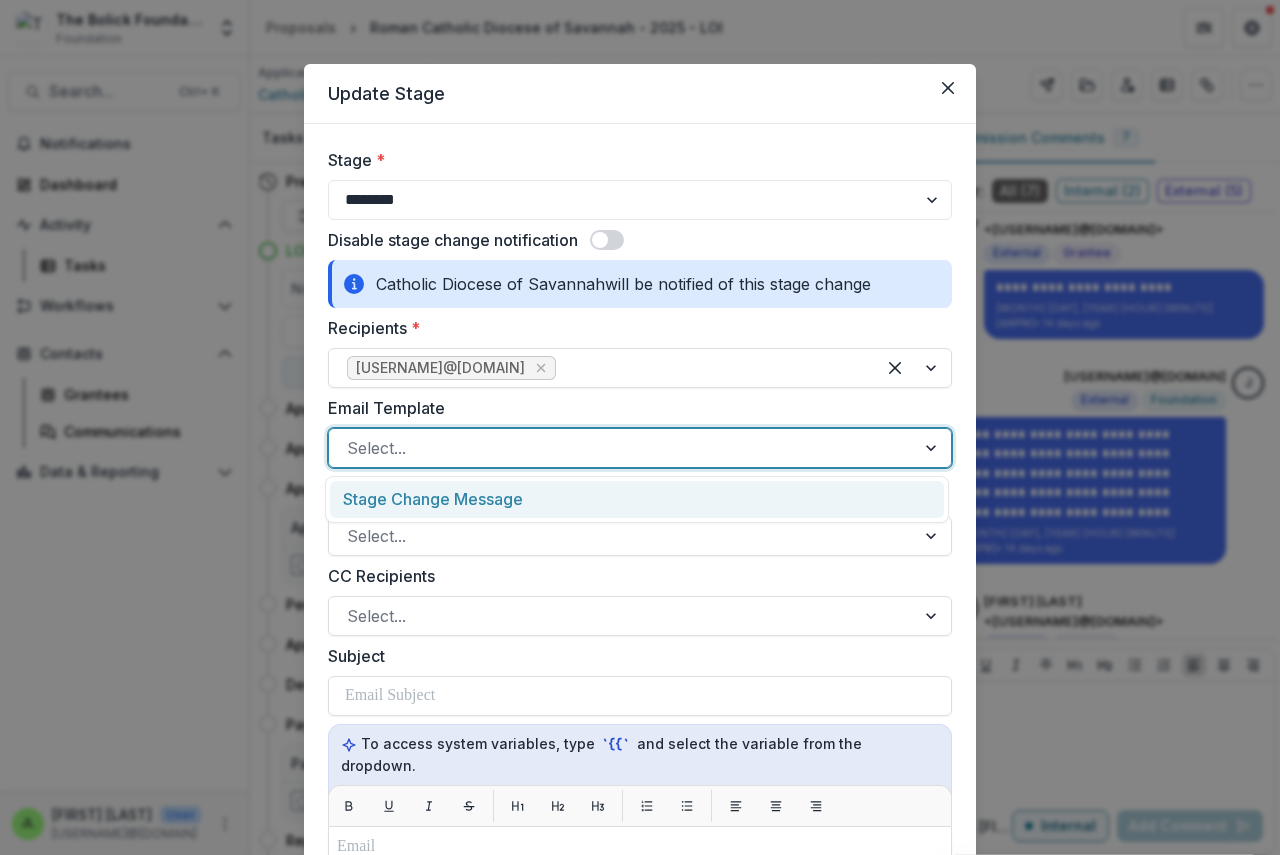 click on "Stage Change Message" at bounding box center [637, 499] 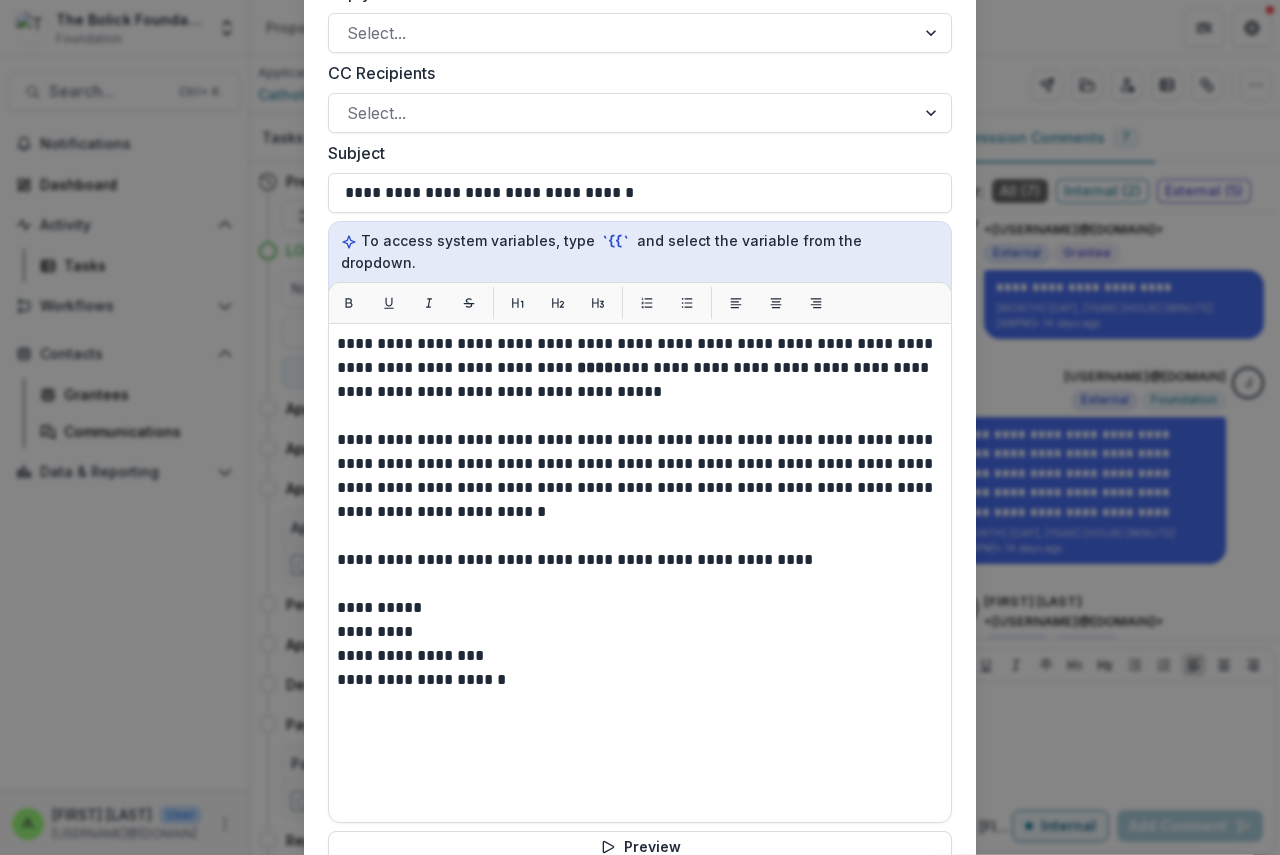 scroll, scrollTop: 600, scrollLeft: 0, axis: vertical 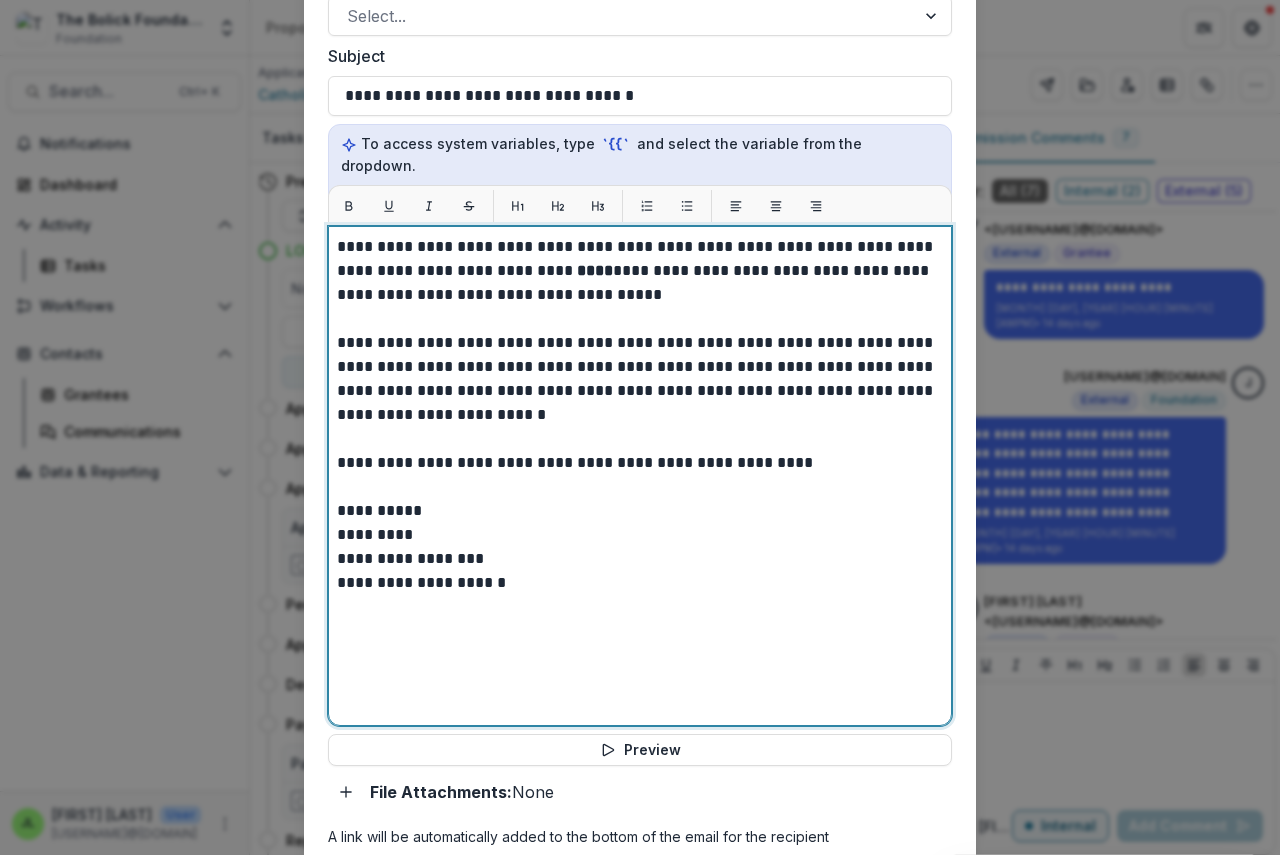 click on "****" at bounding box center (595, 270) 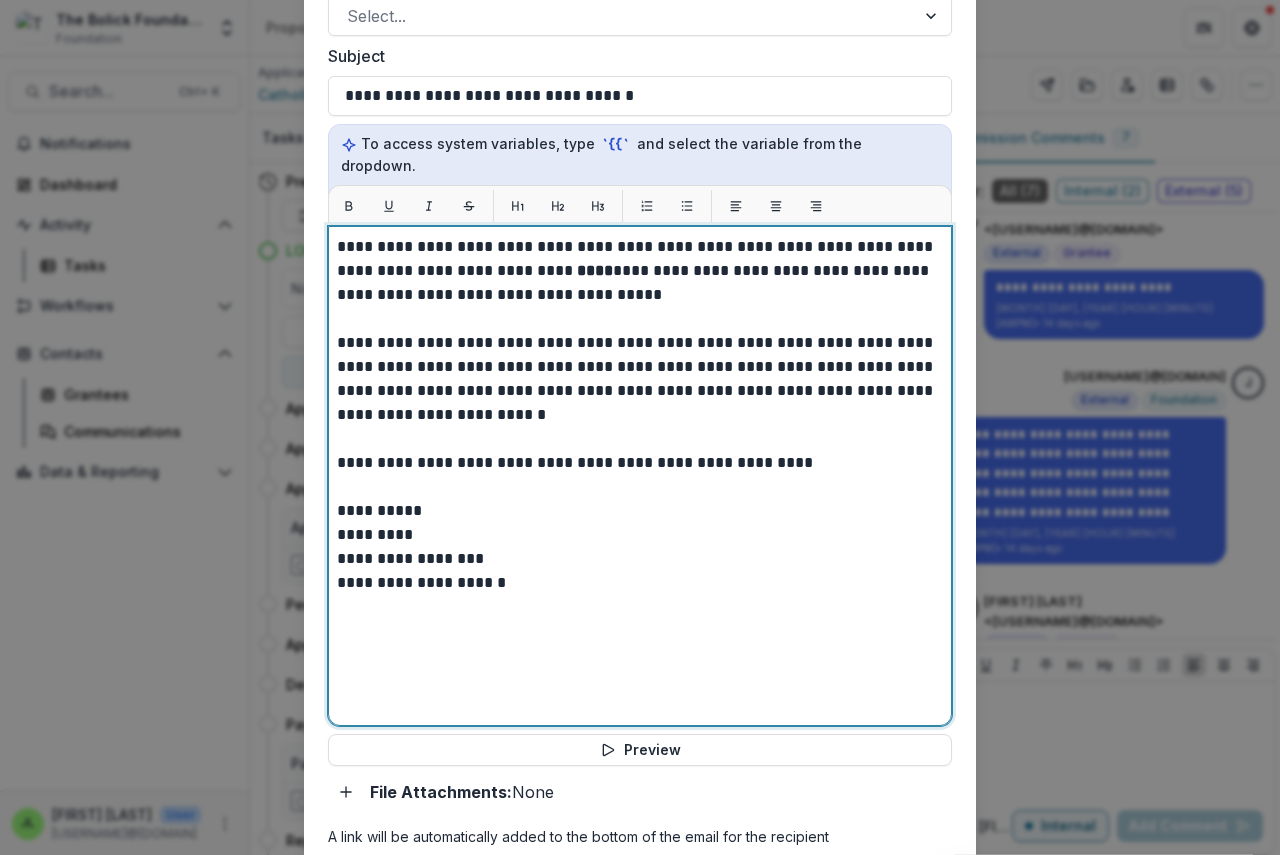 type 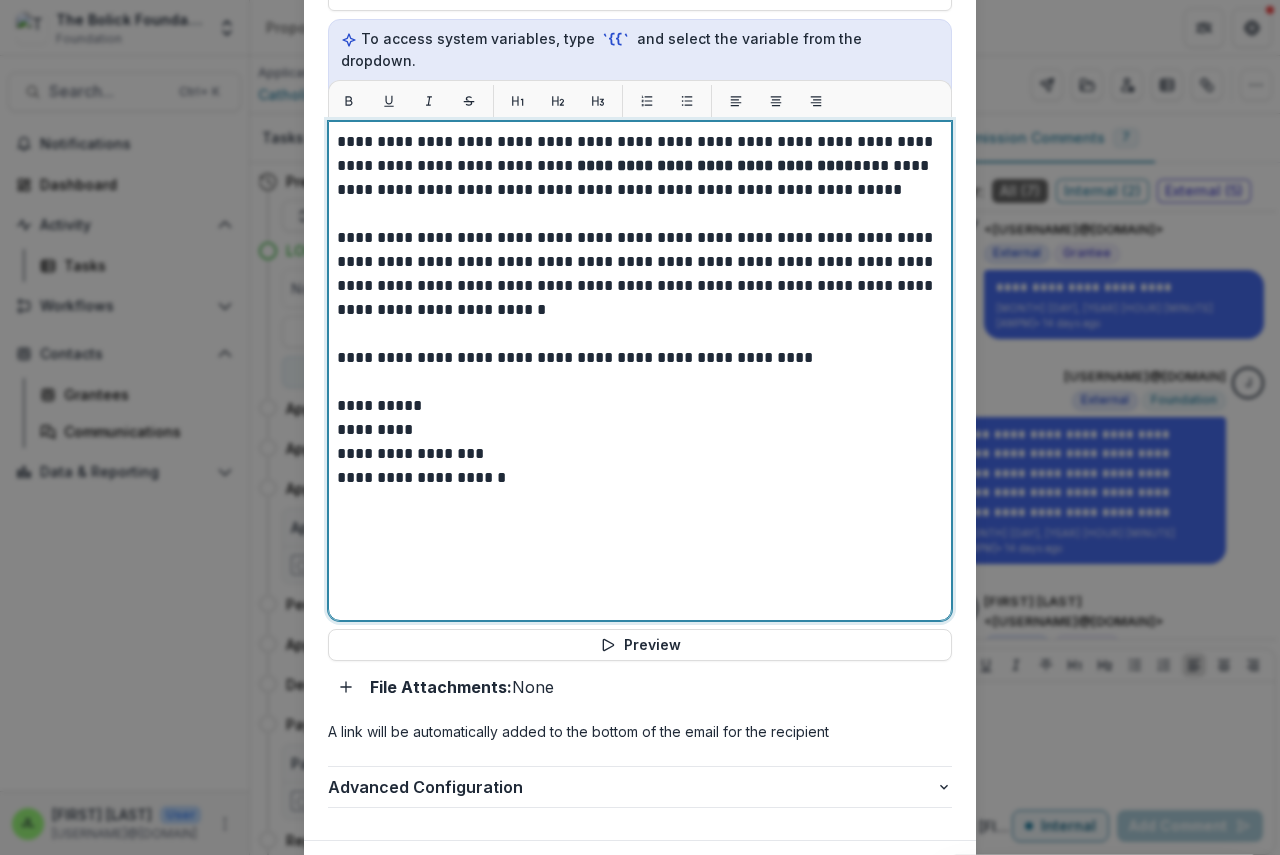 scroll, scrollTop: 798, scrollLeft: 0, axis: vertical 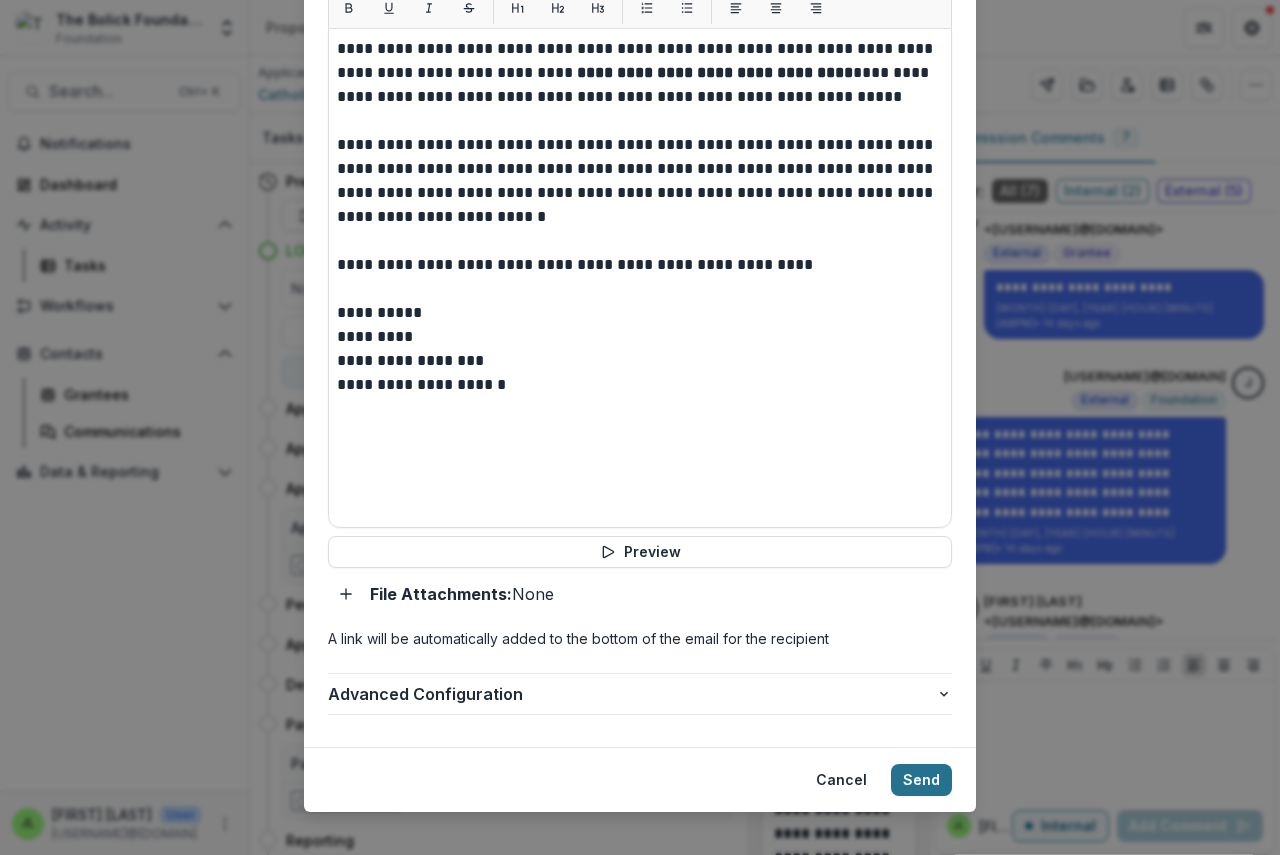 click on "Send" at bounding box center [921, 780] 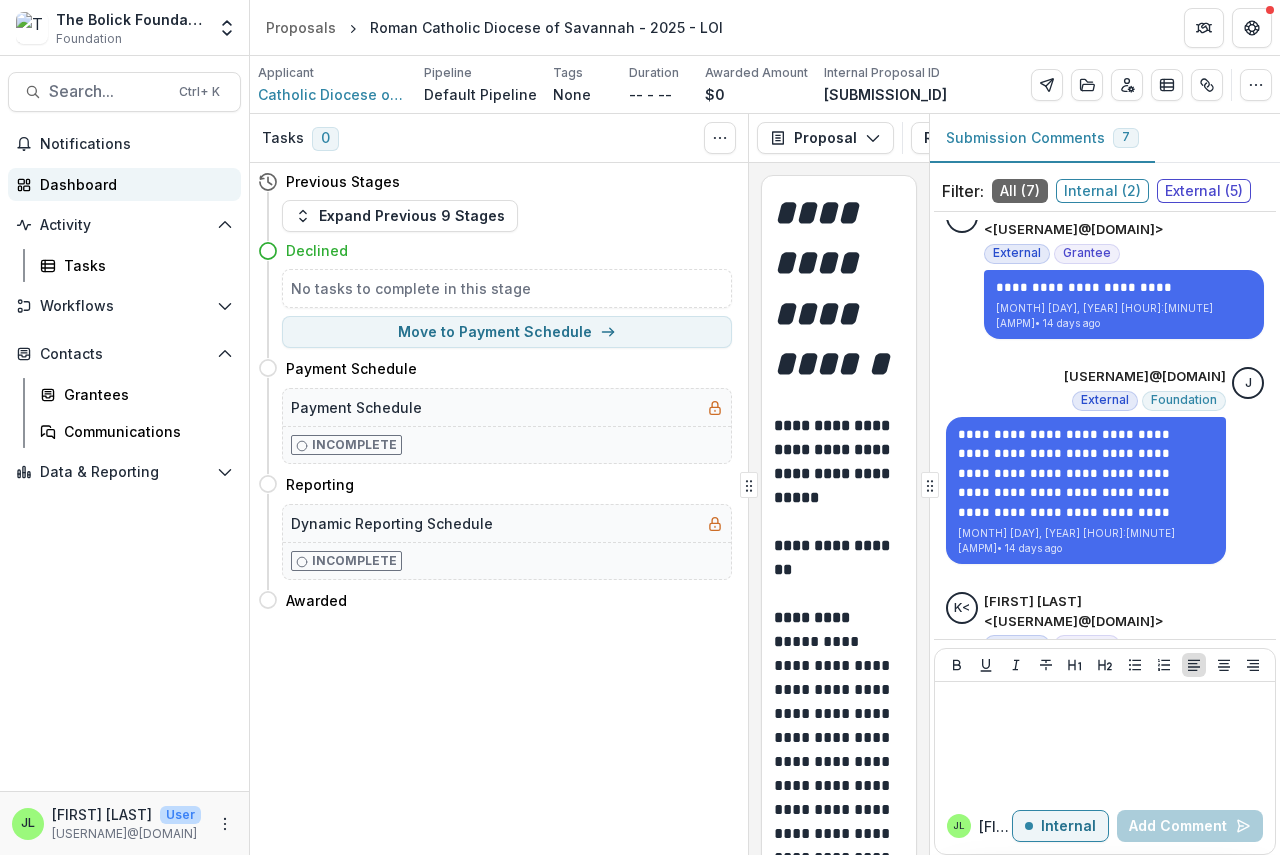 click on "Dashboard" at bounding box center (132, 184) 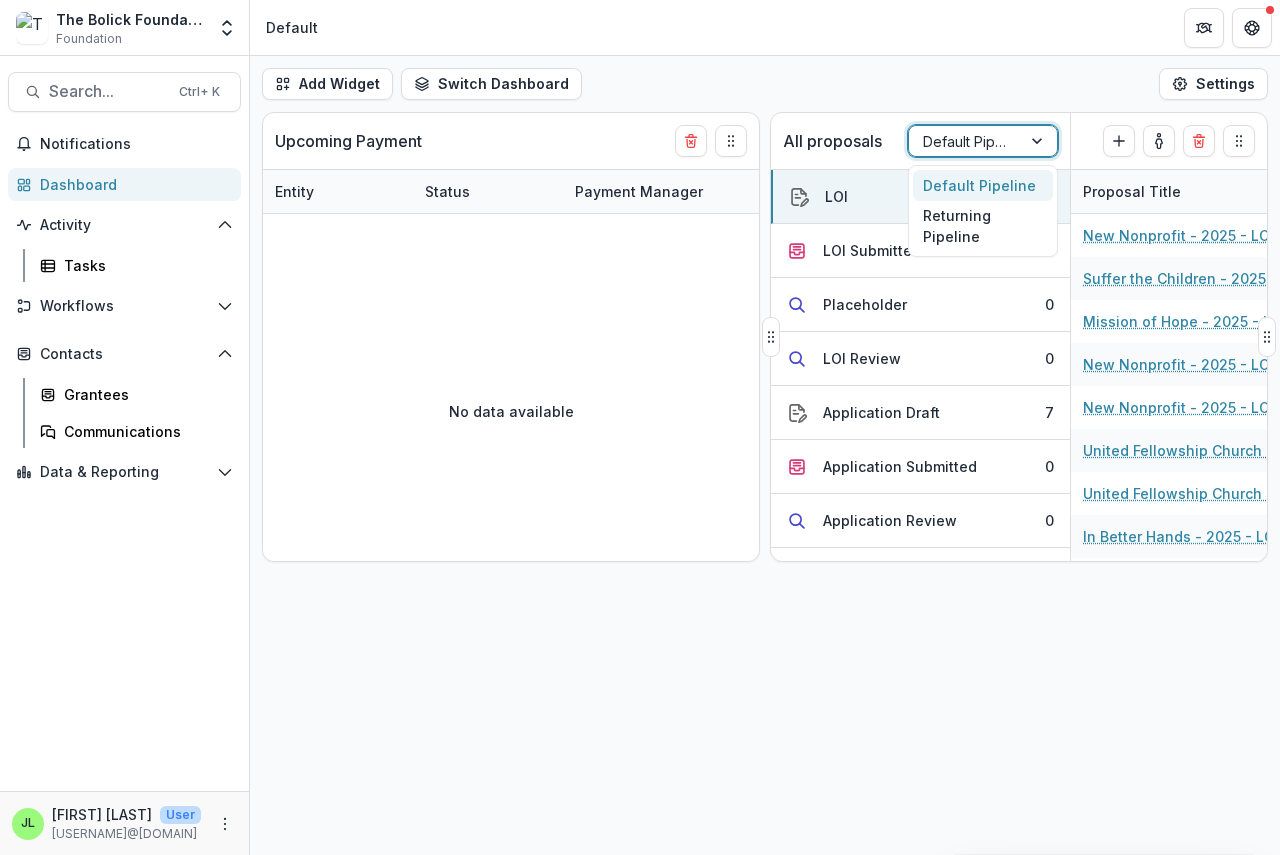click at bounding box center [1039, 141] 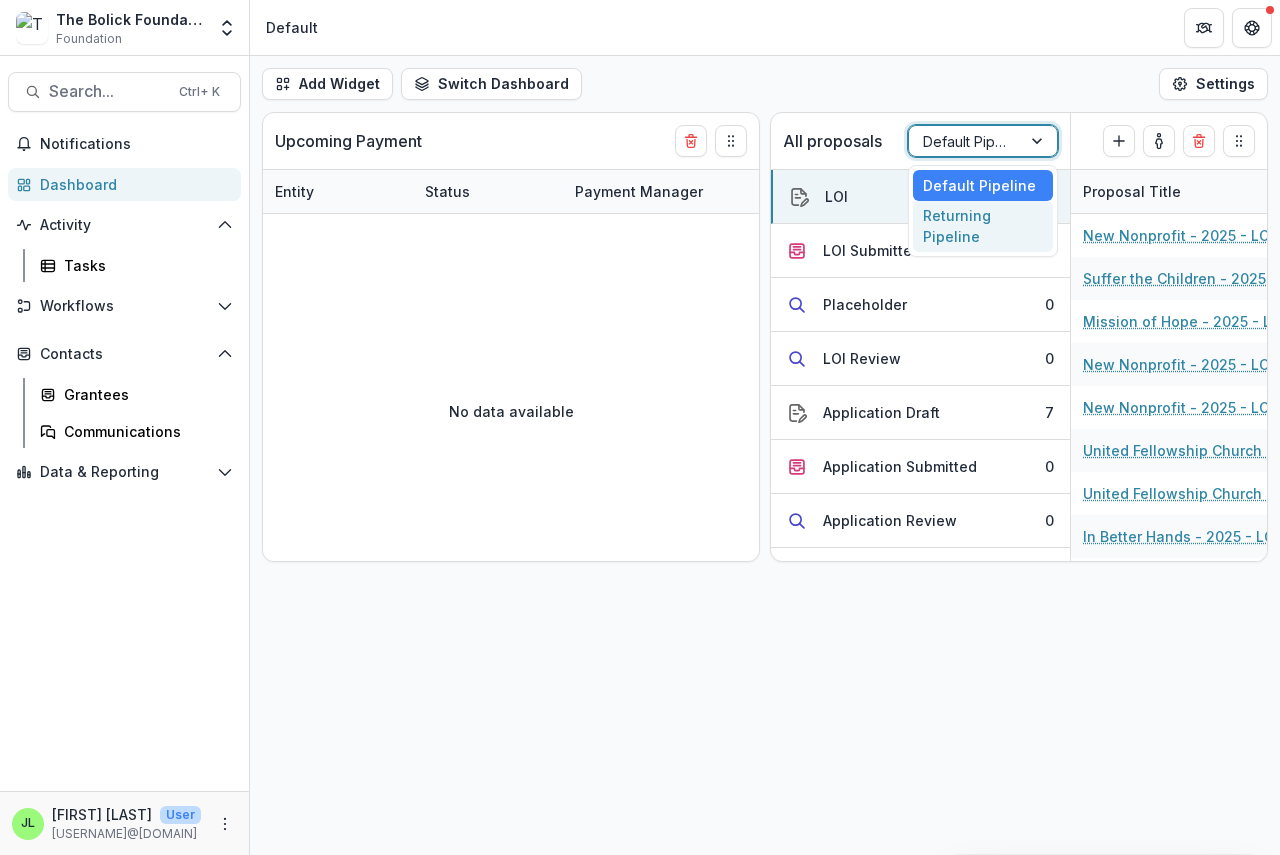 click on "Returning Pipeline" at bounding box center (983, 227) 